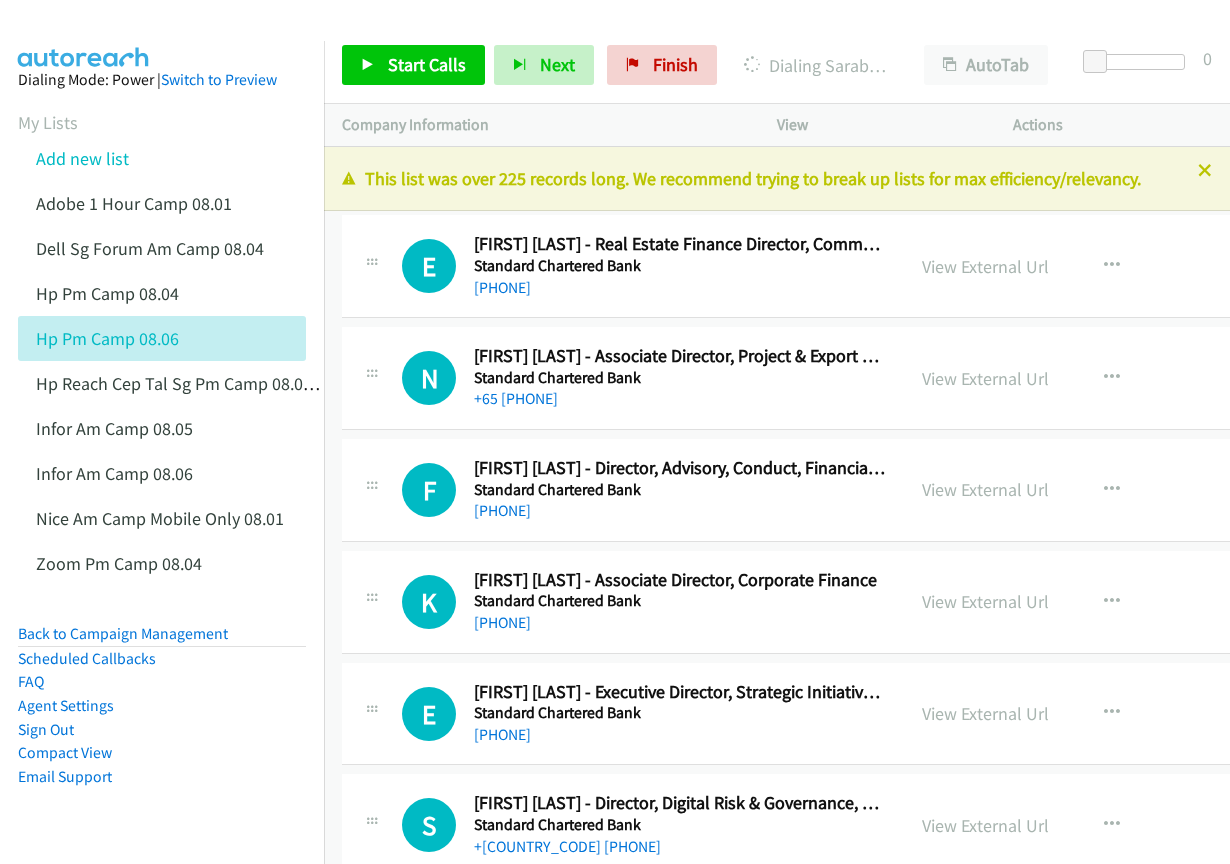 scroll, scrollTop: 0, scrollLeft: 0, axis: both 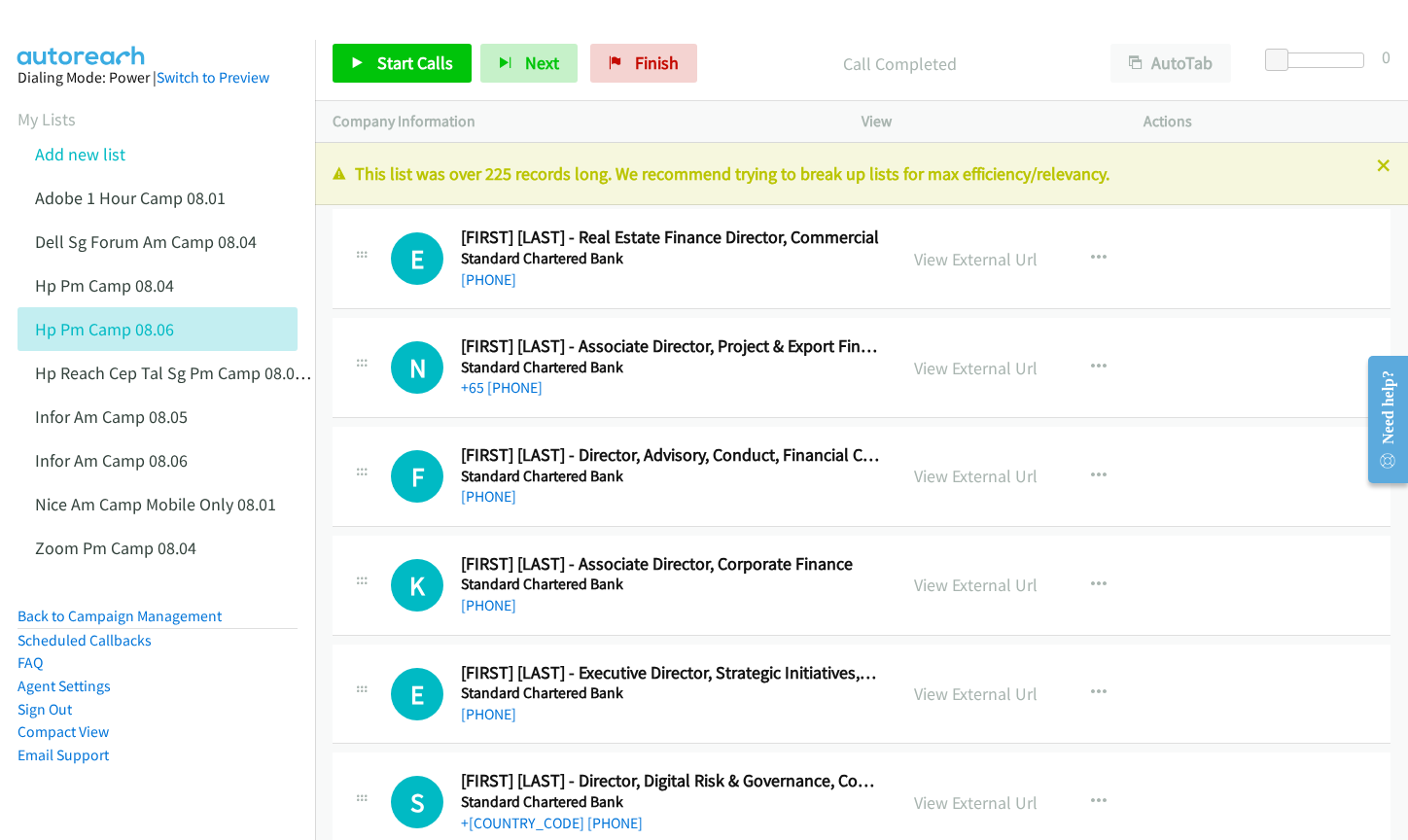 drag, startPoint x: 525, startPoint y: 287, endPoint x: 572, endPoint y: 278, distance: 47.85394 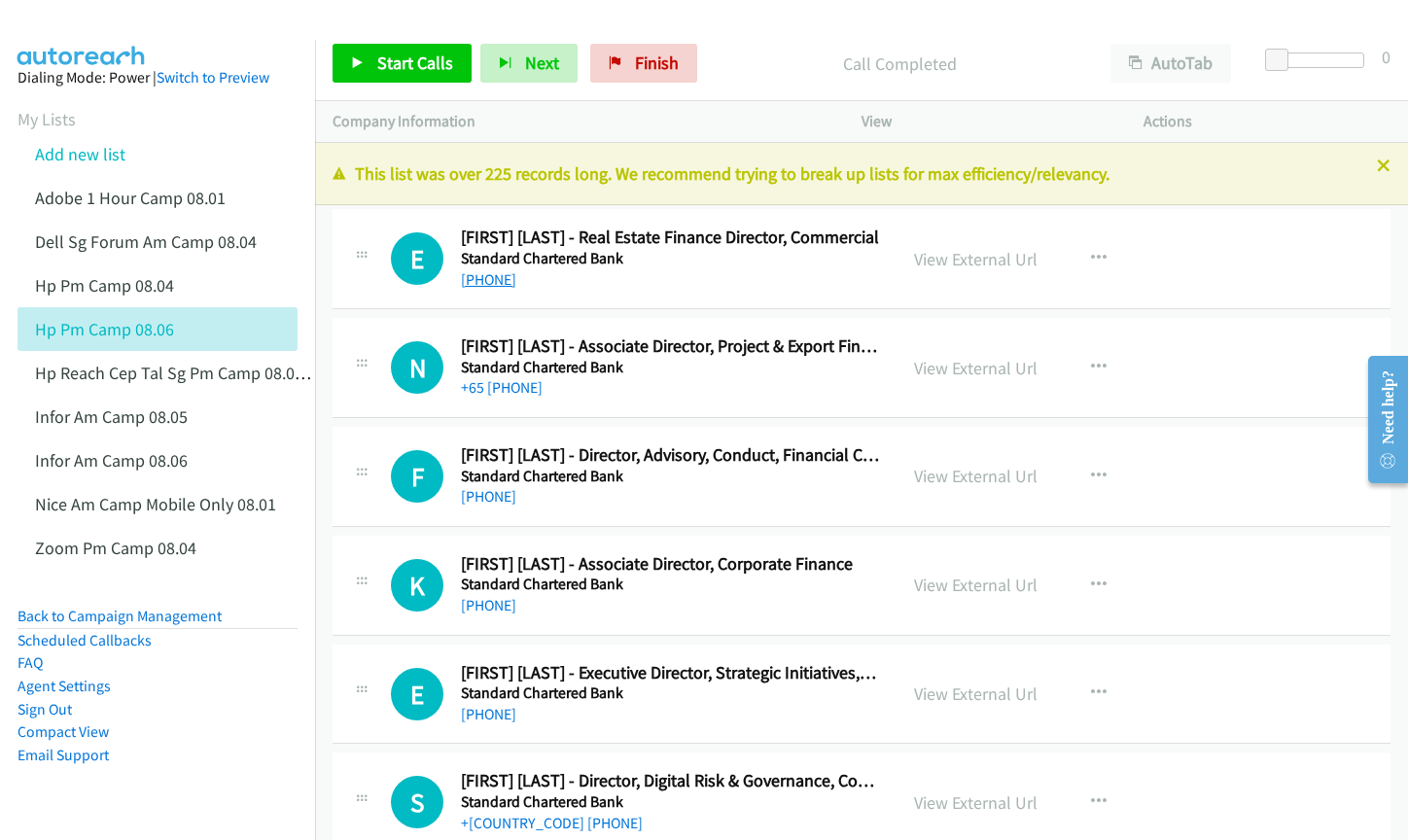 click on "[PHONE]" at bounding box center (488, 279) 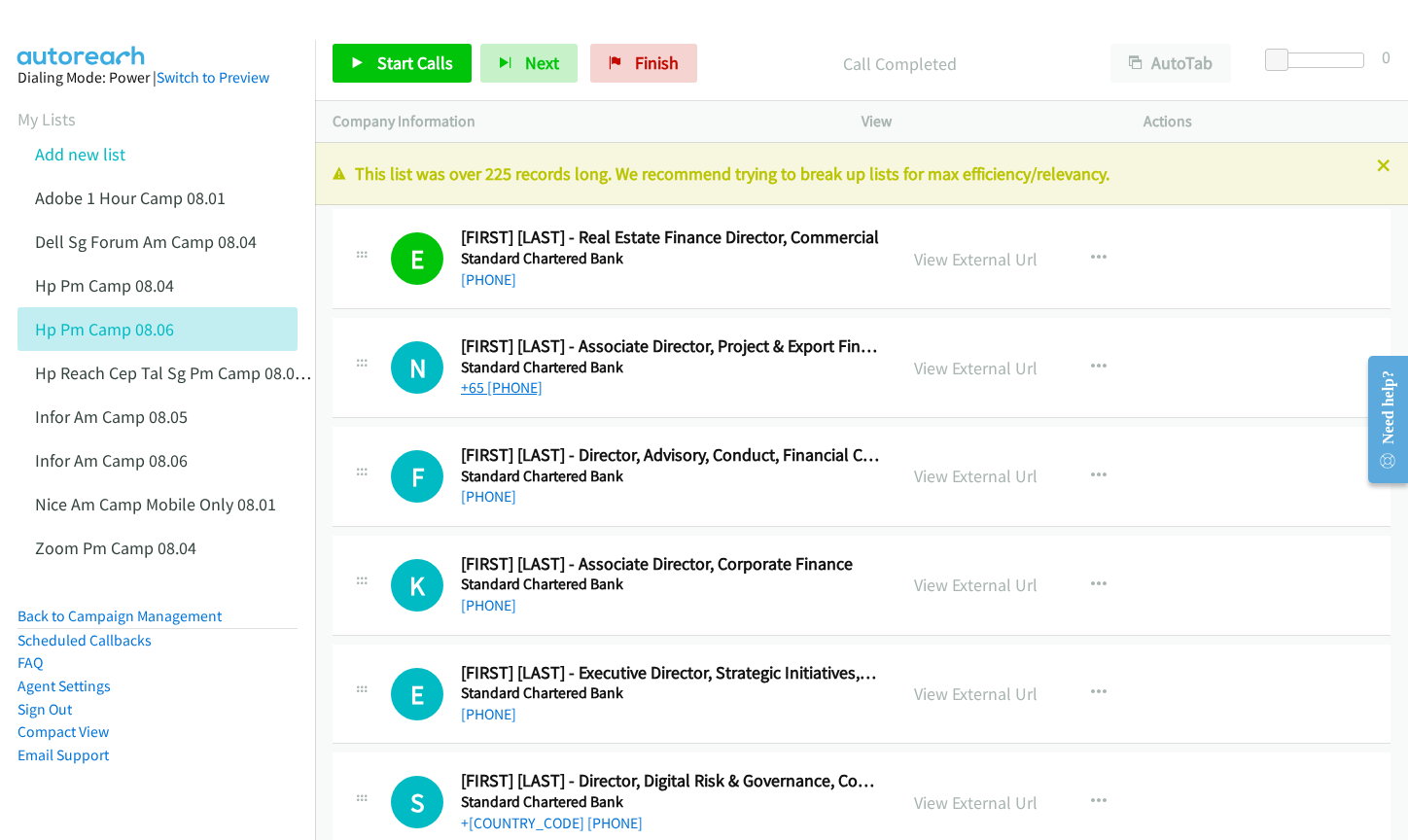 click on "+65 [PHONE]" at bounding box center [502, 387] 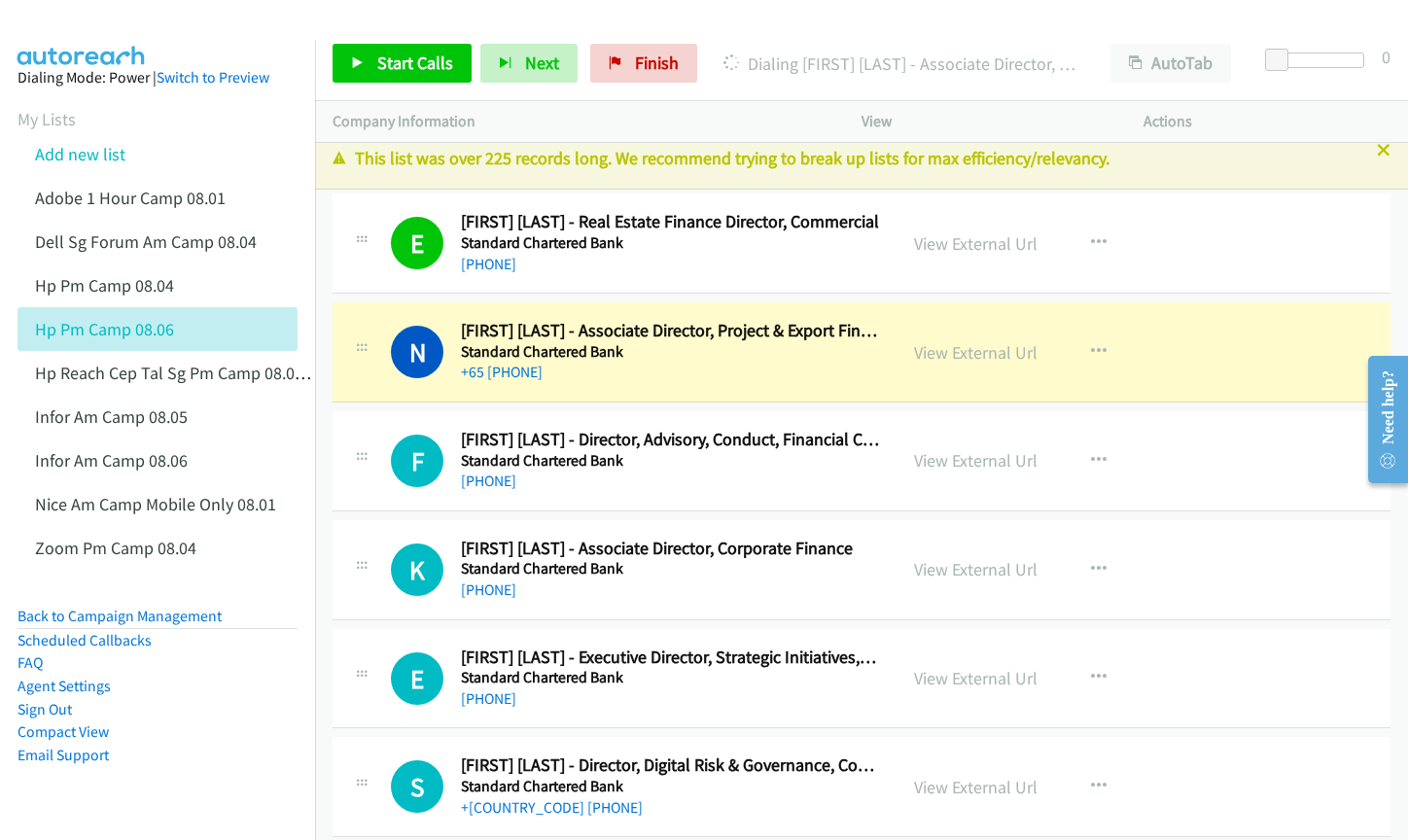 scroll, scrollTop: 0, scrollLeft: 0, axis: both 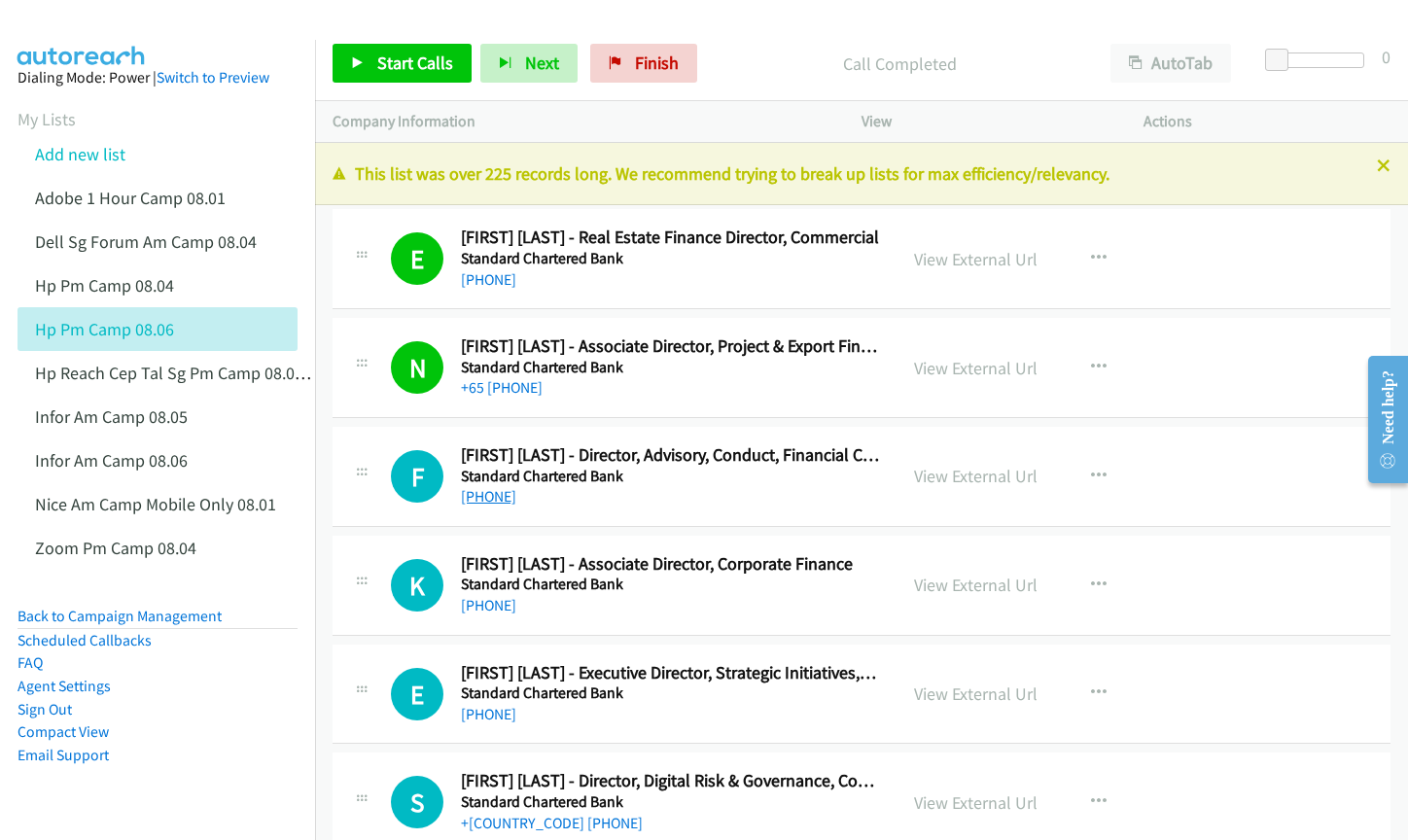 drag, startPoint x: 502, startPoint y: 491, endPoint x: 528, endPoint y: 494, distance: 26.172505 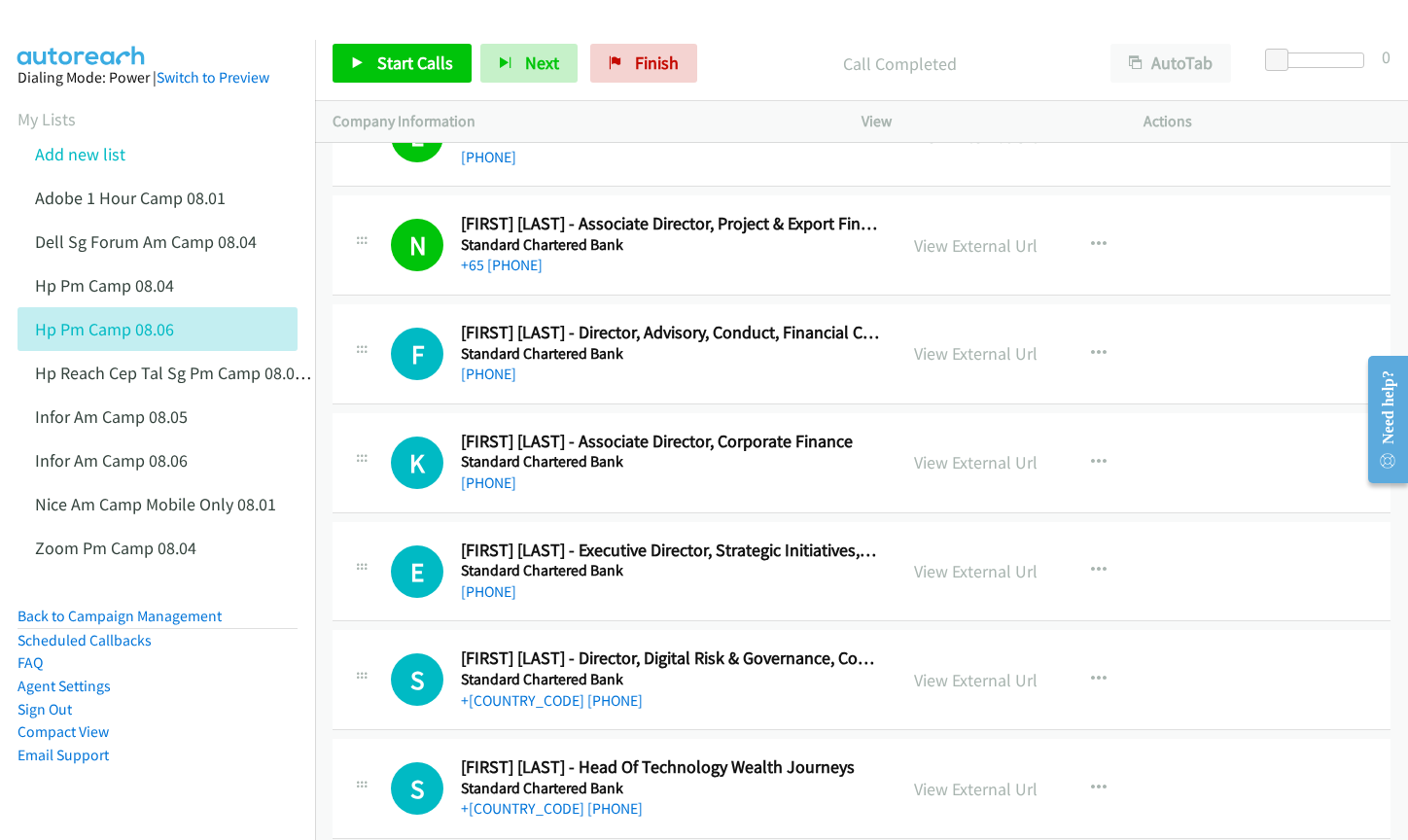 scroll, scrollTop: 194, scrollLeft: 0, axis: vertical 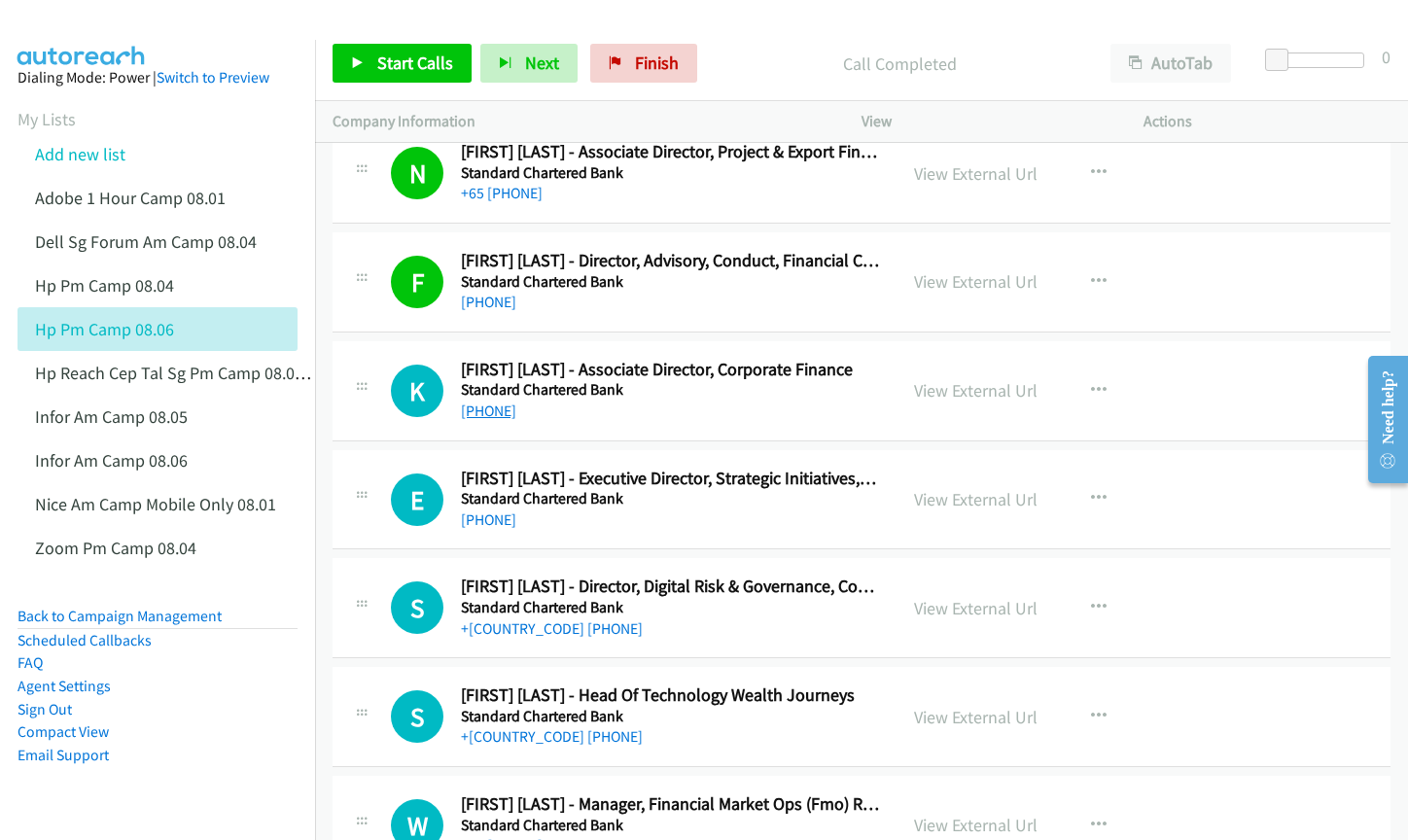 click on "[PHONE]" at bounding box center [488, 410] 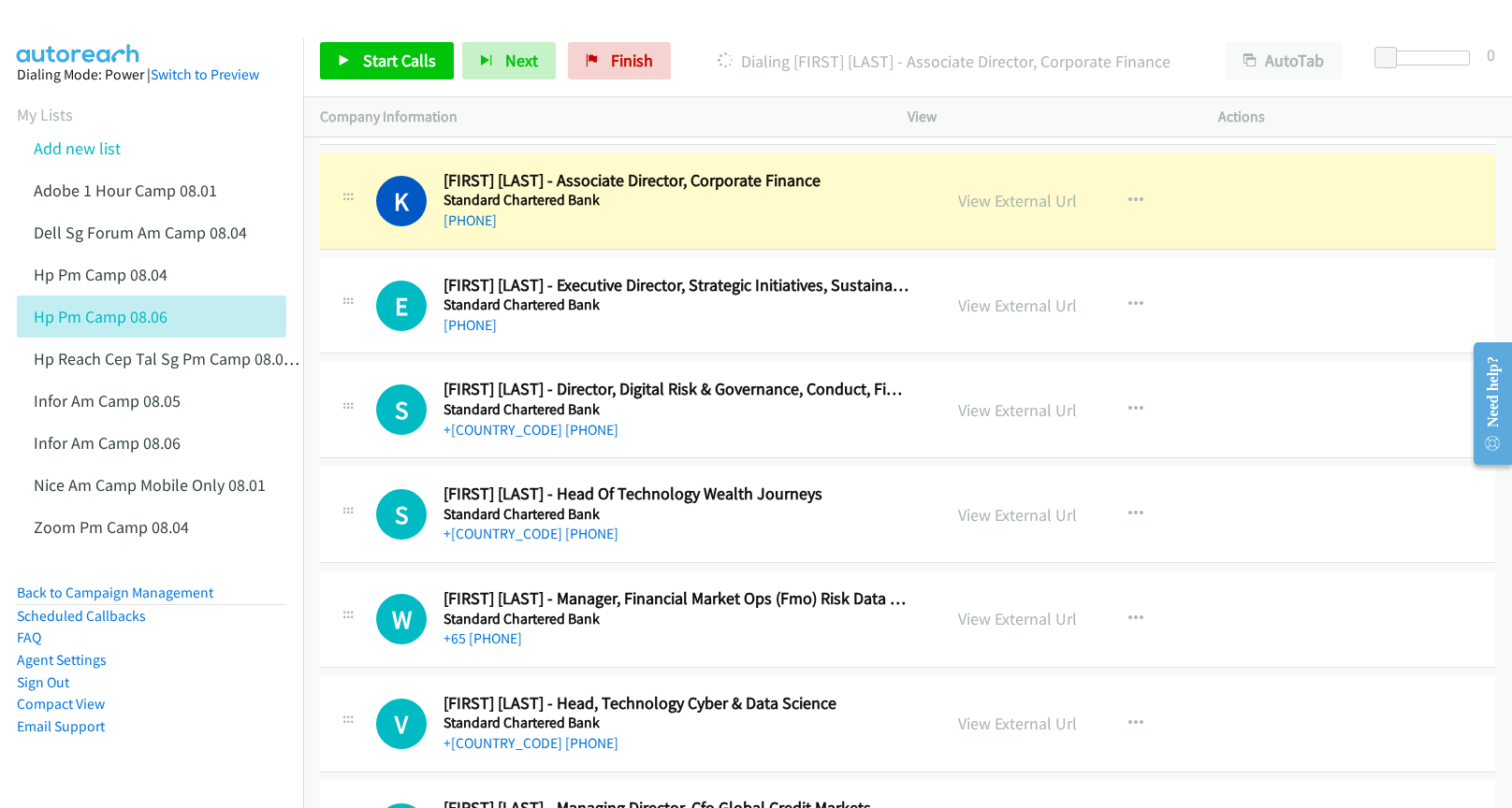 scroll, scrollTop: 374, scrollLeft: 0, axis: vertical 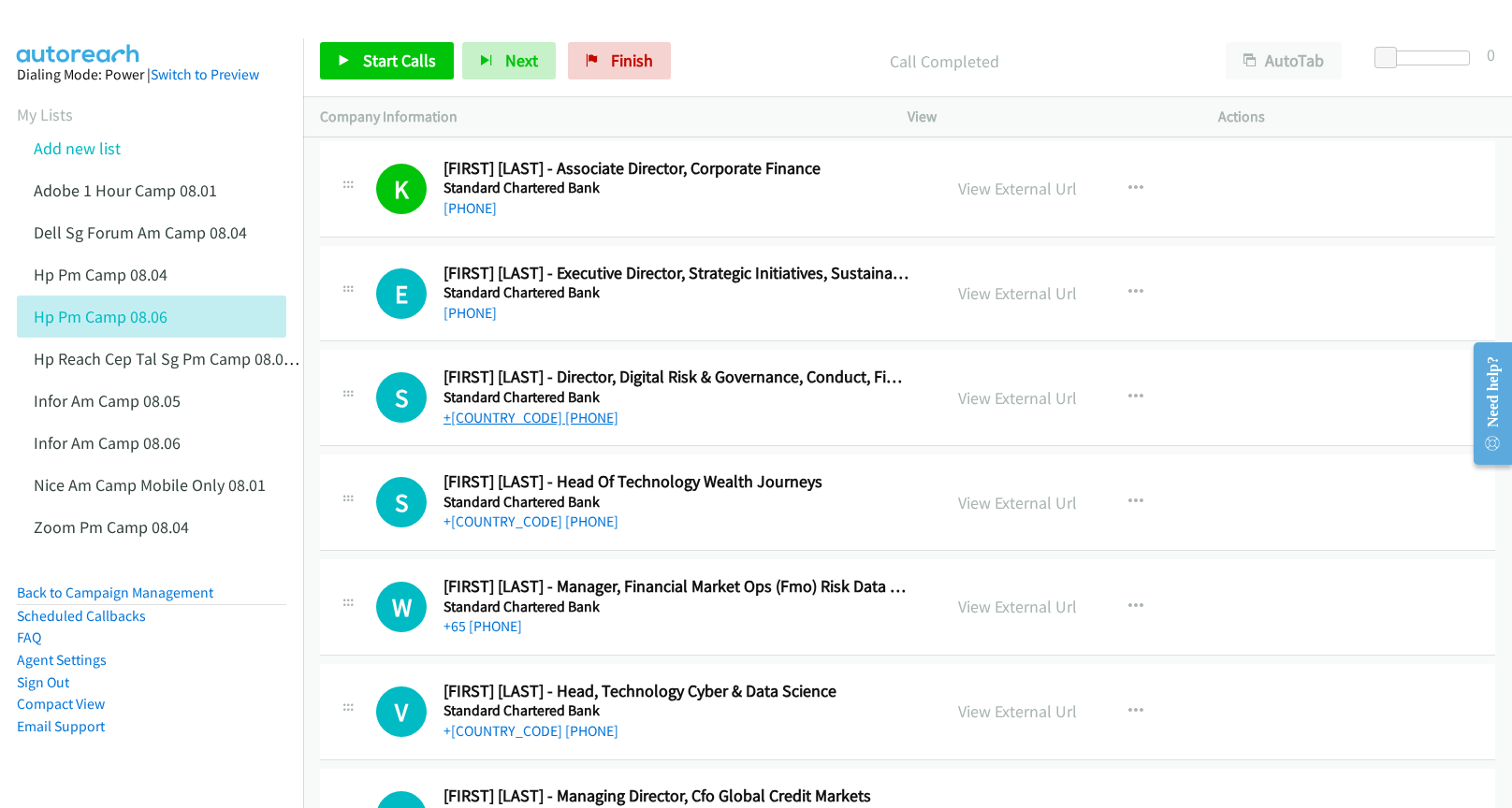 click on "+[COUNTRY_CODE] [PHONE]" at bounding box center (531, 417) 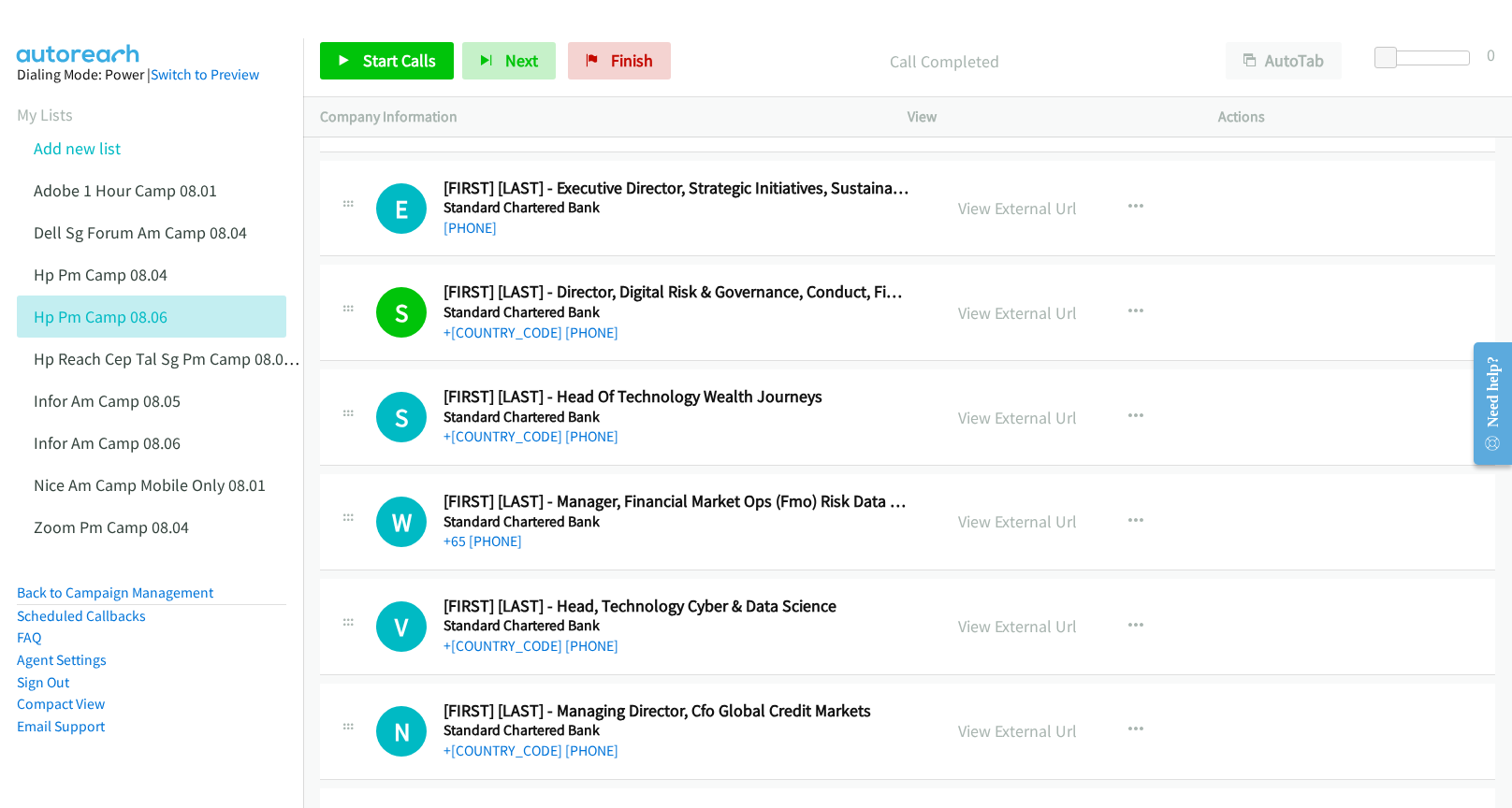 scroll, scrollTop: 468, scrollLeft: 0, axis: vertical 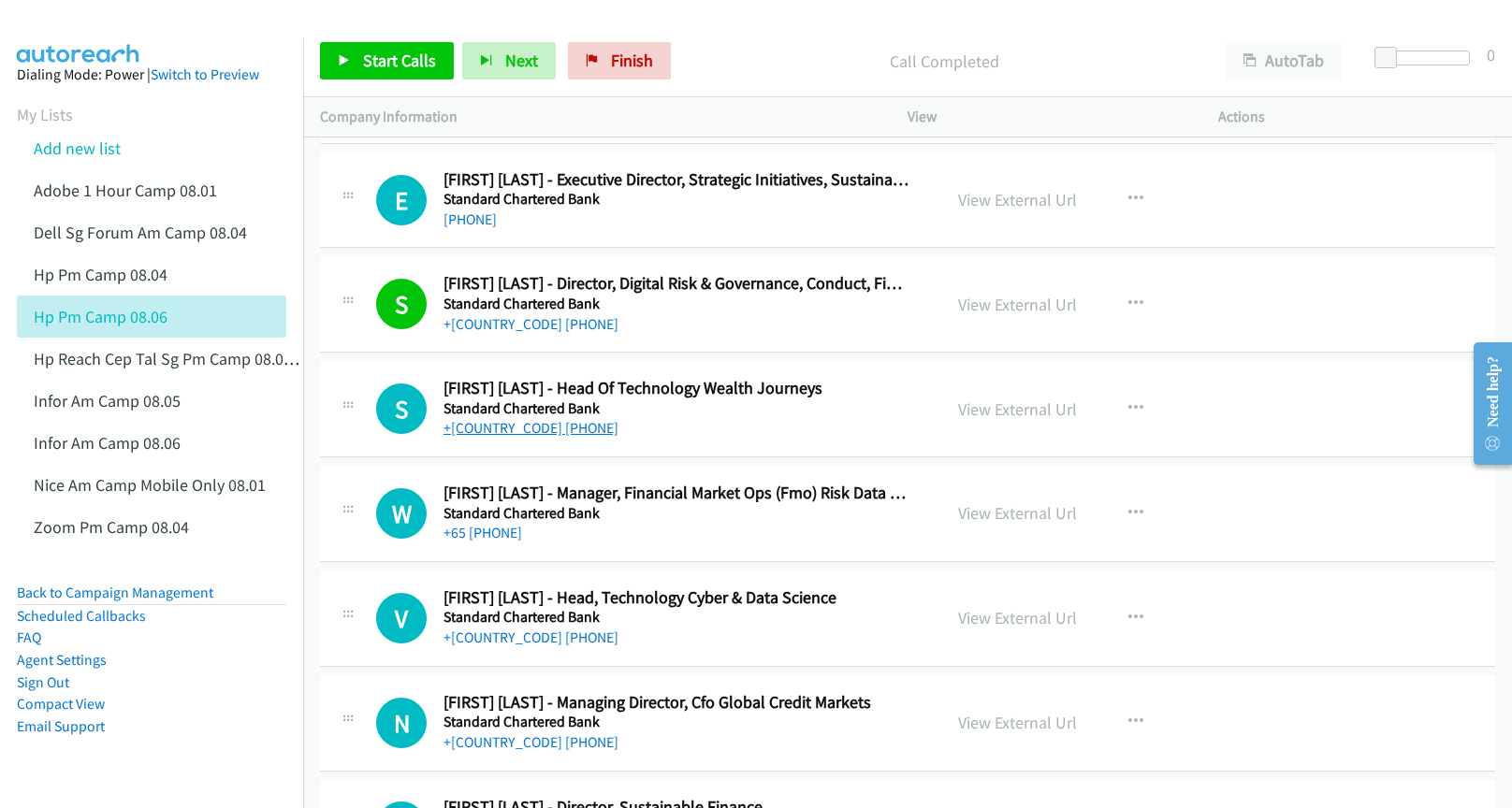 click on "+[COUNTRY_CODE] [PHONE]" at bounding box center (531, 427) 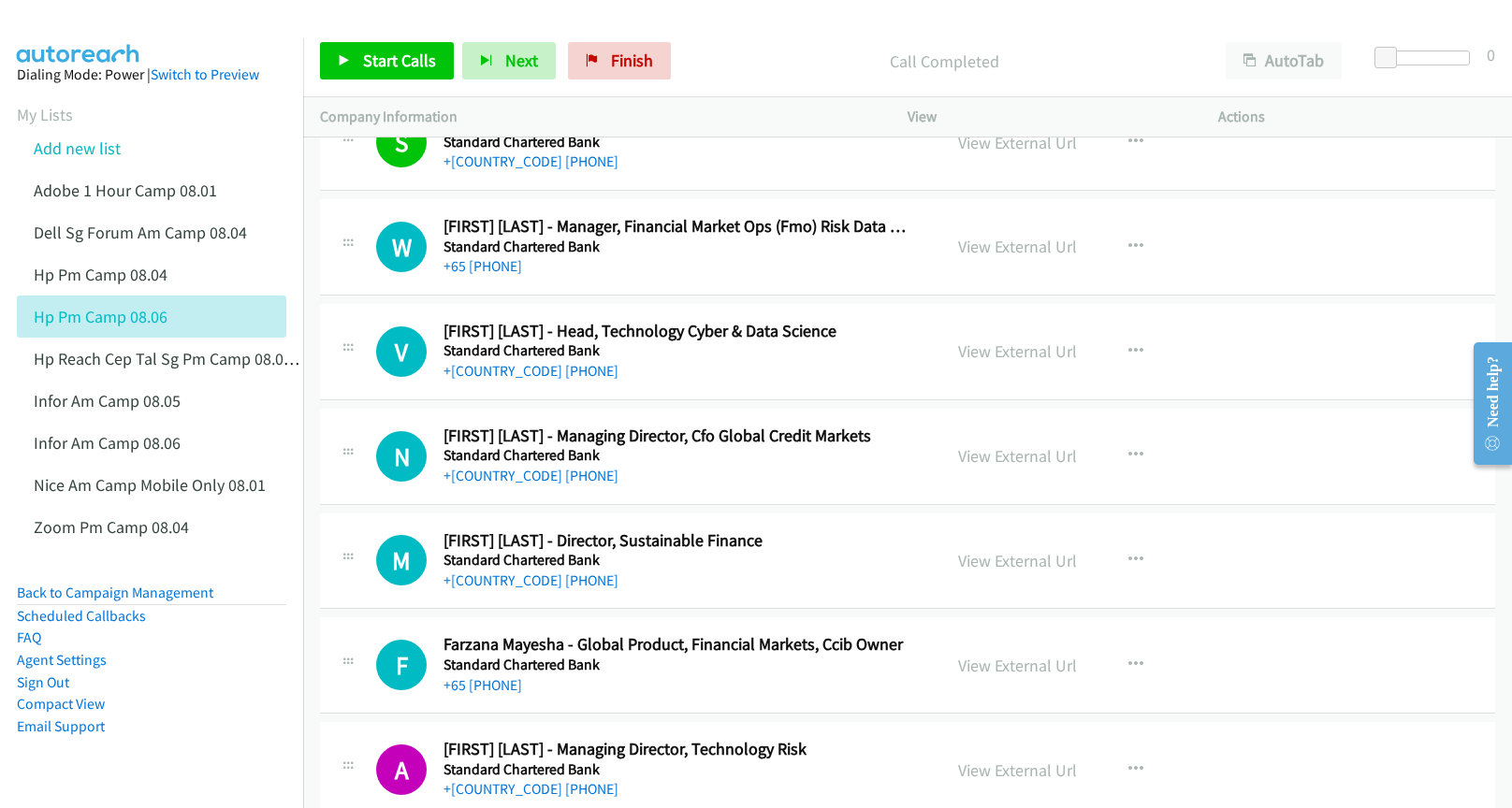 scroll, scrollTop: 748, scrollLeft: 0, axis: vertical 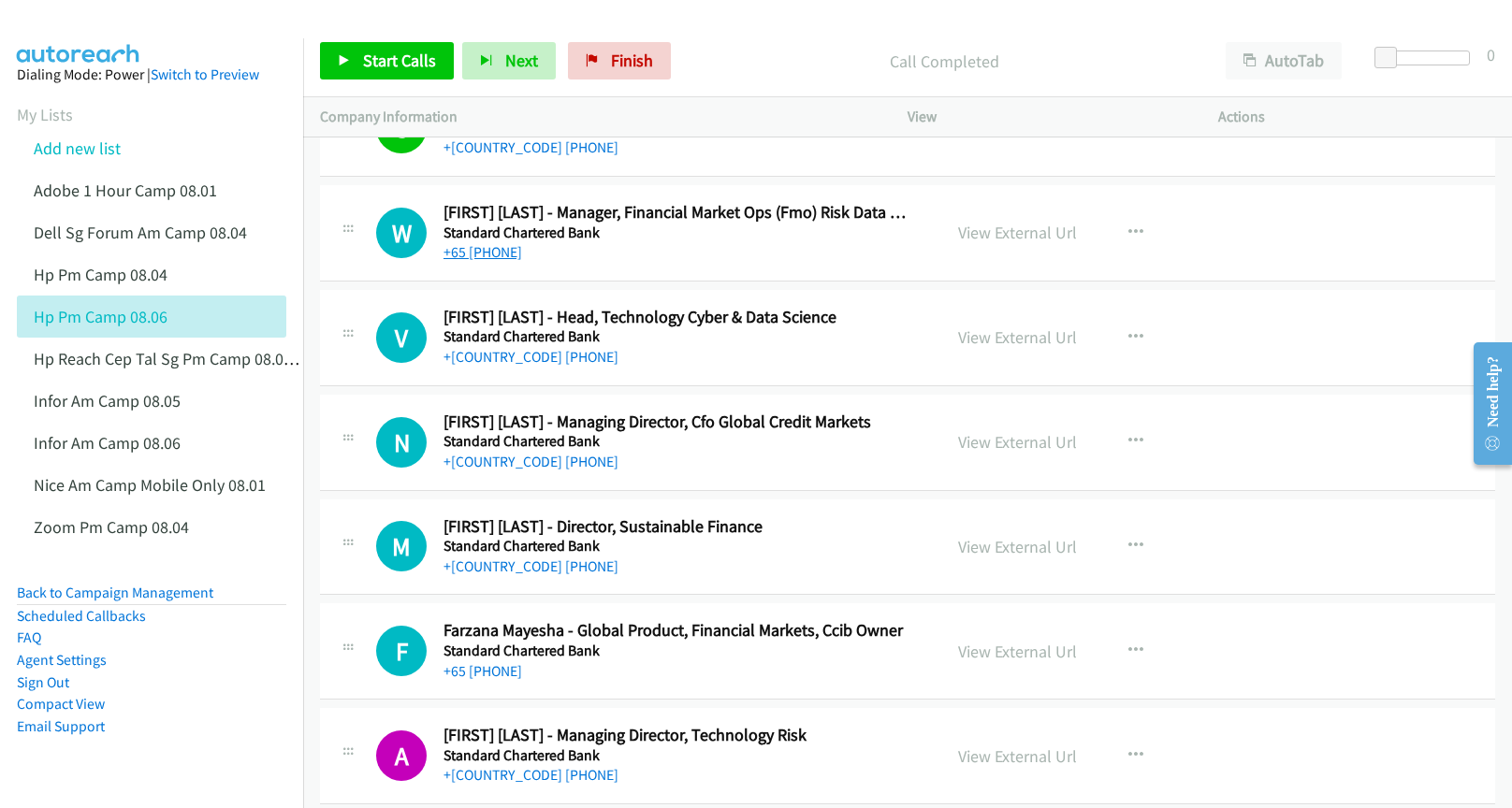 click on "+65 [PHONE]" at bounding box center (483, 252) 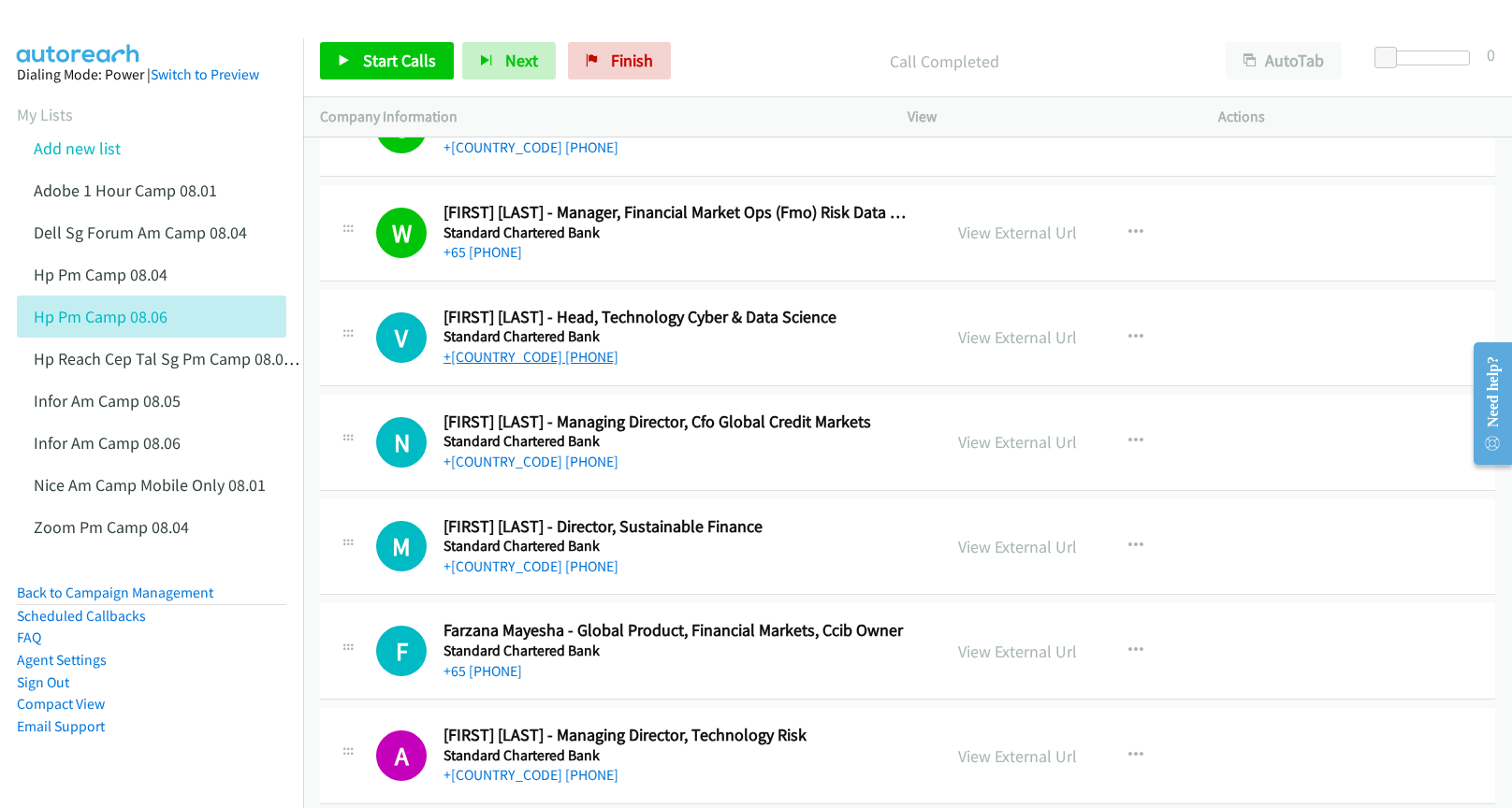click on "+[COUNTRY_CODE] [PHONE]" at bounding box center [531, 356] 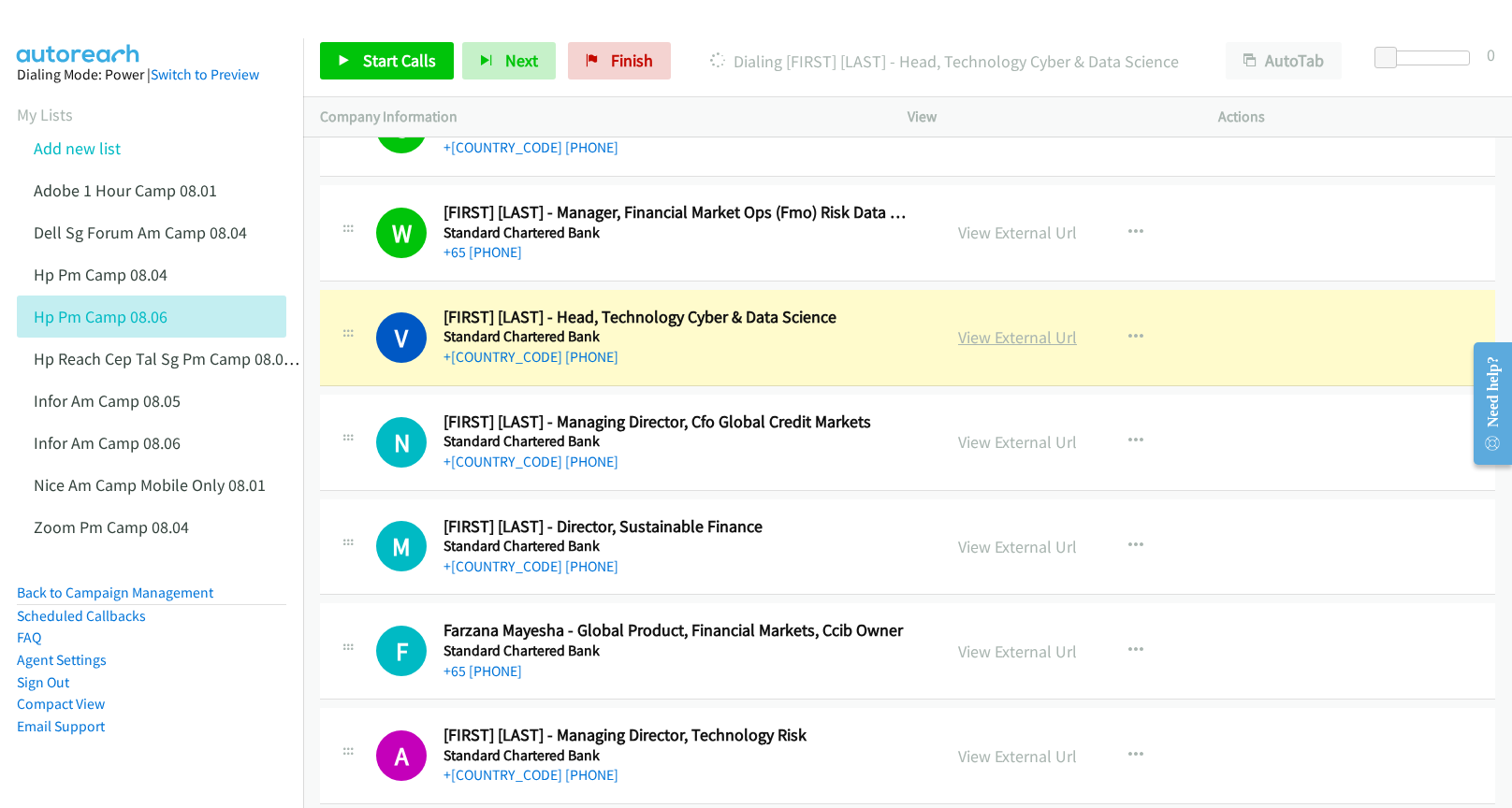 click on "View External Url" at bounding box center [1017, 337] 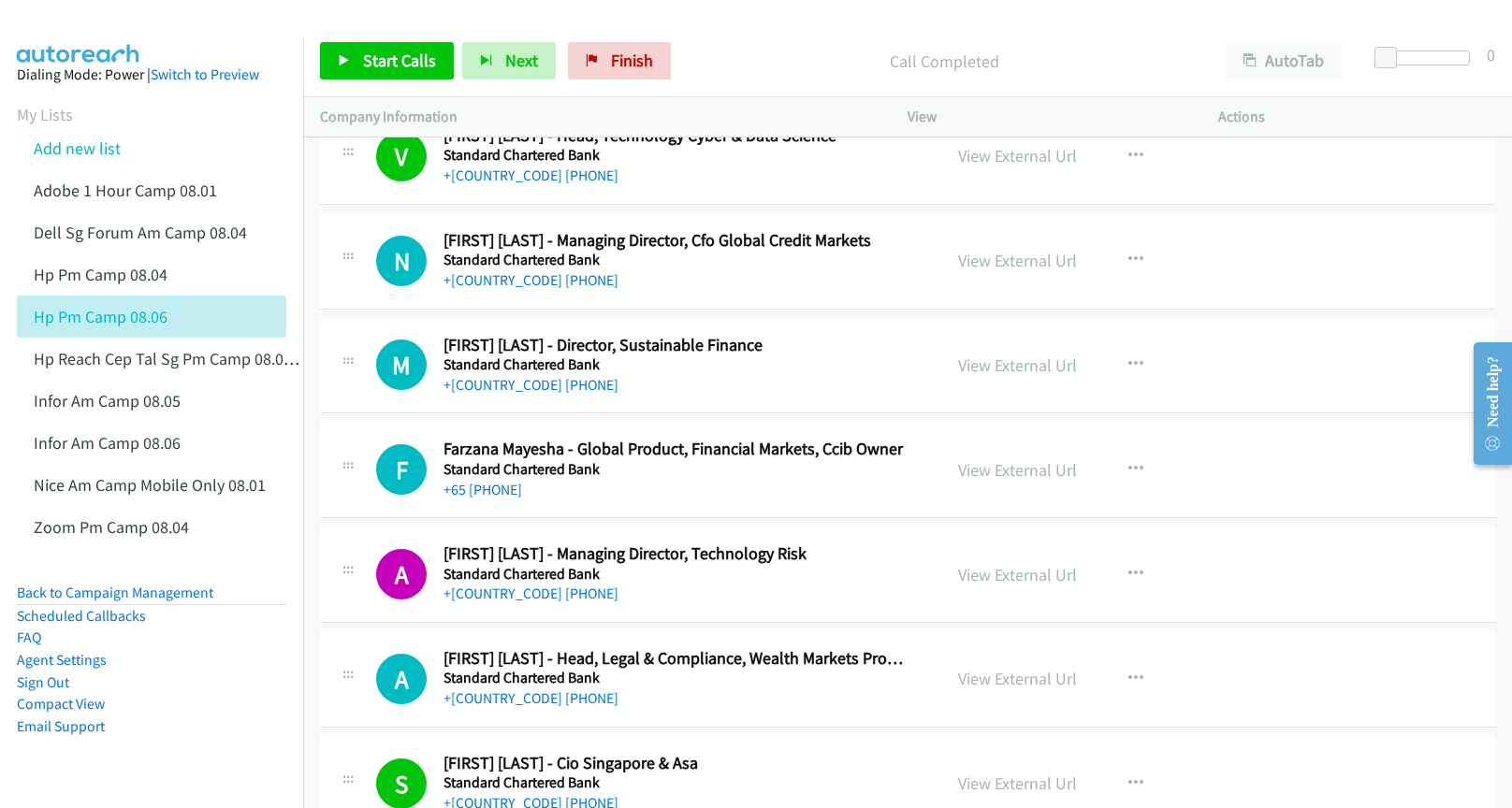 scroll, scrollTop: 935, scrollLeft: 0, axis: vertical 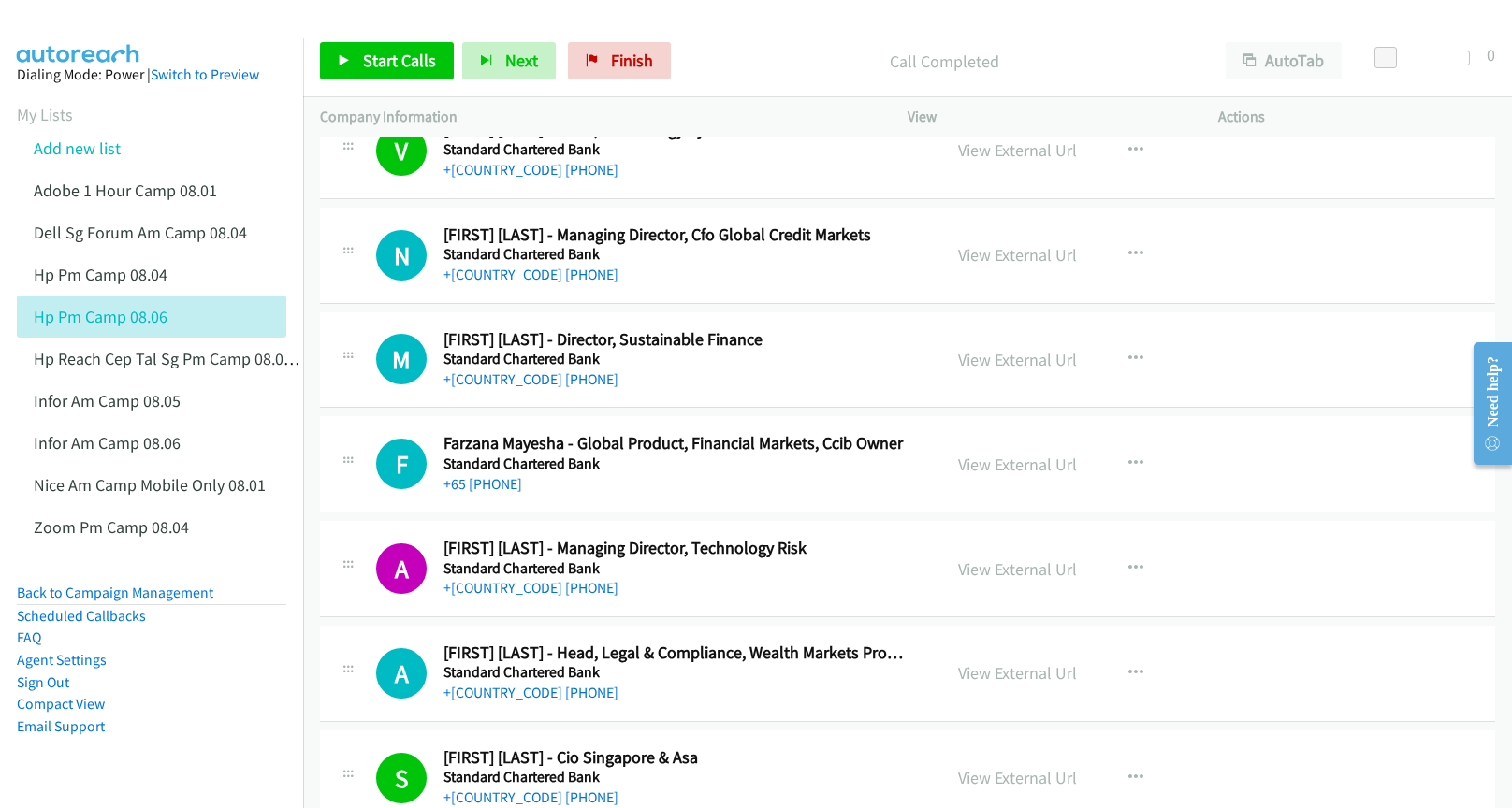 click on "+[COUNTRY_CODE] [PHONE]" at bounding box center (531, 274) 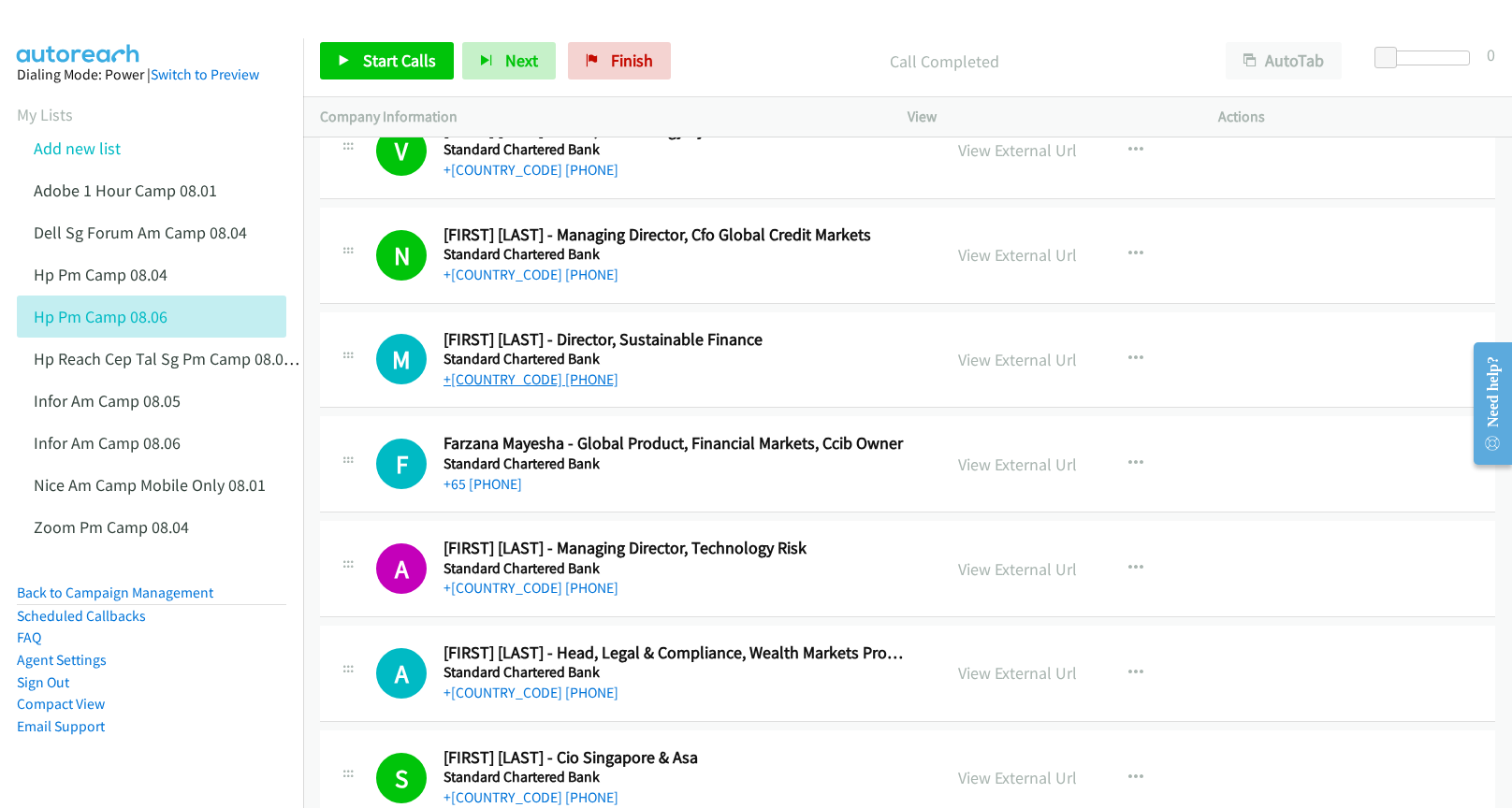 click on "+[COUNTRY_CODE] [PHONE]" at bounding box center (531, 379) 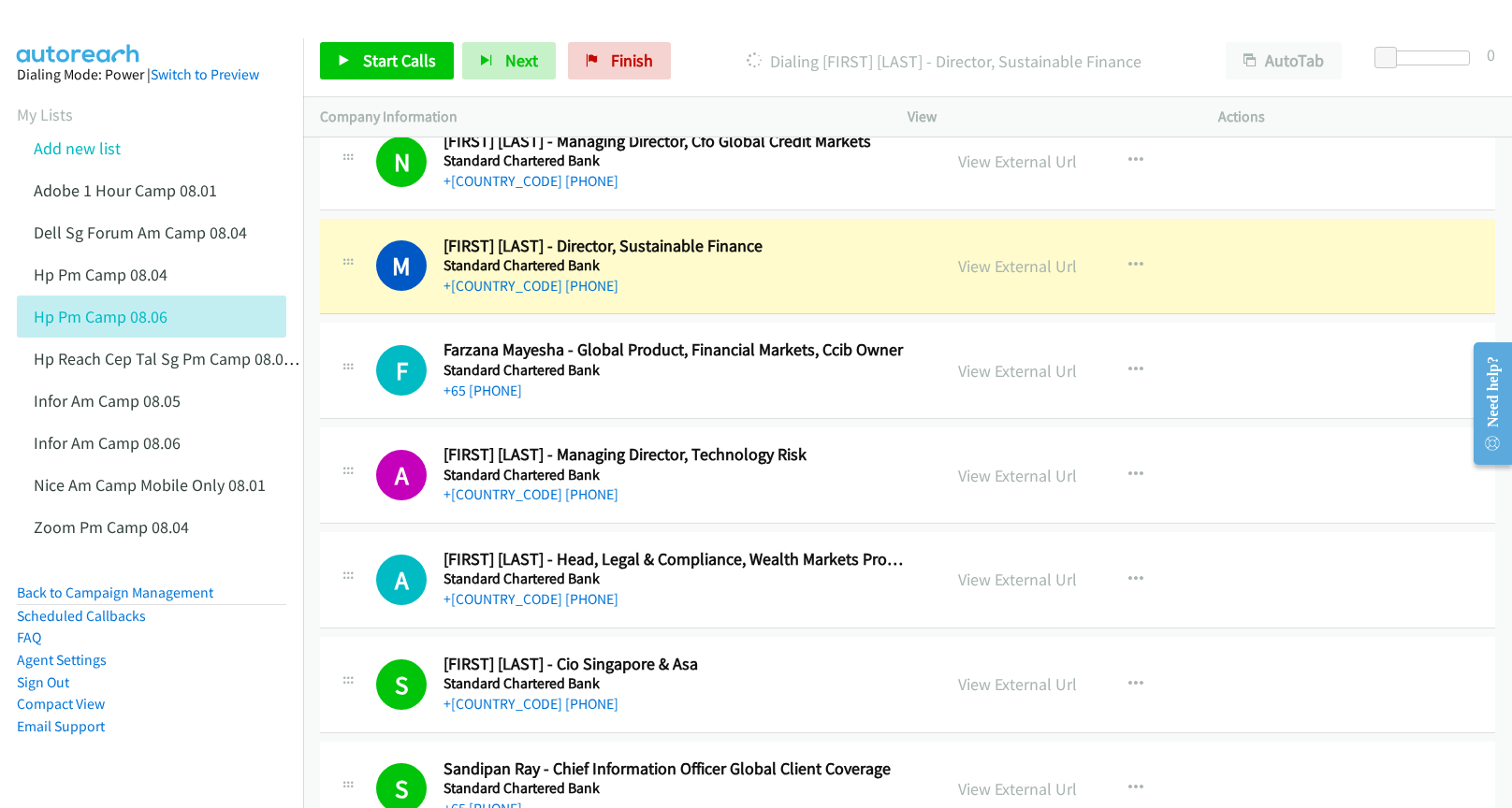 scroll, scrollTop: 1122, scrollLeft: 0, axis: vertical 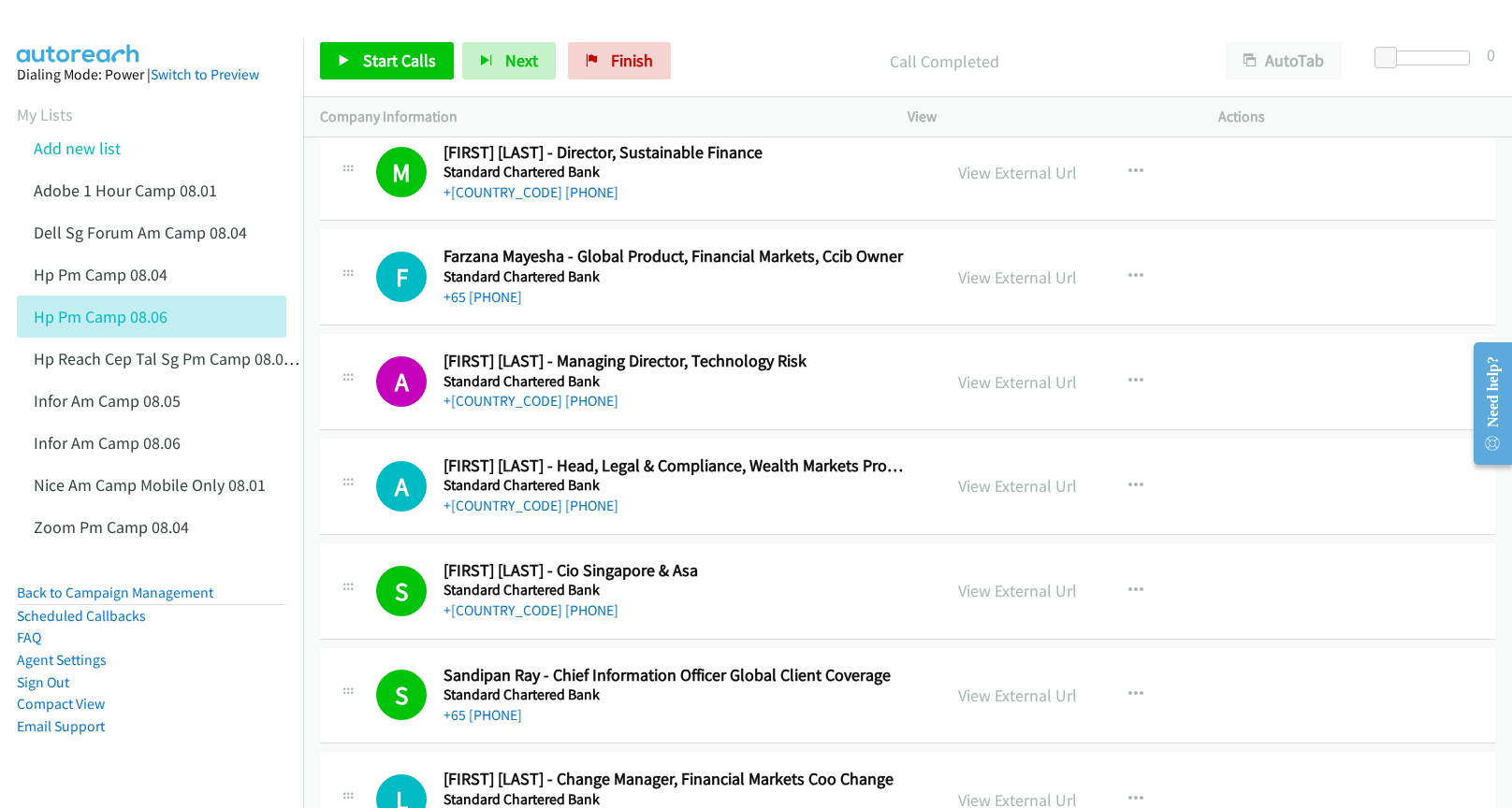 drag, startPoint x: 459, startPoint y: 404, endPoint x: 662, endPoint y: 428, distance: 204.4138 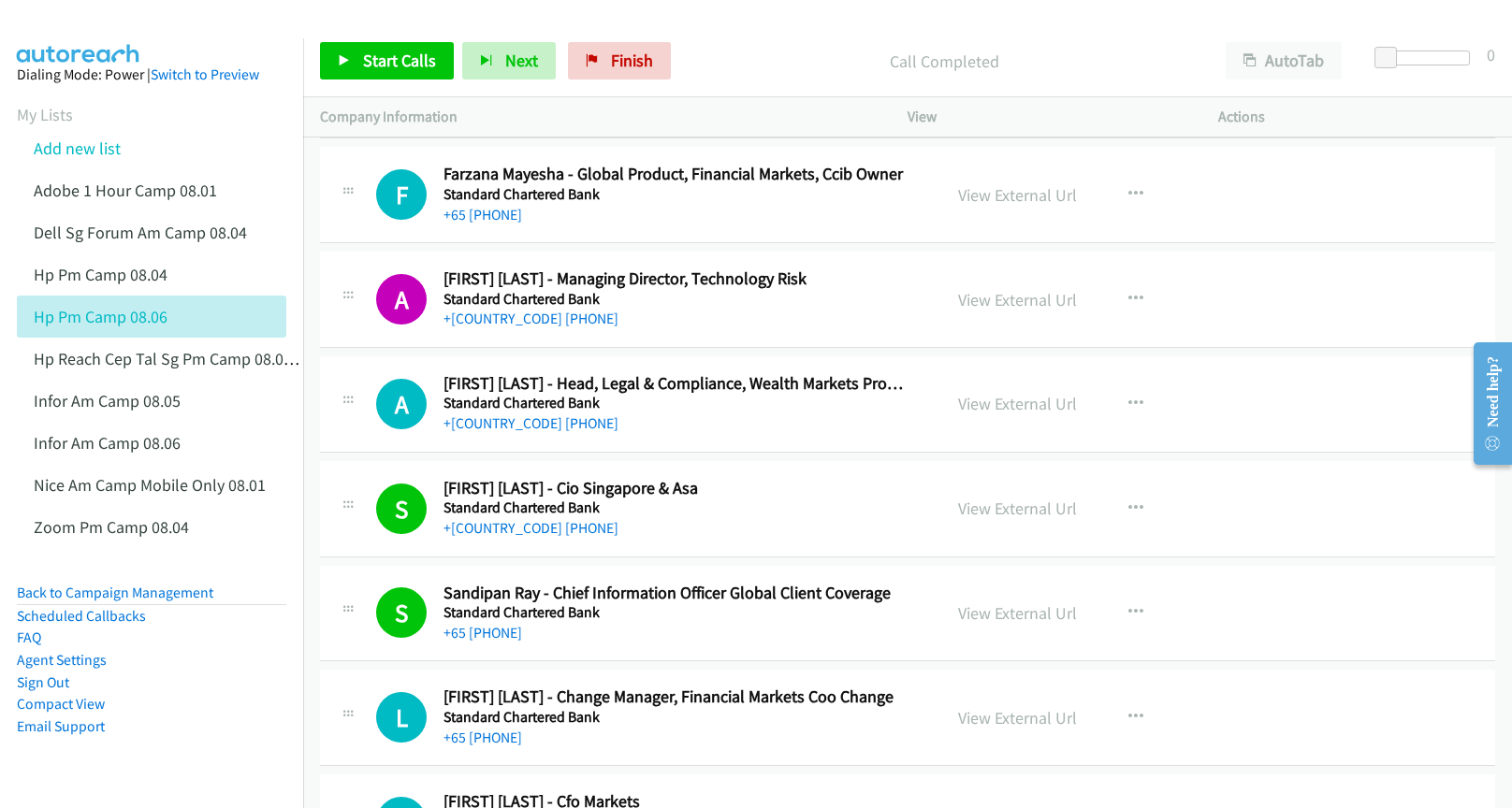 scroll, scrollTop: 1216, scrollLeft: 0, axis: vertical 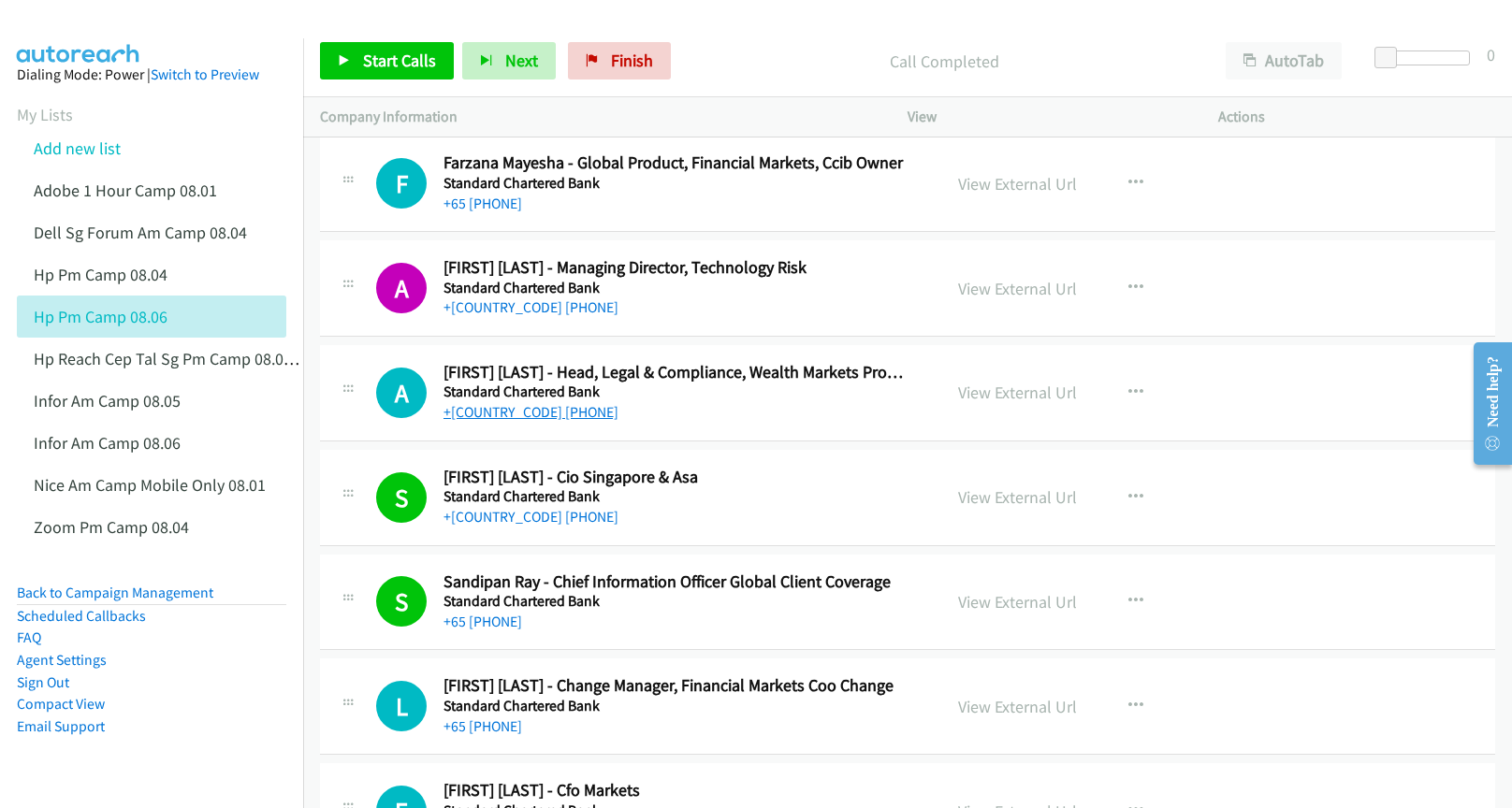 click on "+[COUNTRY_CODE] [PHONE]" at bounding box center (531, 411) 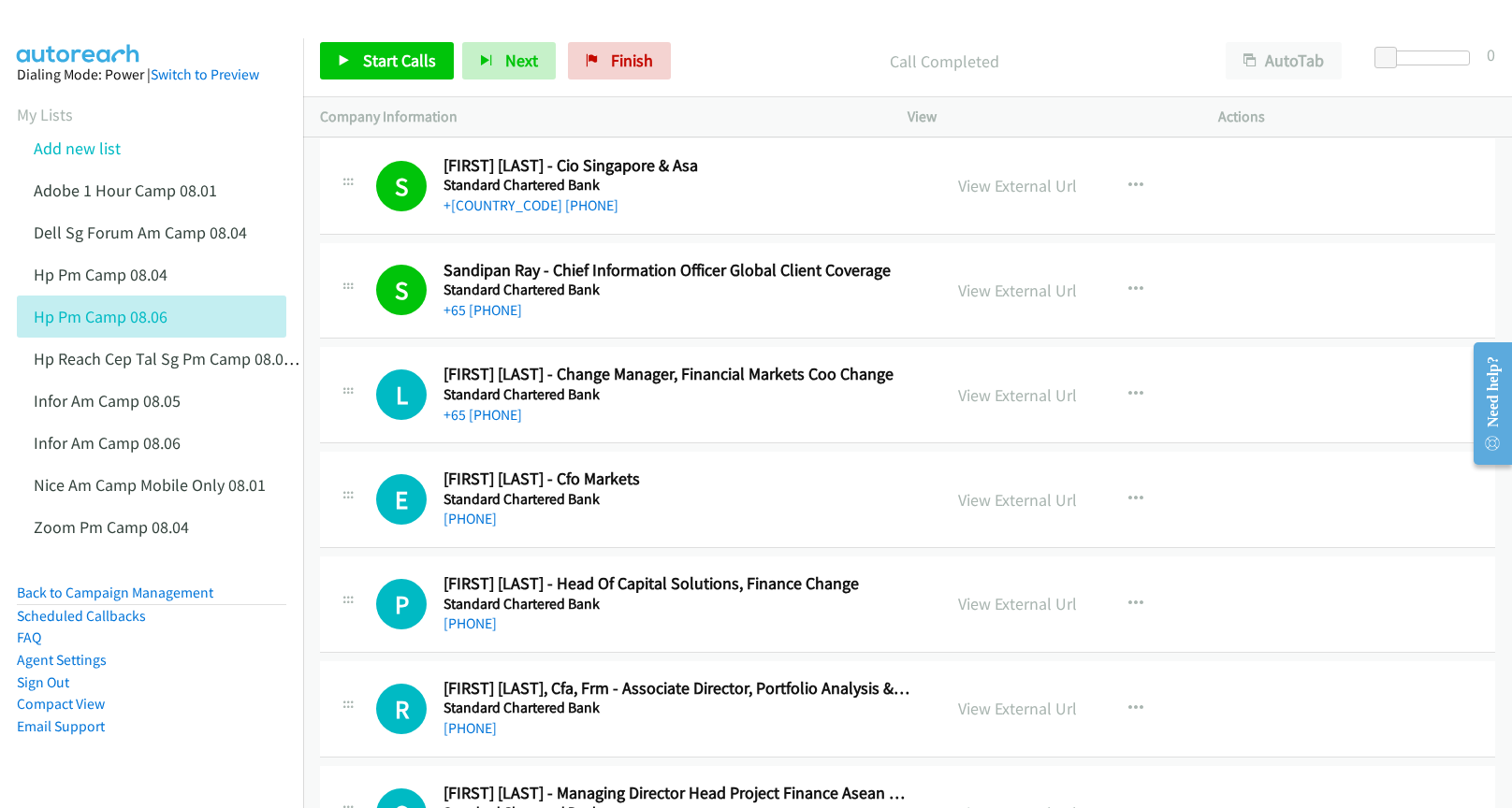 scroll, scrollTop: 1590, scrollLeft: 0, axis: vertical 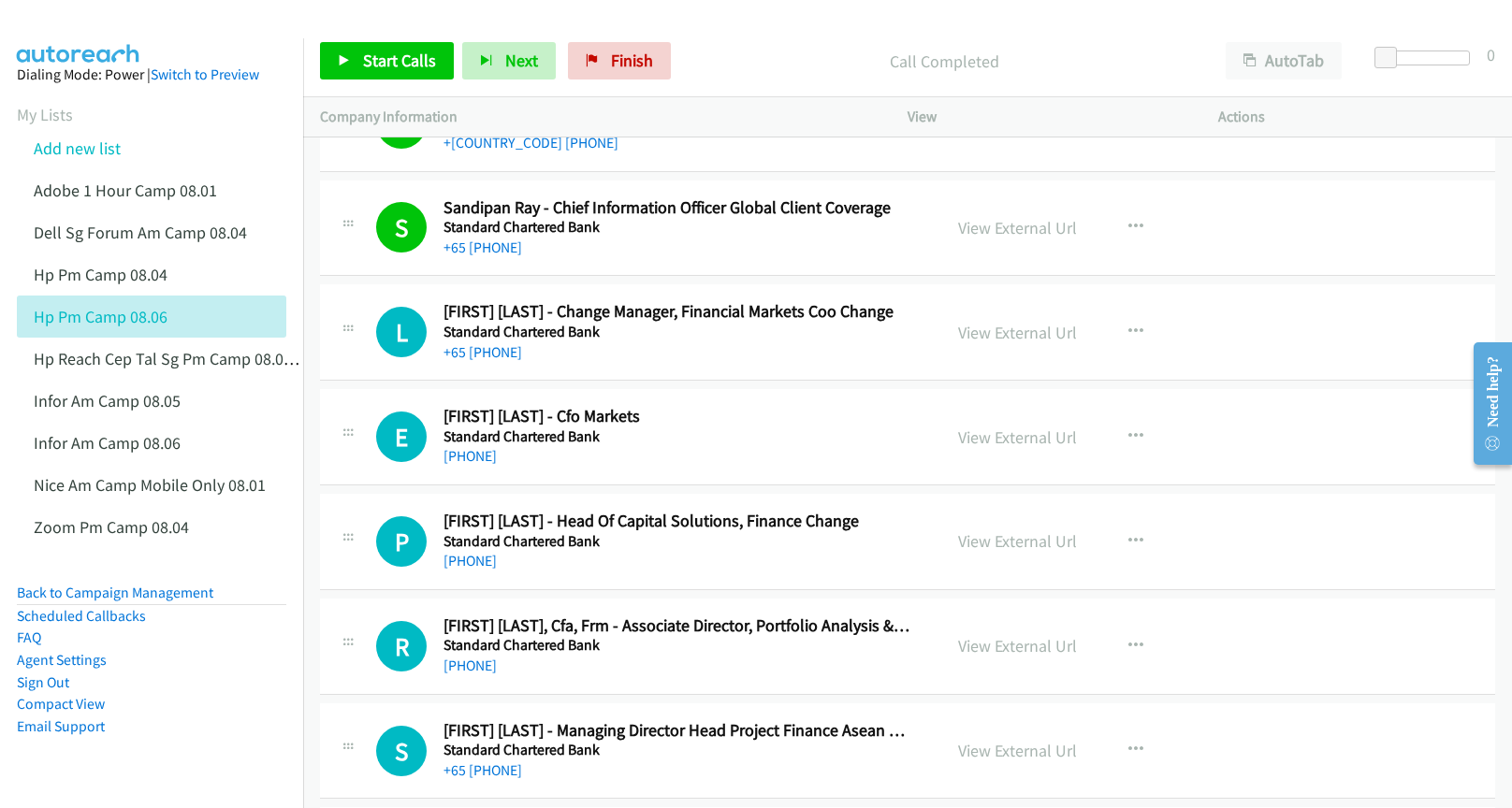 drag, startPoint x: 500, startPoint y: 456, endPoint x: 545, endPoint y: 456, distance: 45 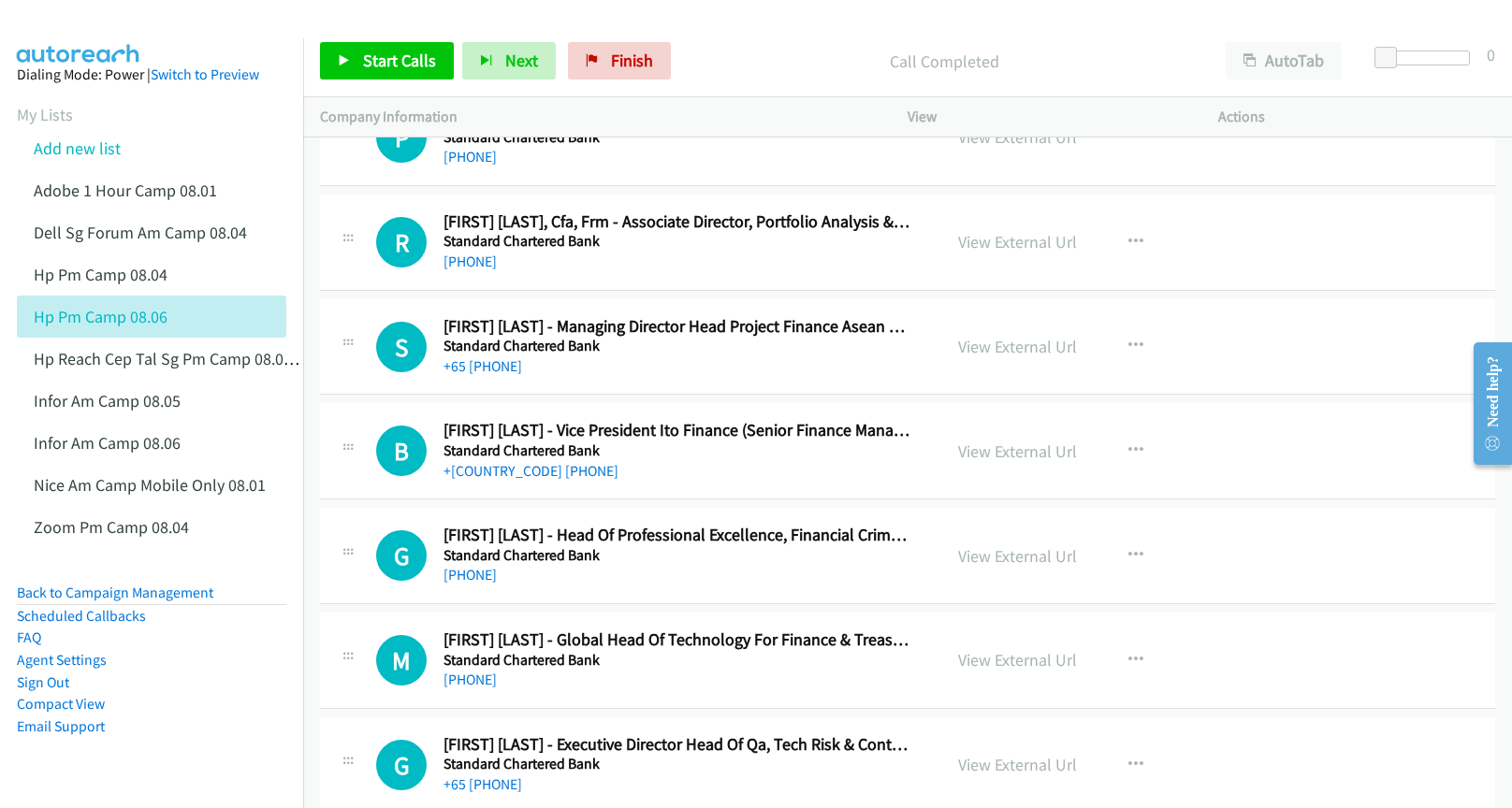 scroll, scrollTop: 2057, scrollLeft: 0, axis: vertical 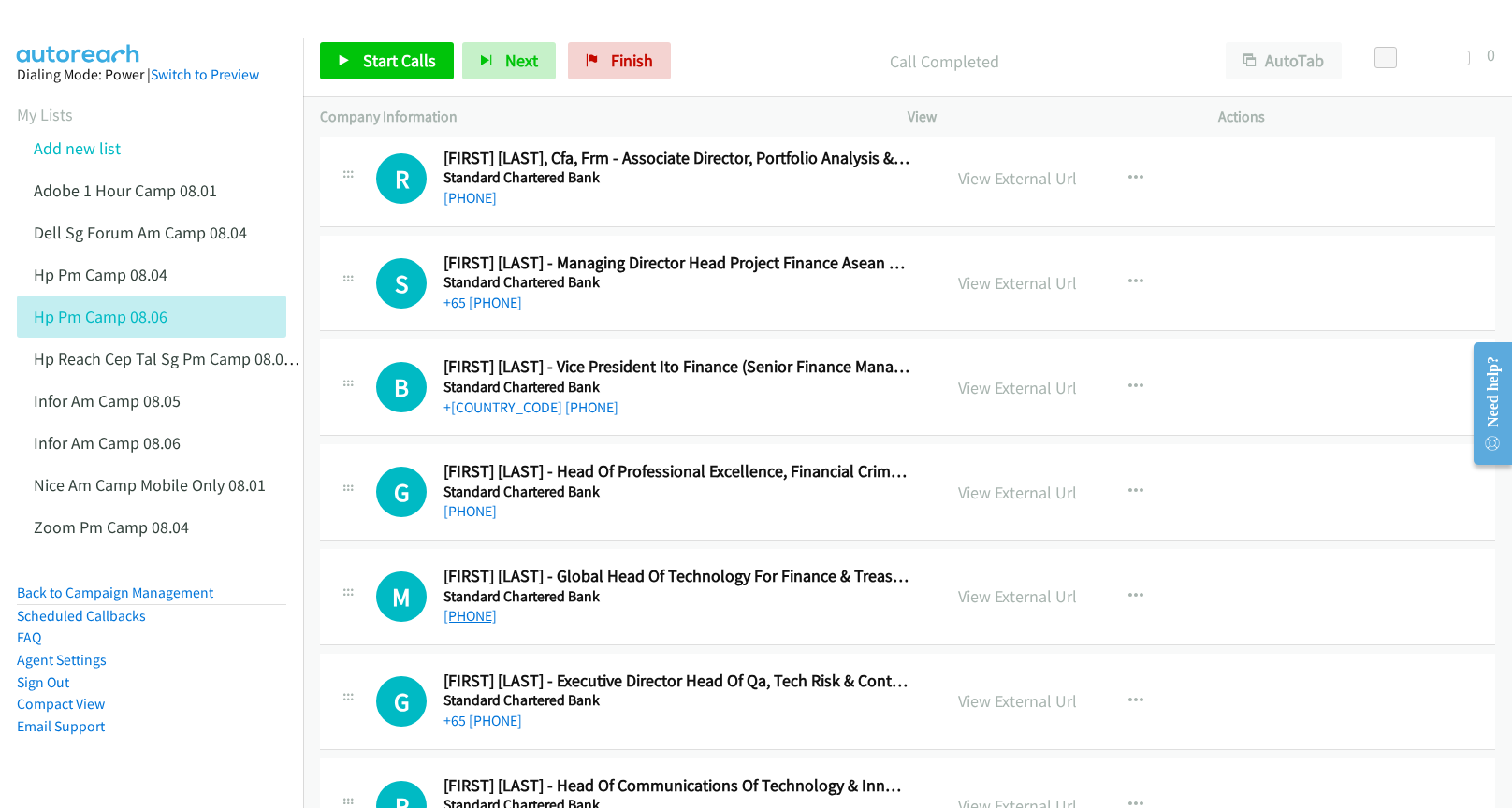 click on "[PHONE]" at bounding box center (470, 615) 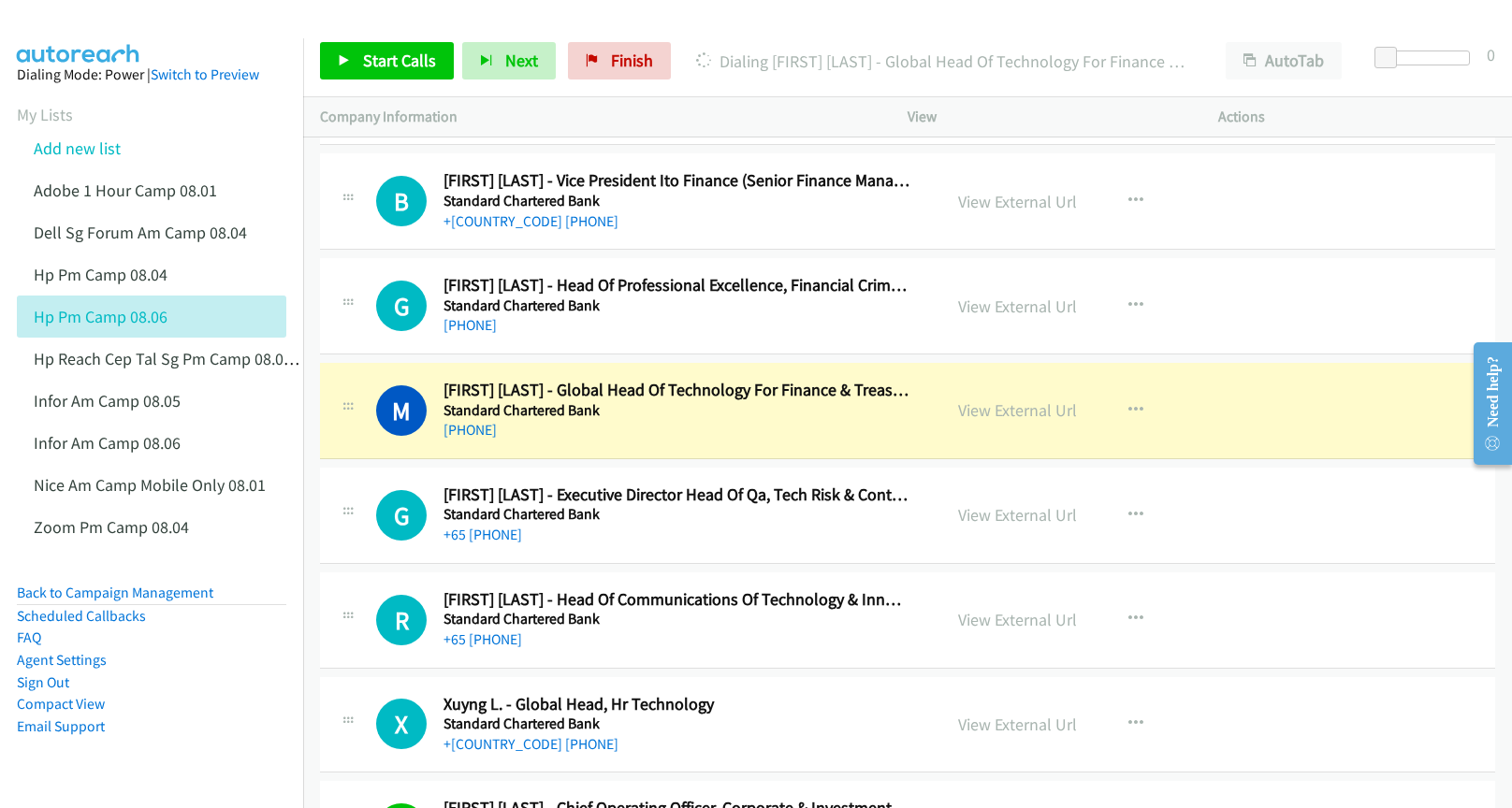 scroll, scrollTop: 2244, scrollLeft: 0, axis: vertical 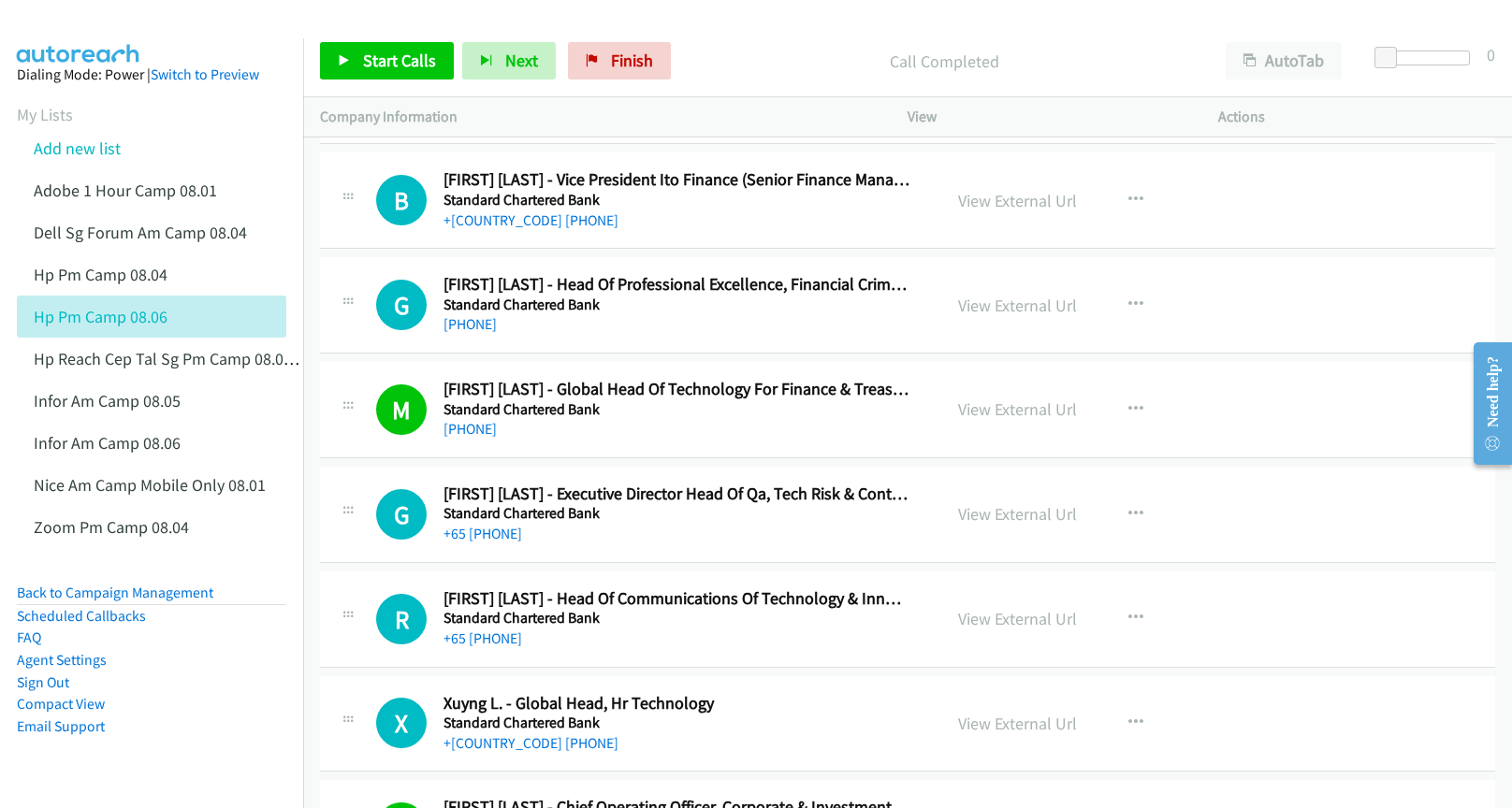 click at bounding box center [748, 36] 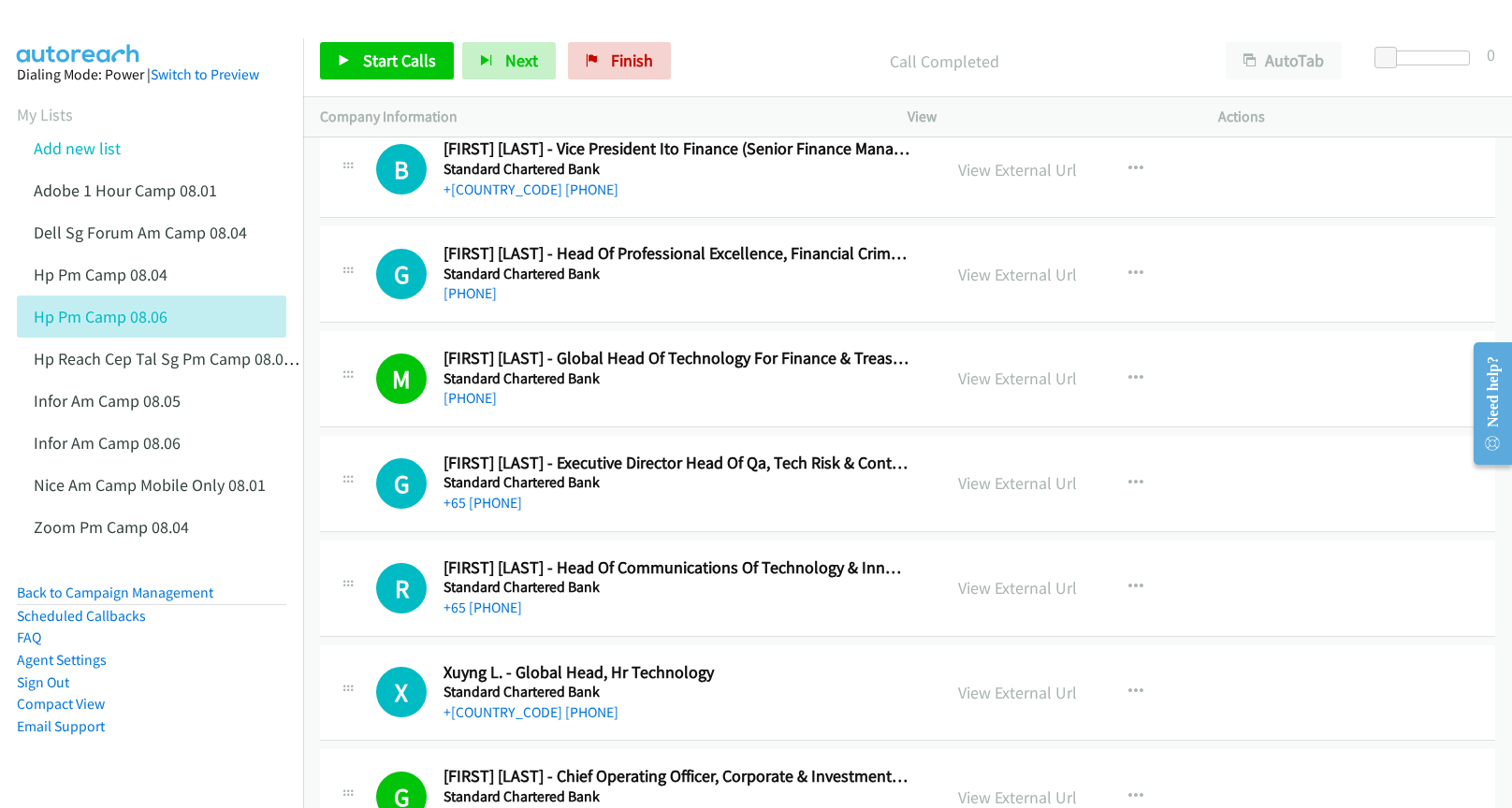 scroll, scrollTop: 2431, scrollLeft: 0, axis: vertical 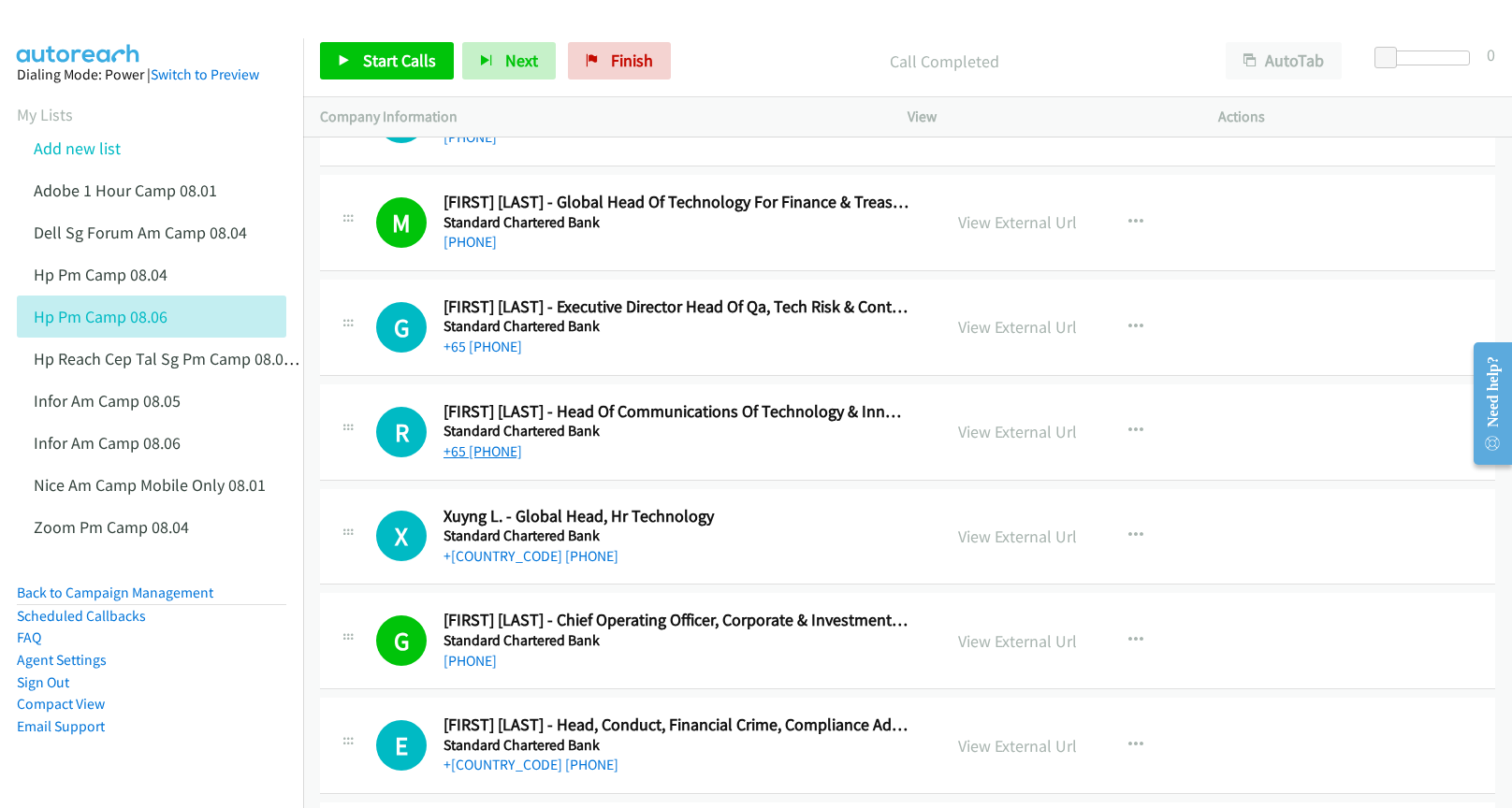 click on "+65 [PHONE]" at bounding box center [483, 451] 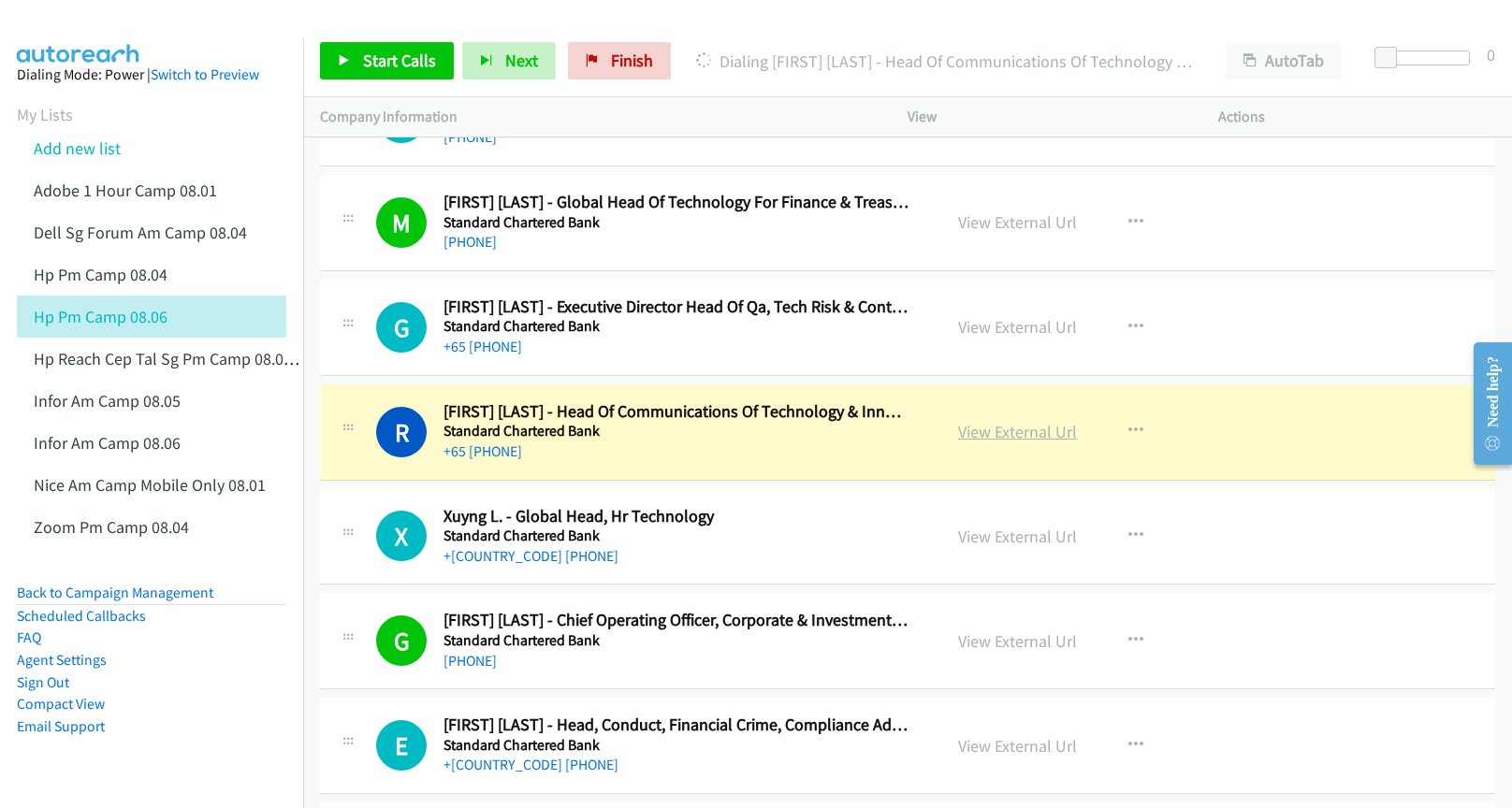 click on "View External Url" at bounding box center (1017, 431) 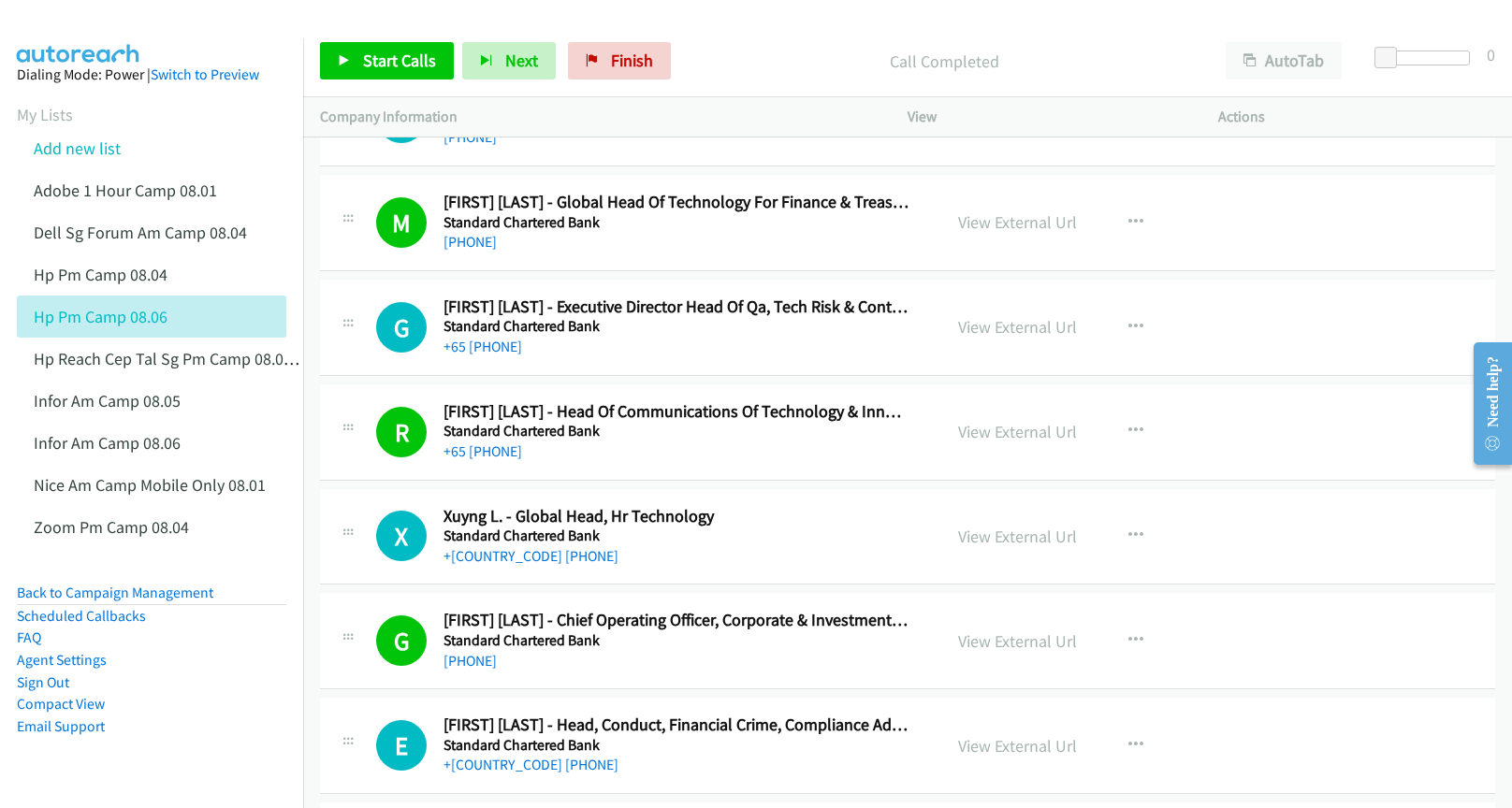 click at bounding box center [748, 36] 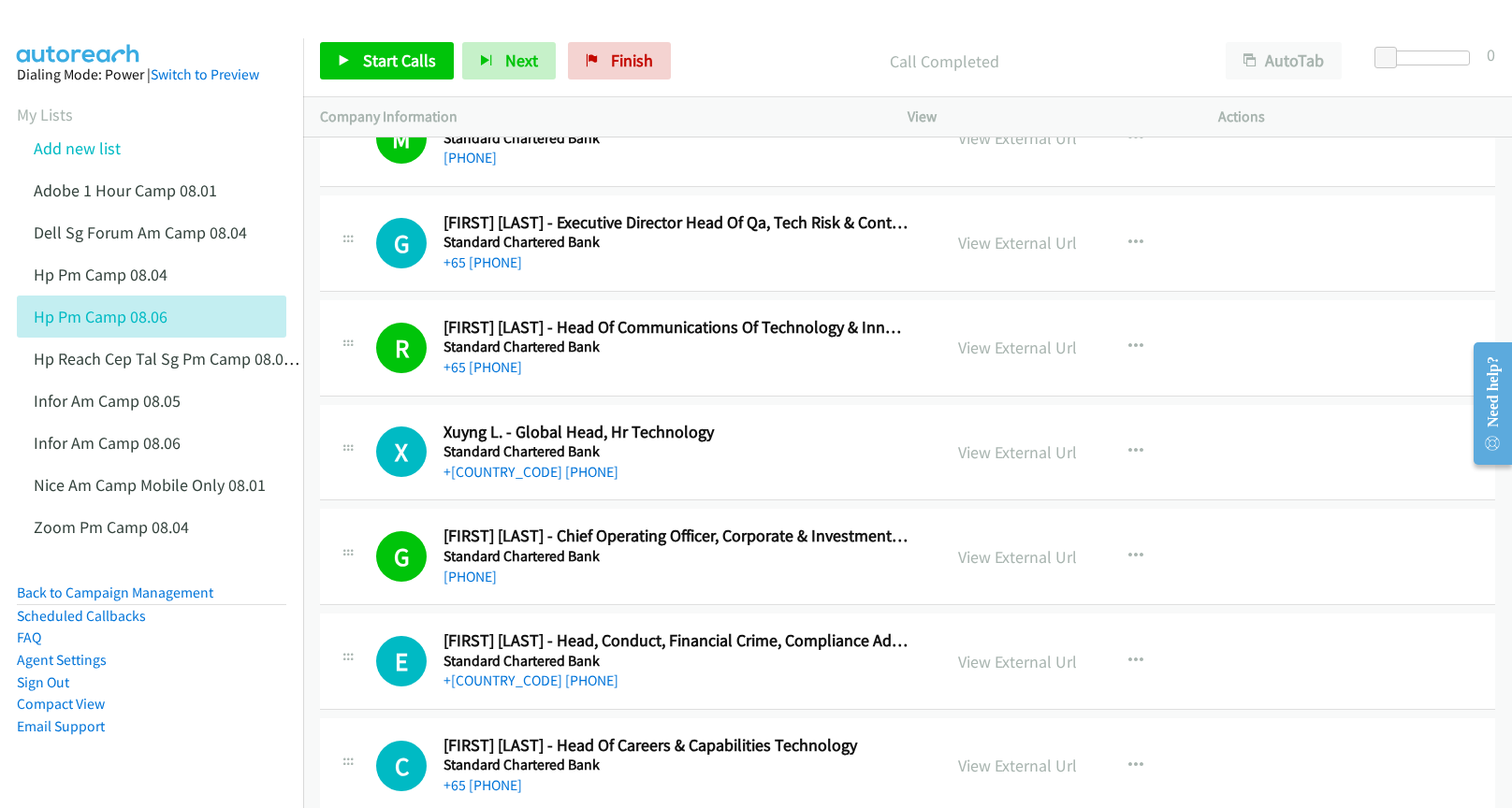 scroll, scrollTop: 2525, scrollLeft: 0, axis: vertical 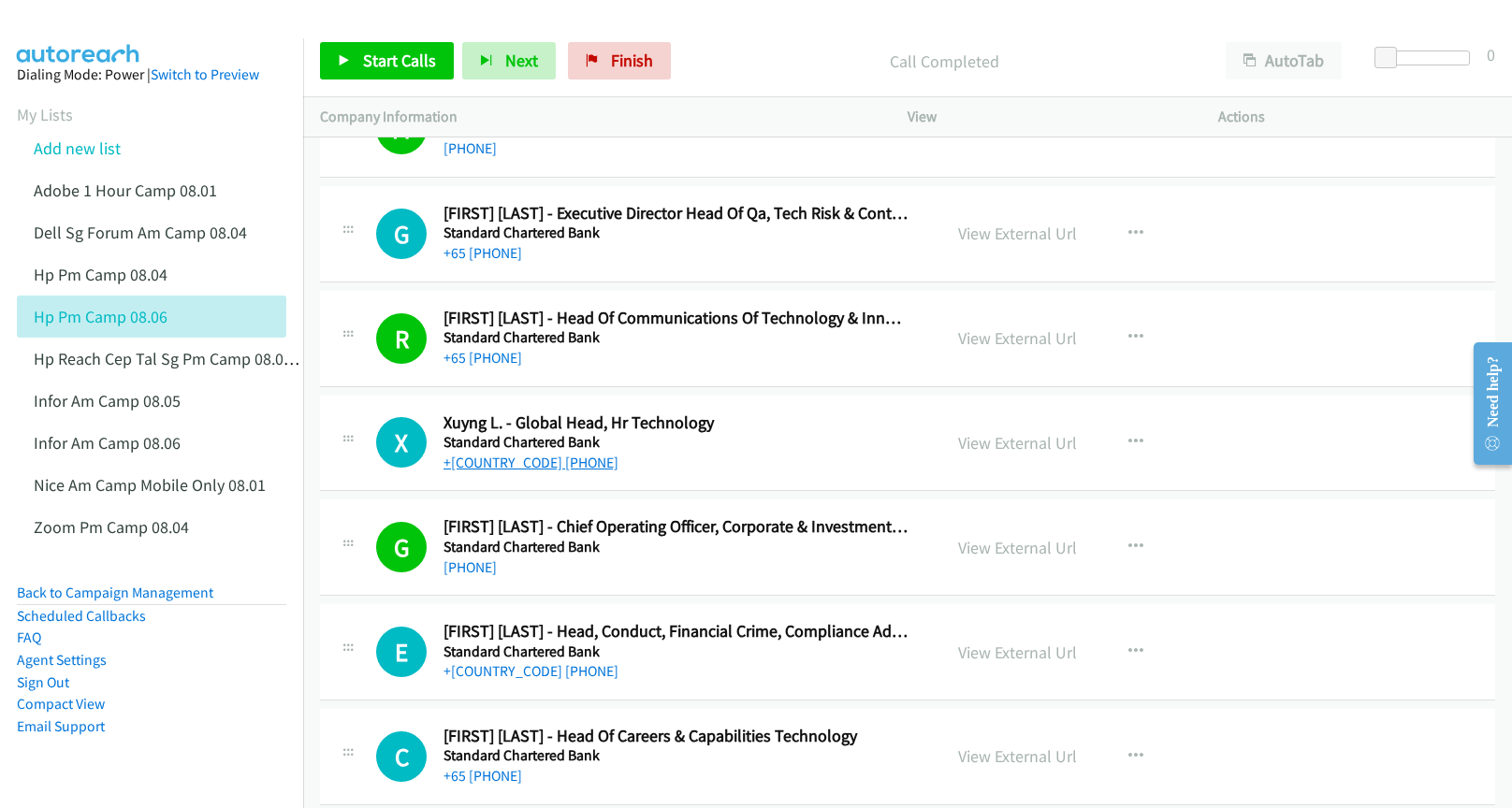 click on "+[COUNTRY_CODE] [PHONE]" at bounding box center [531, 462] 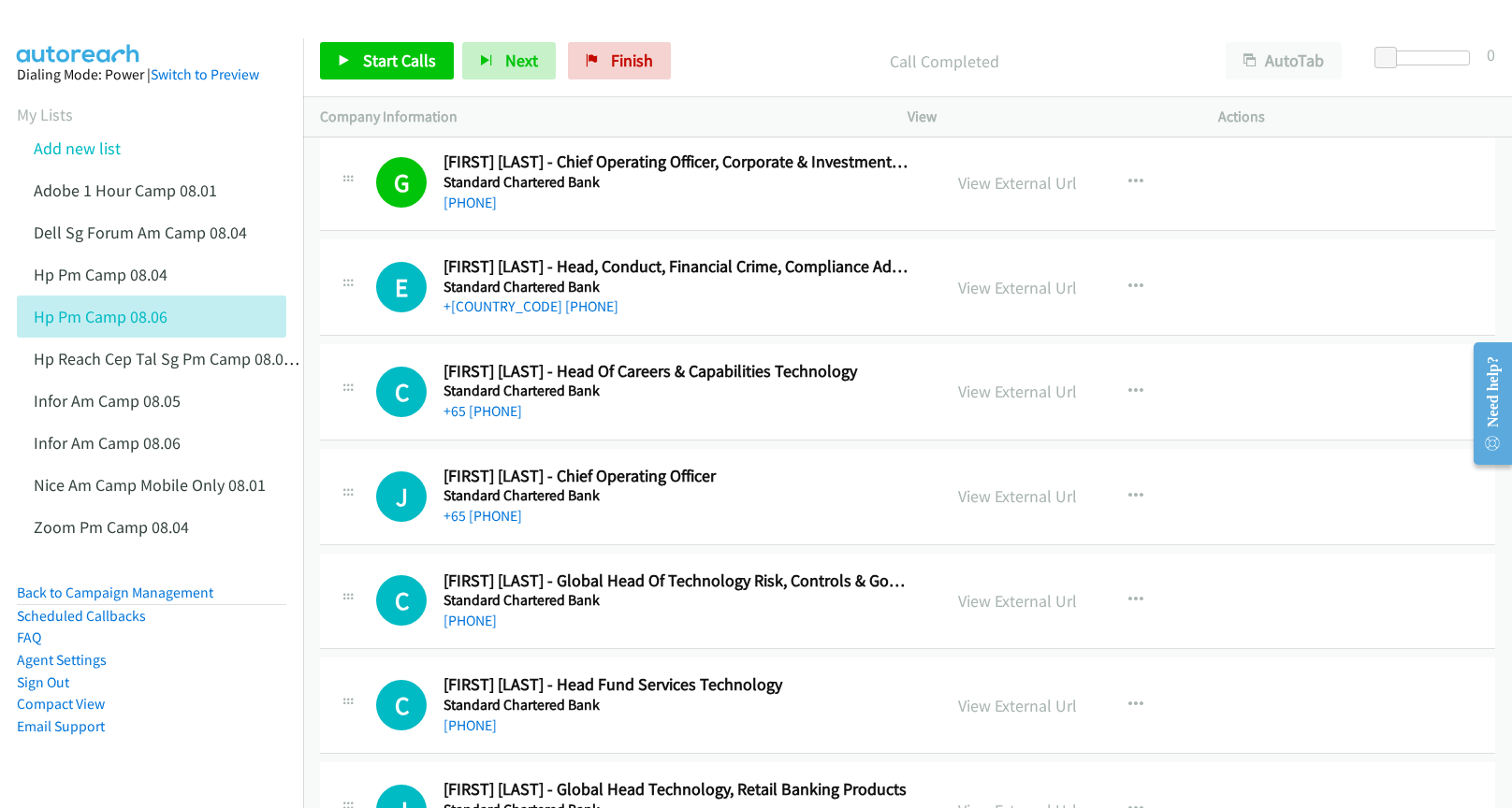 scroll, scrollTop: 2899, scrollLeft: 0, axis: vertical 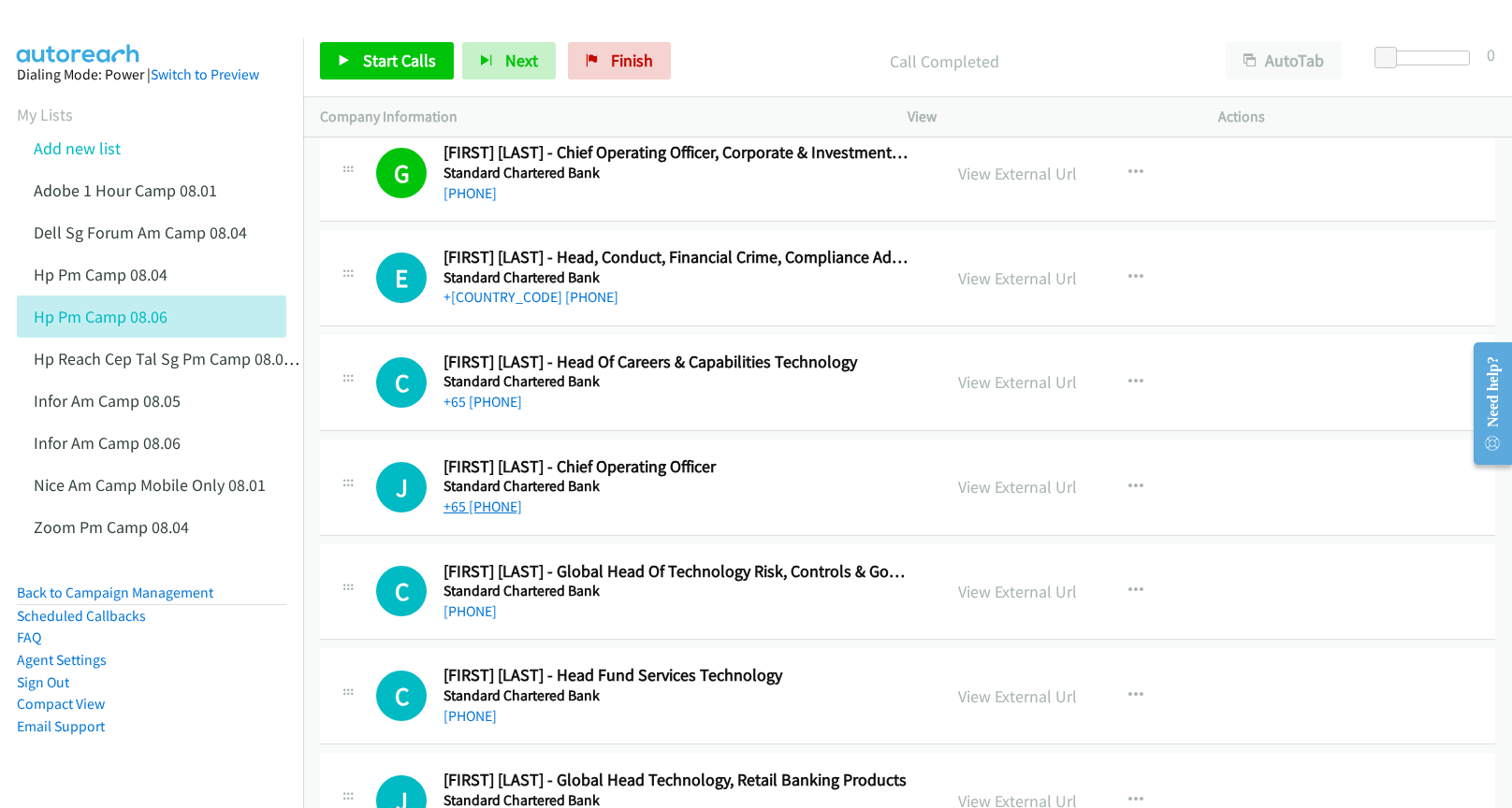 click on "+65 [PHONE]" at bounding box center [483, 506] 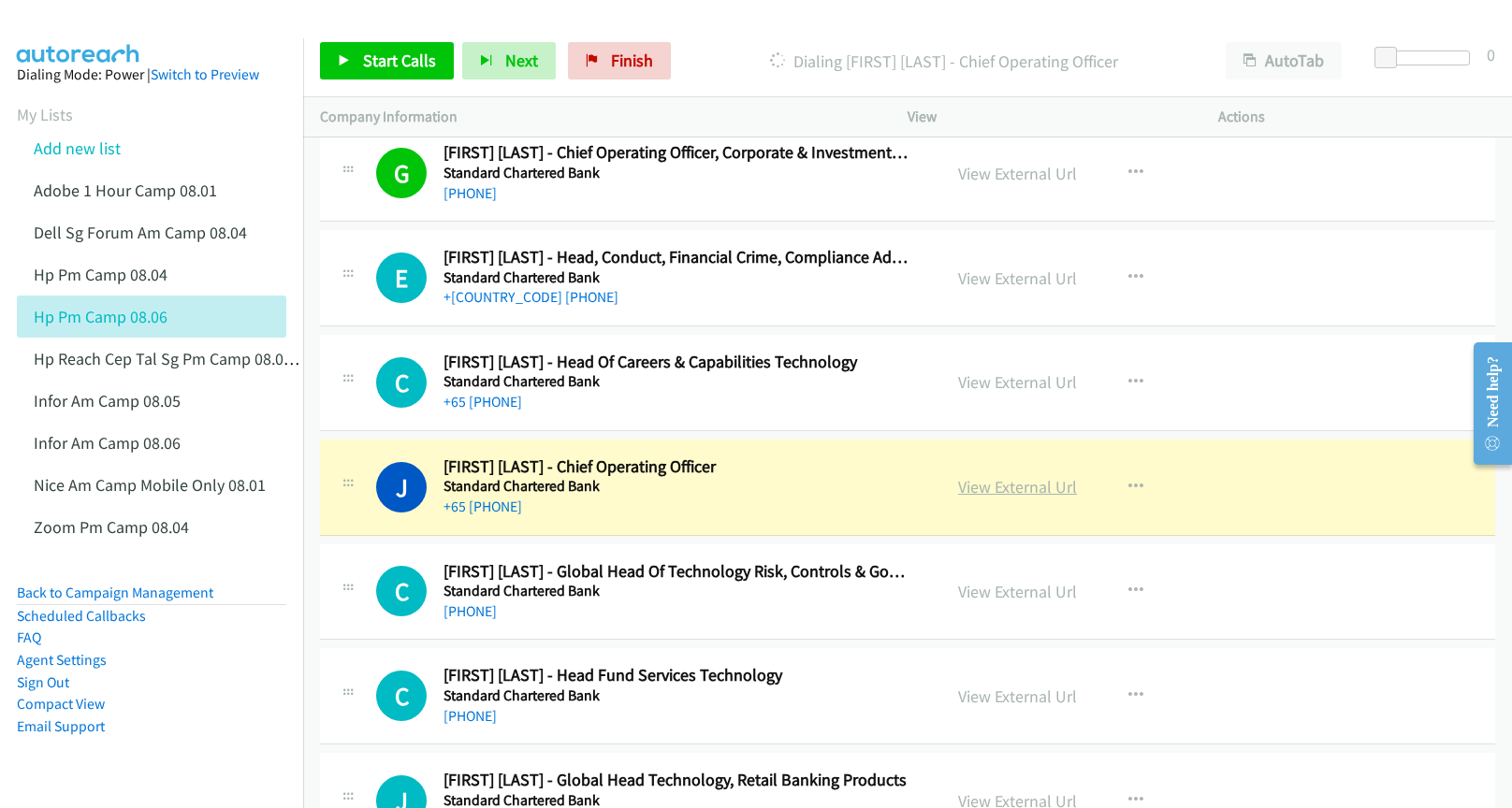 click on "View External Url" at bounding box center (1017, 486) 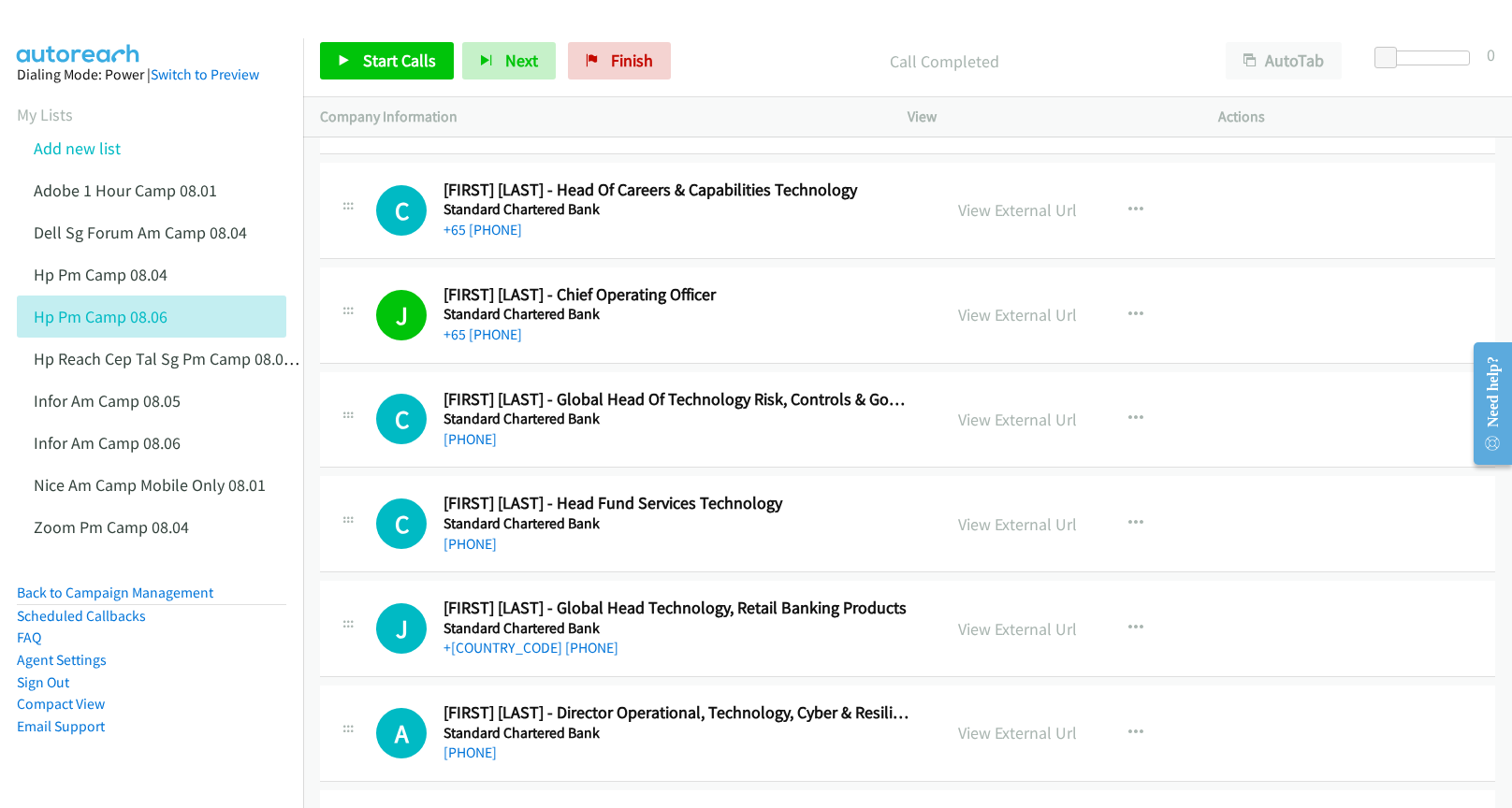 scroll, scrollTop: 3086, scrollLeft: 0, axis: vertical 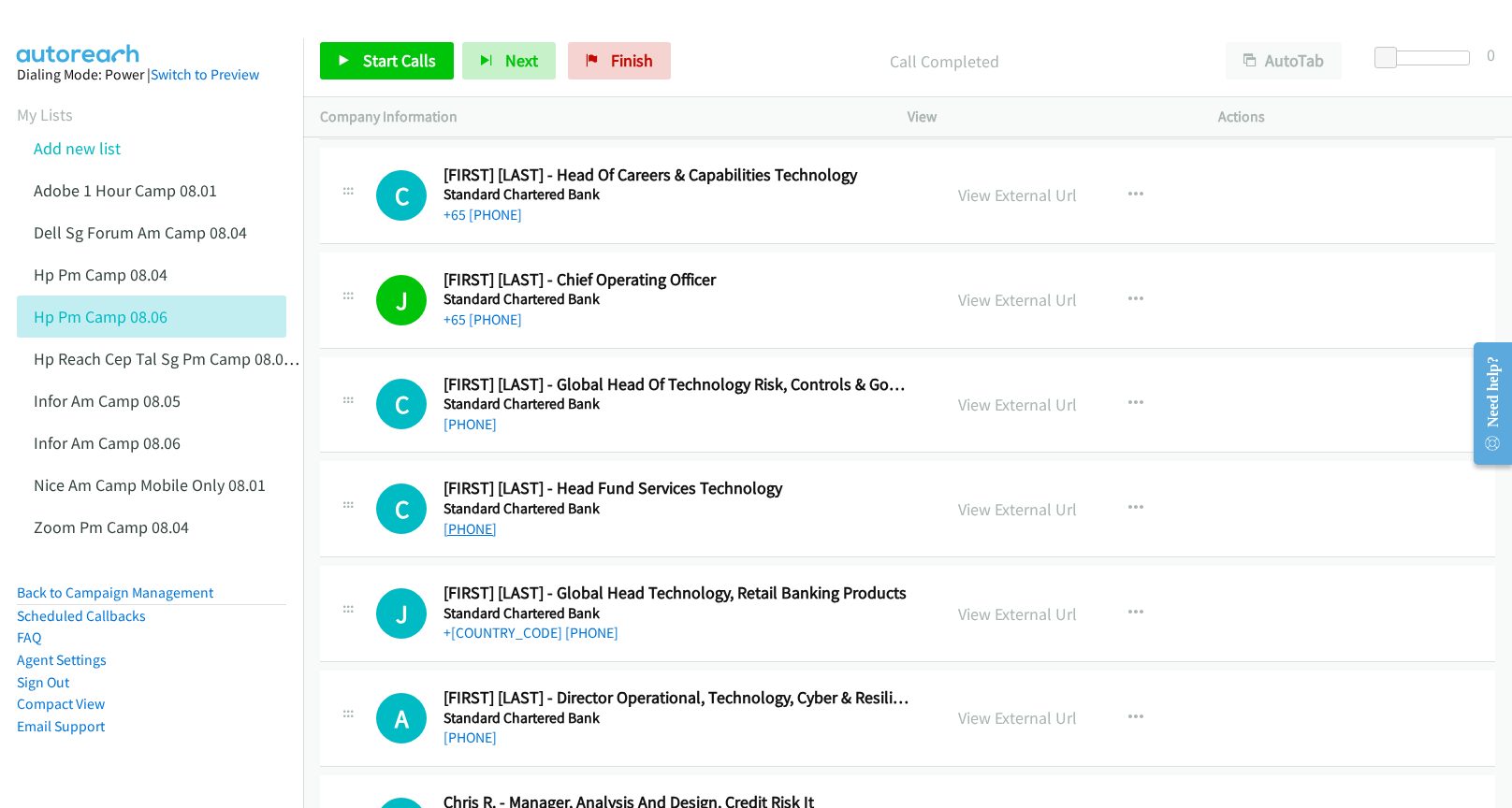 click on "[PHONE]" at bounding box center [470, 528] 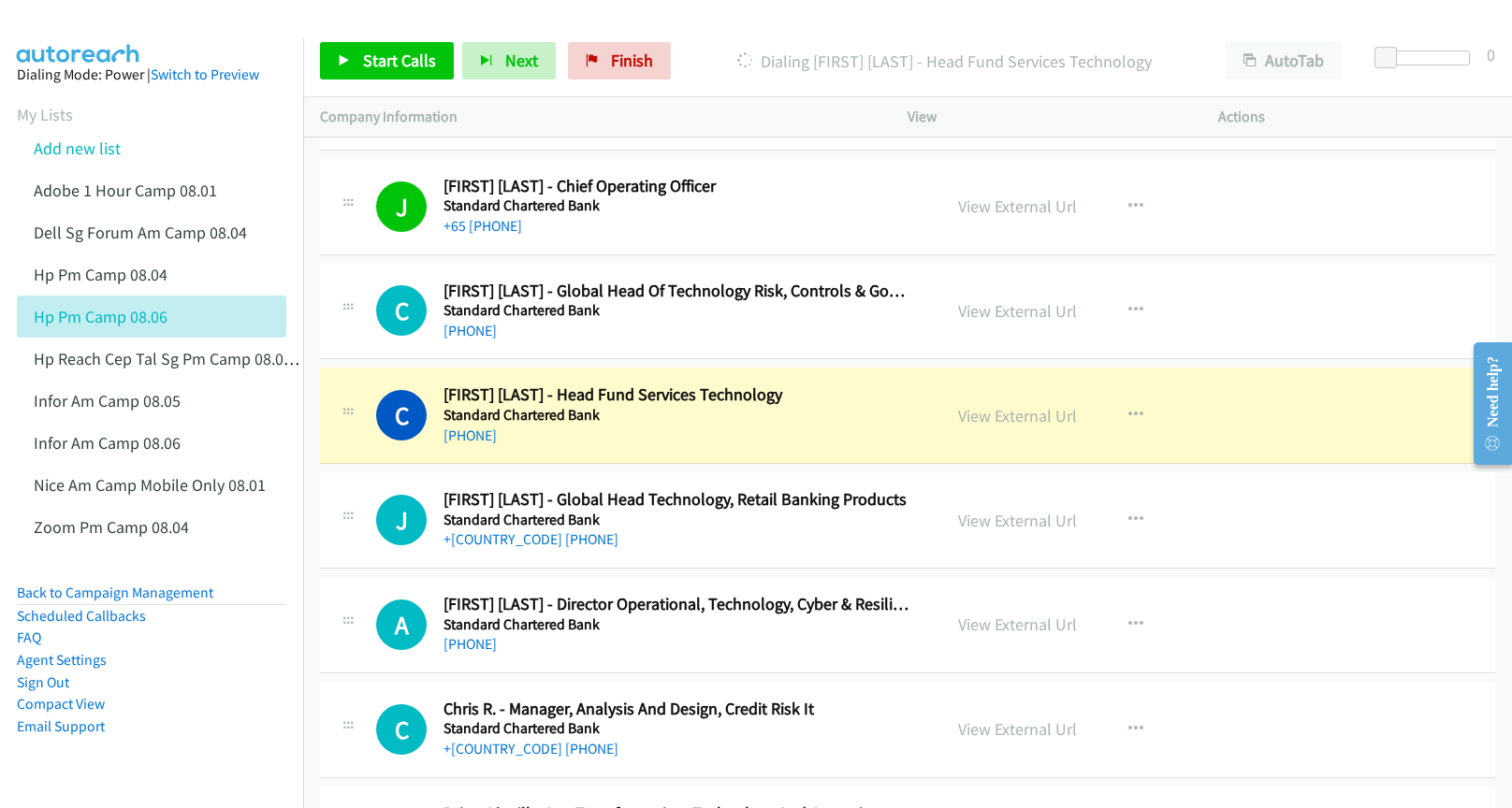 scroll, scrollTop: 3273, scrollLeft: 0, axis: vertical 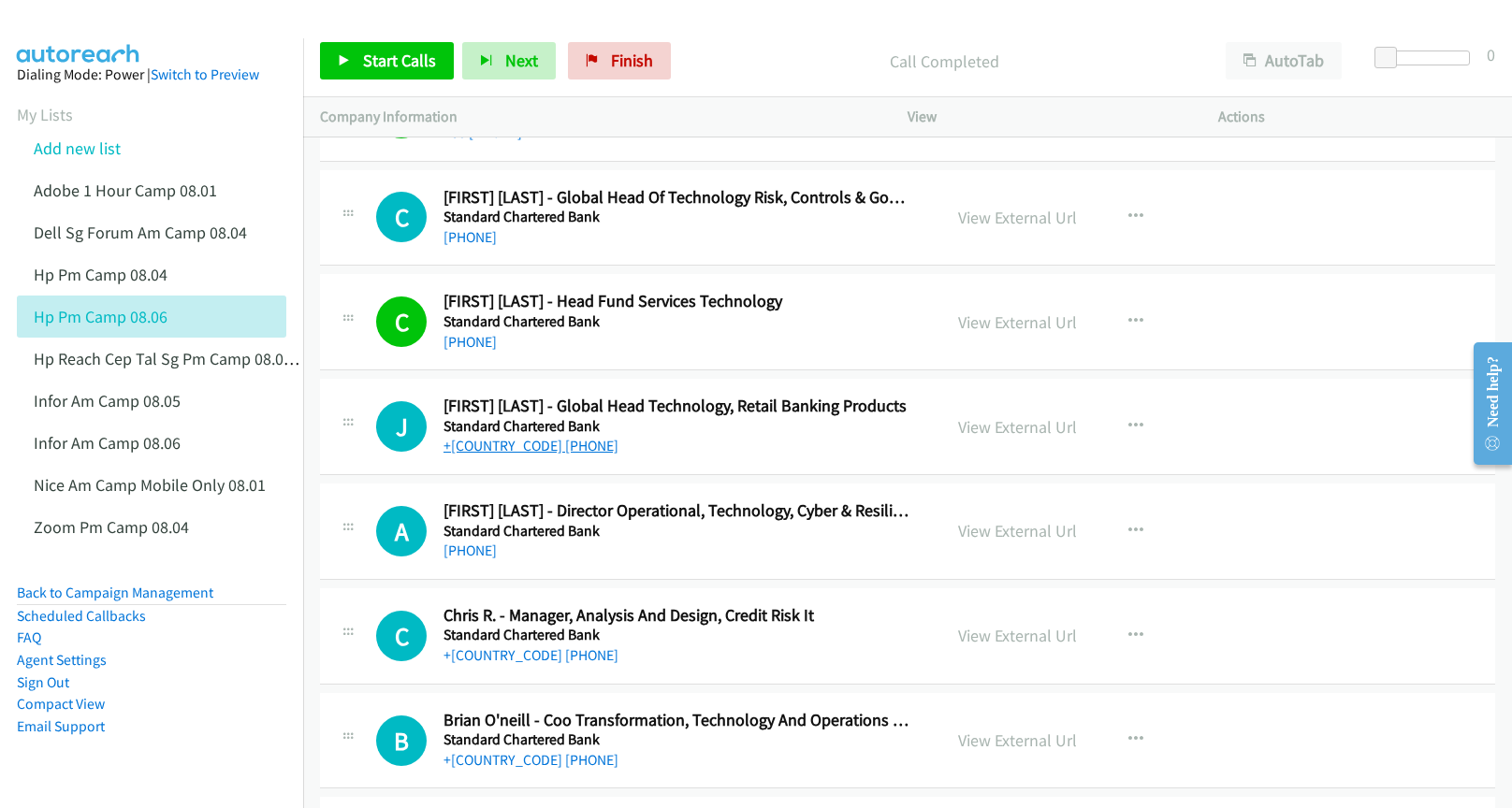 click on "+[COUNTRY_CODE] [PHONE]" at bounding box center (531, 445) 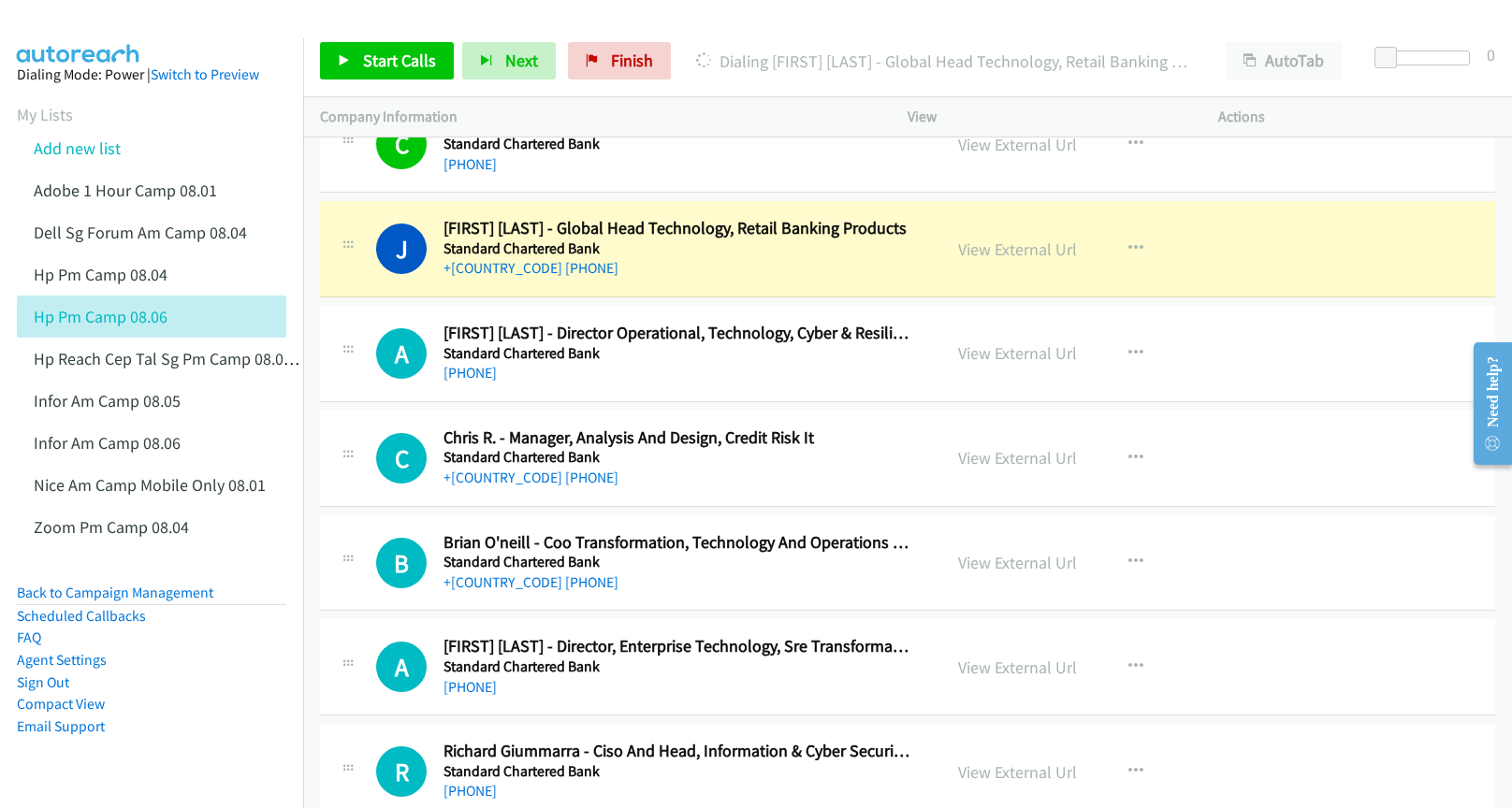 scroll, scrollTop: 3460, scrollLeft: 0, axis: vertical 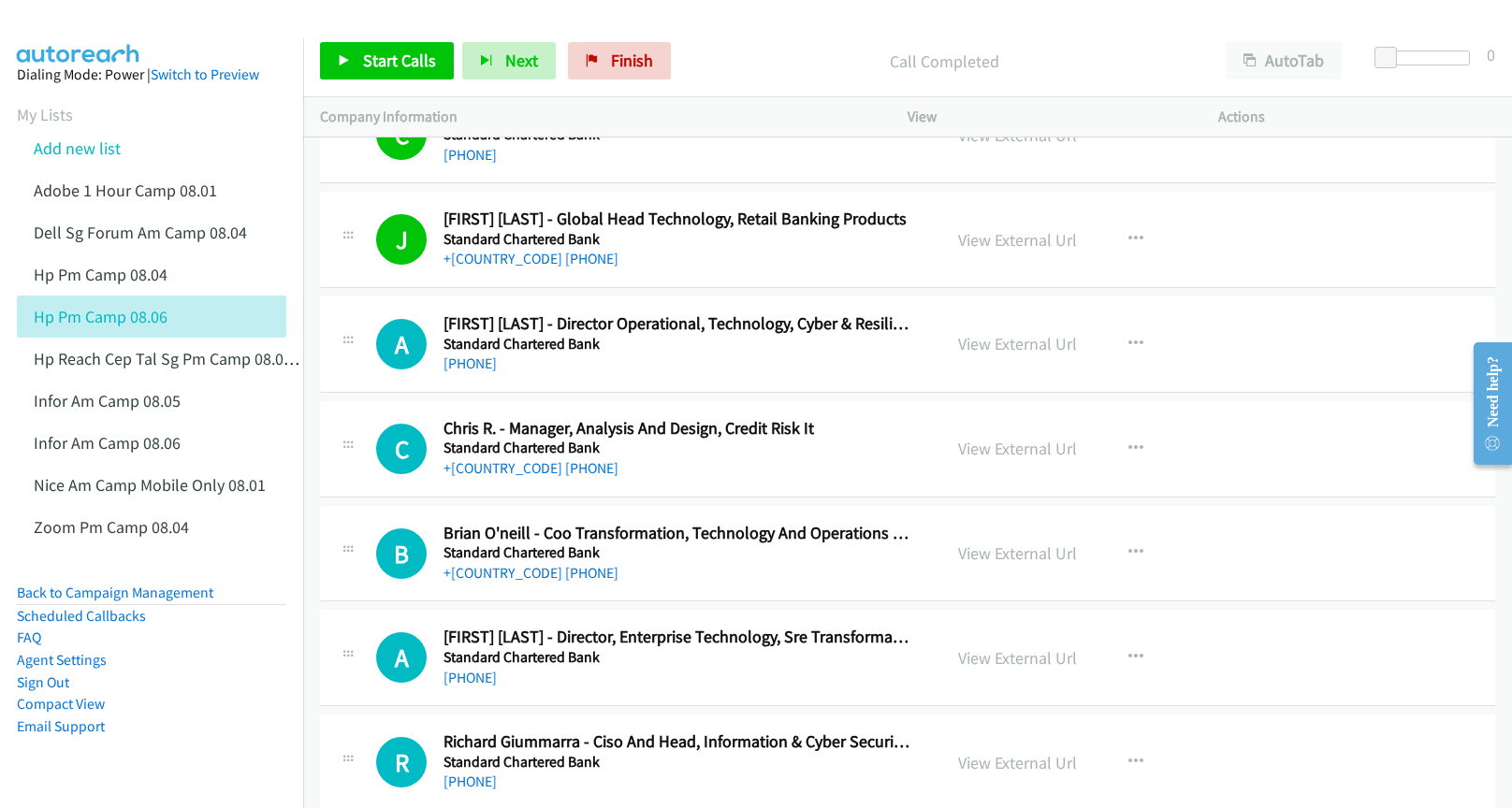 drag, startPoint x: 498, startPoint y: 360, endPoint x: 531, endPoint y: 310, distance: 59.908263 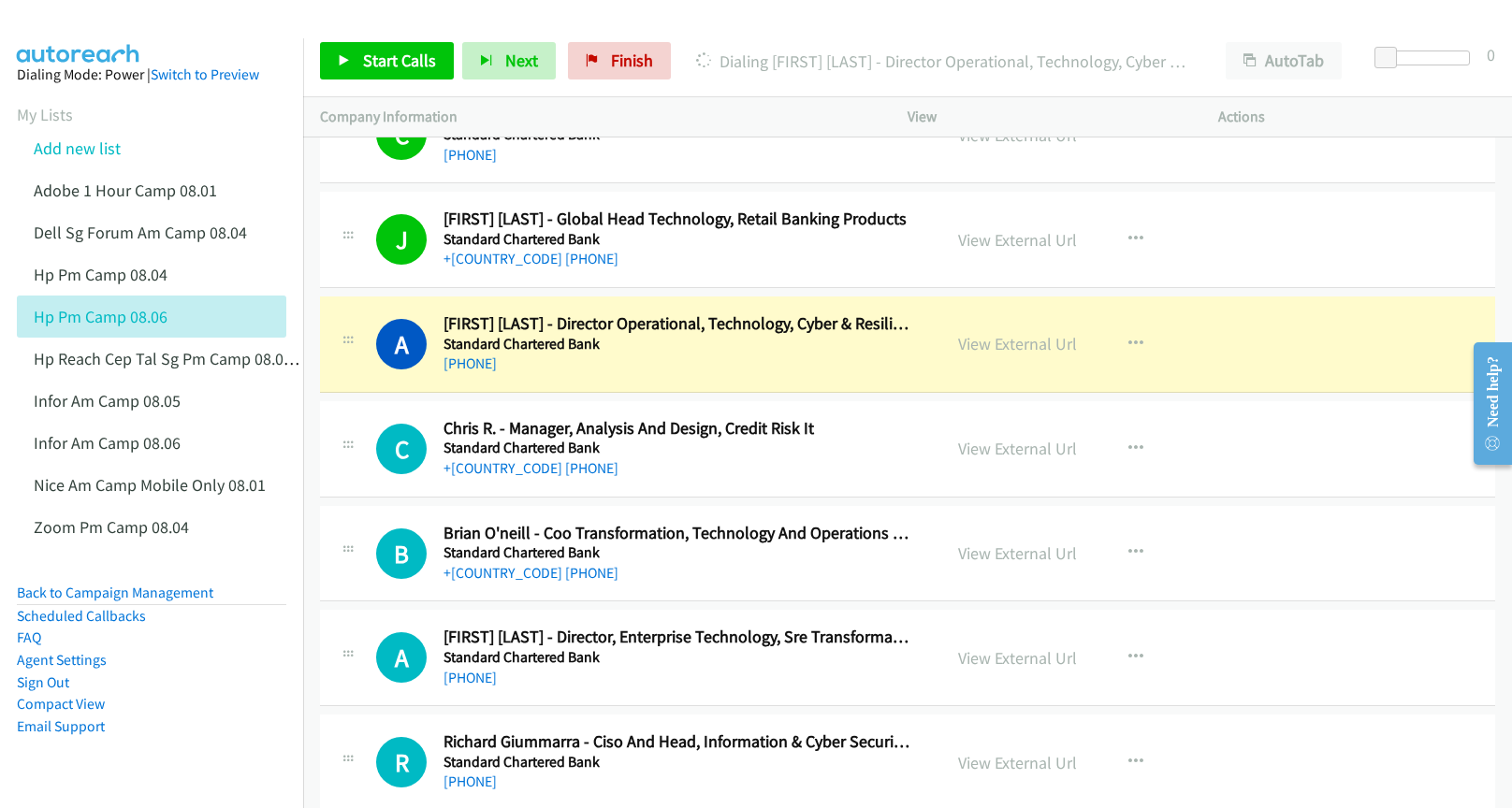 drag, startPoint x: 856, startPoint y: 23, endPoint x: 868, endPoint y: 22, distance: 12.041595 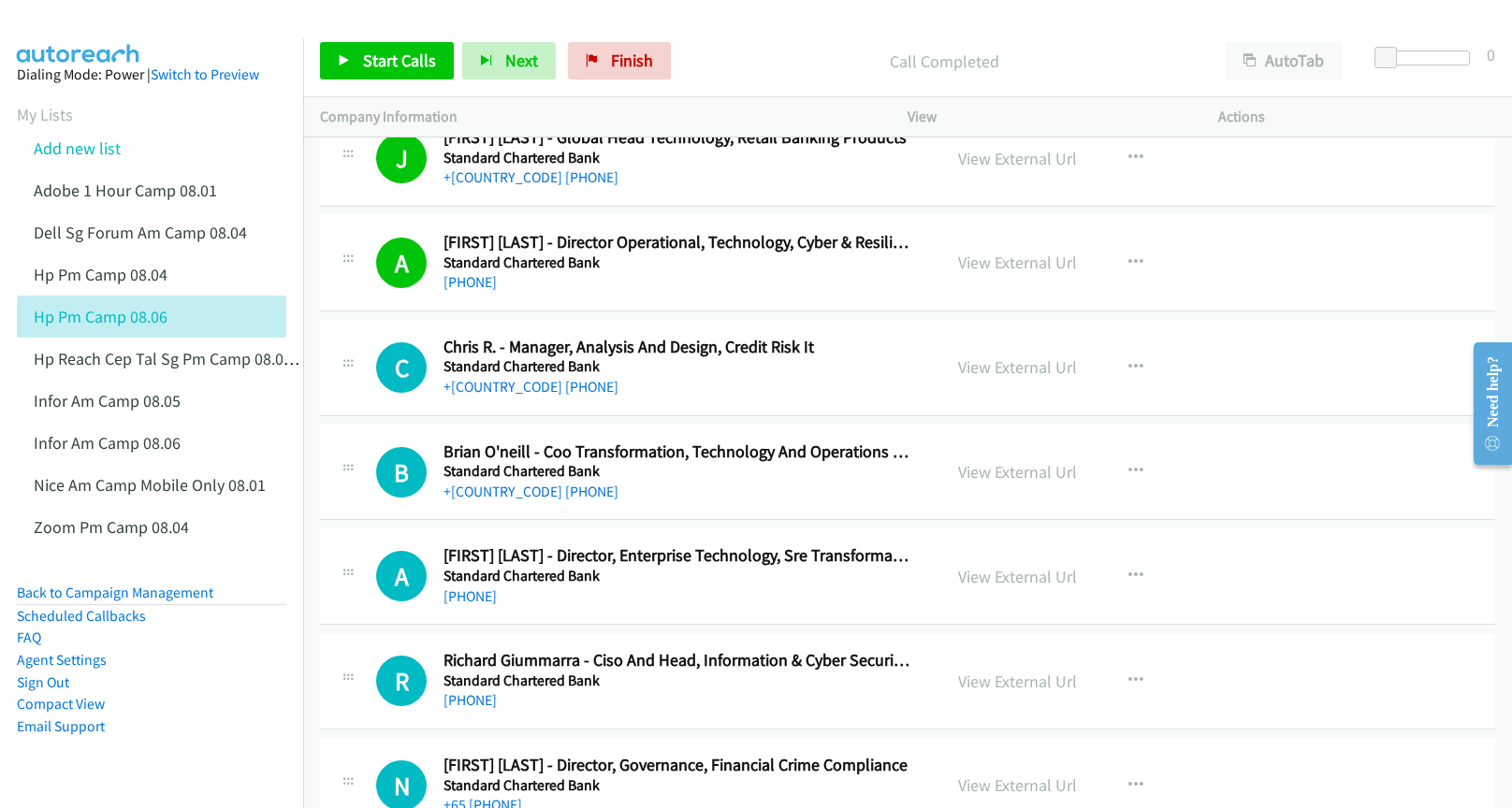 scroll, scrollTop: 3554, scrollLeft: 0, axis: vertical 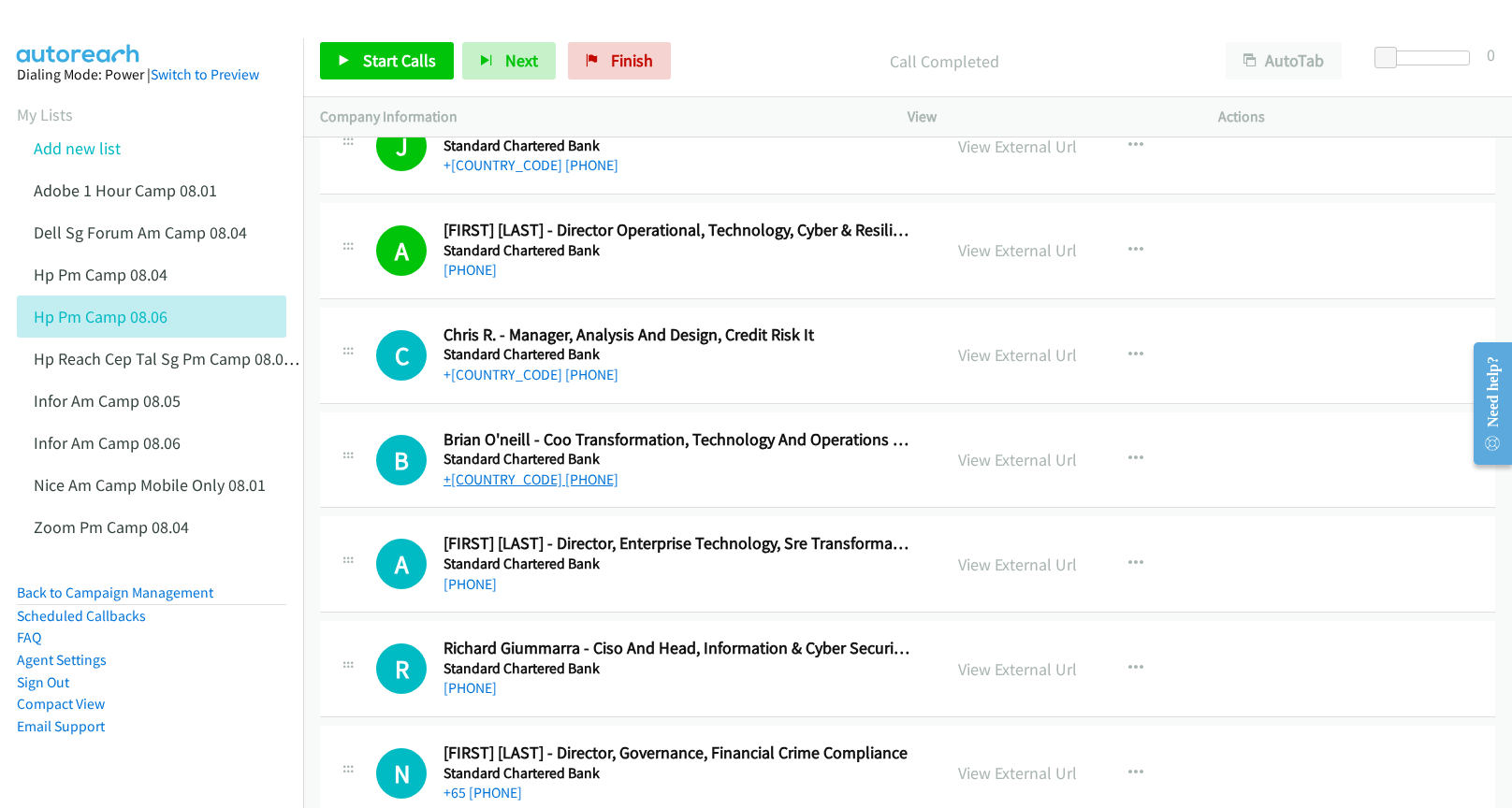 click on "+[COUNTRY_CODE] [PHONE]" at bounding box center (531, 479) 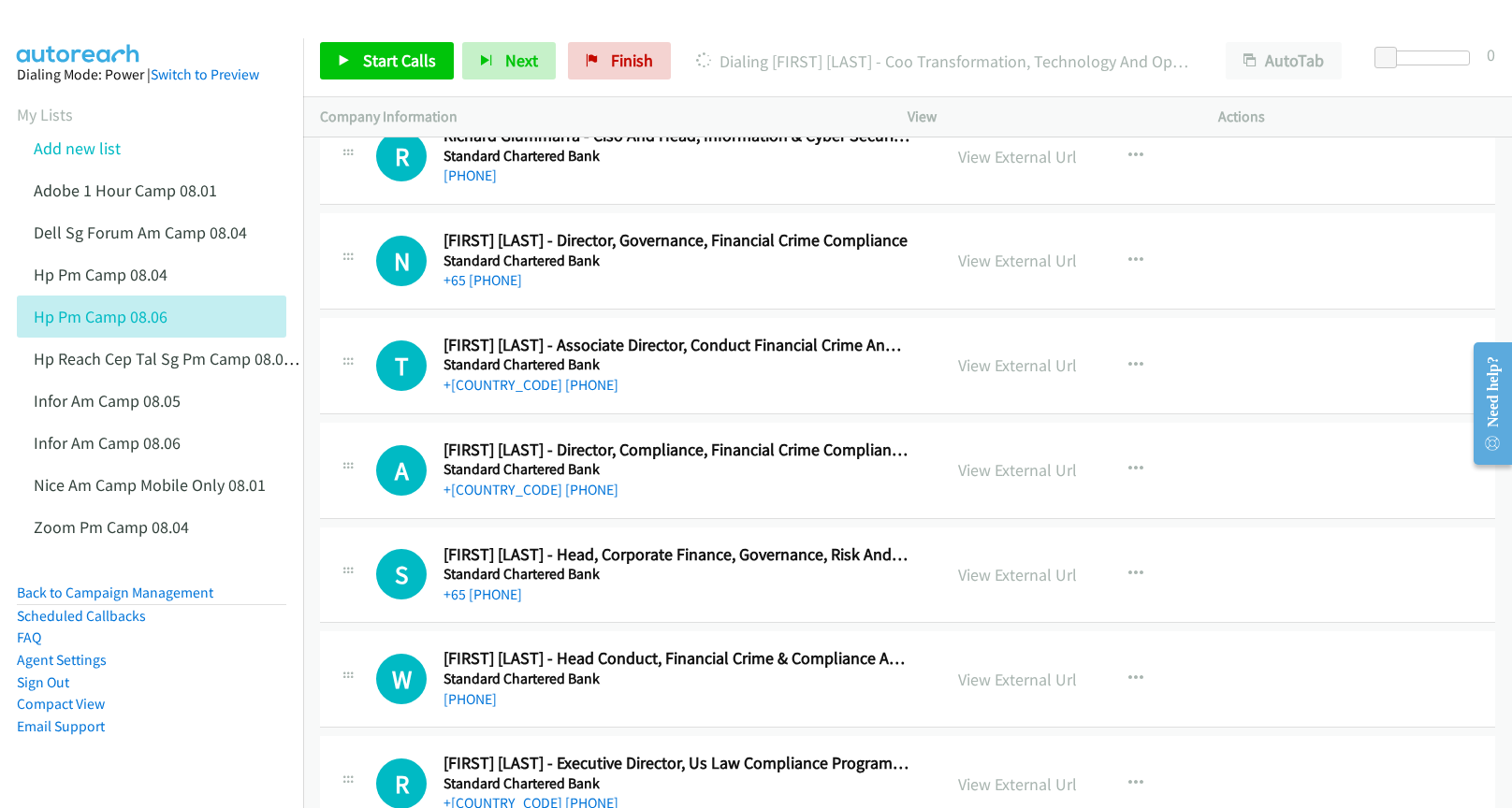 scroll, scrollTop: 3834, scrollLeft: 0, axis: vertical 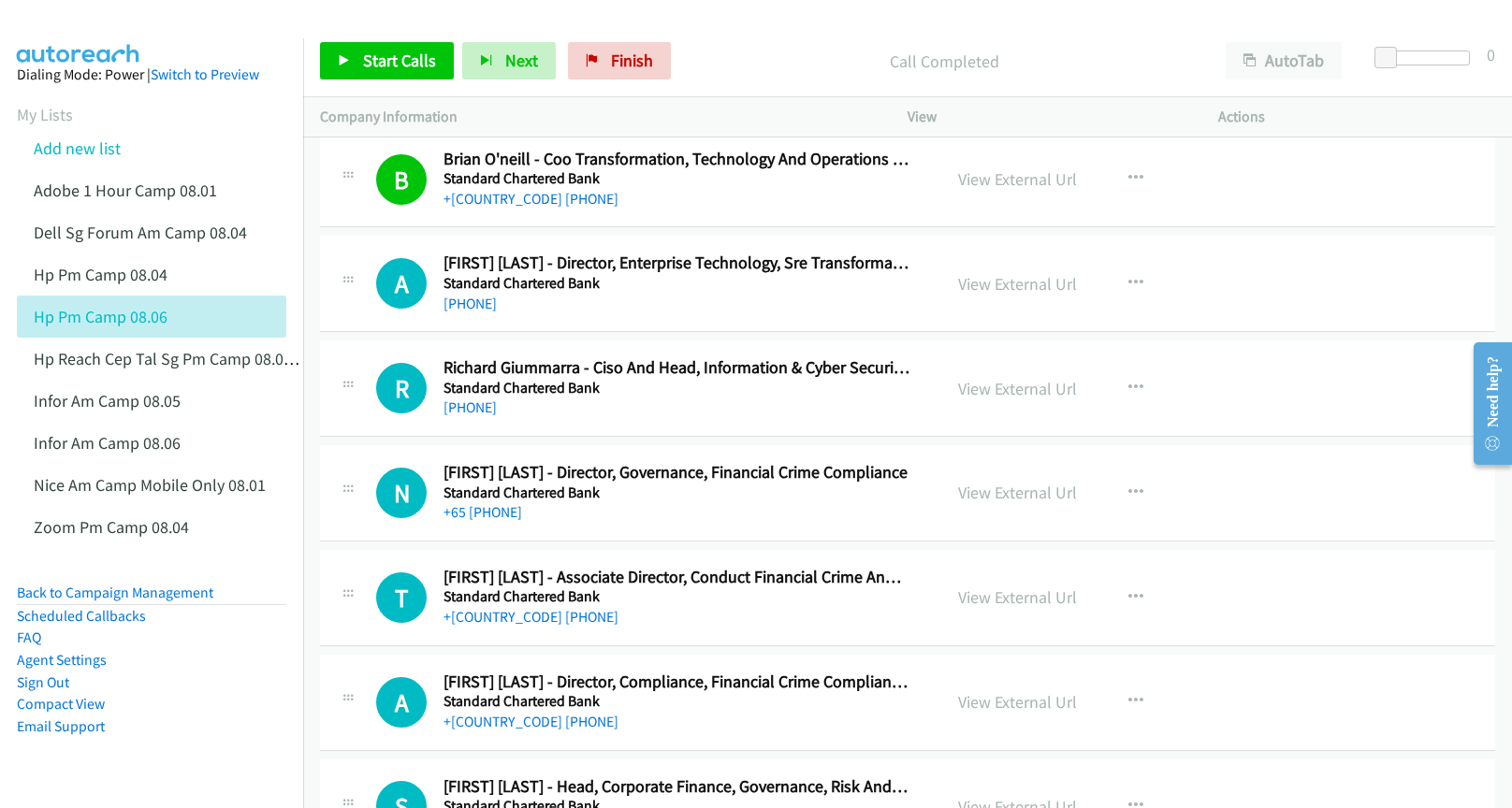 drag, startPoint x: 488, startPoint y: 302, endPoint x: 559, endPoint y: 303, distance: 71.00704 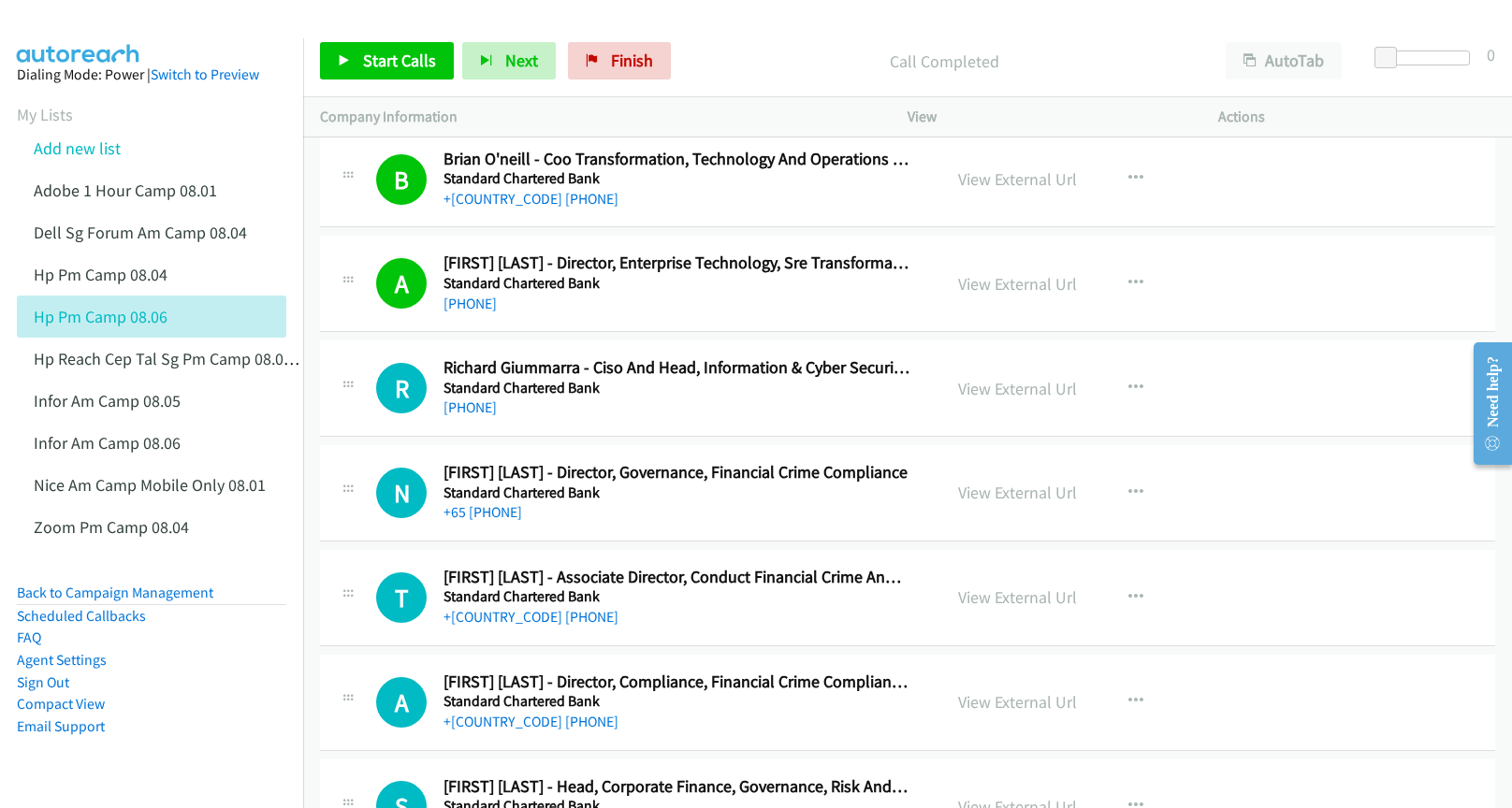 drag, startPoint x: 497, startPoint y: 408, endPoint x: 526, endPoint y: 386, distance: 36.400549 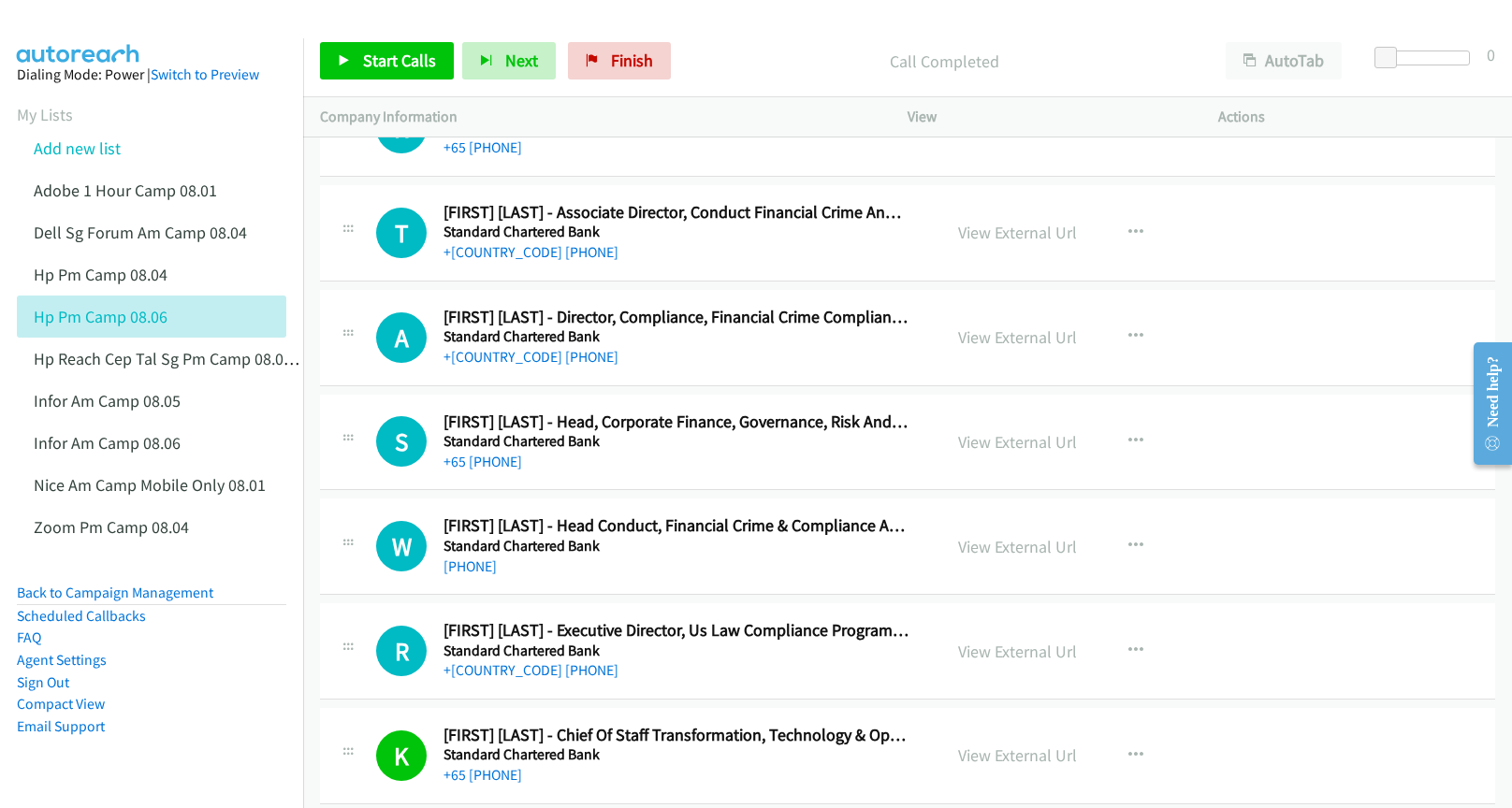 scroll, scrollTop: 4208, scrollLeft: 0, axis: vertical 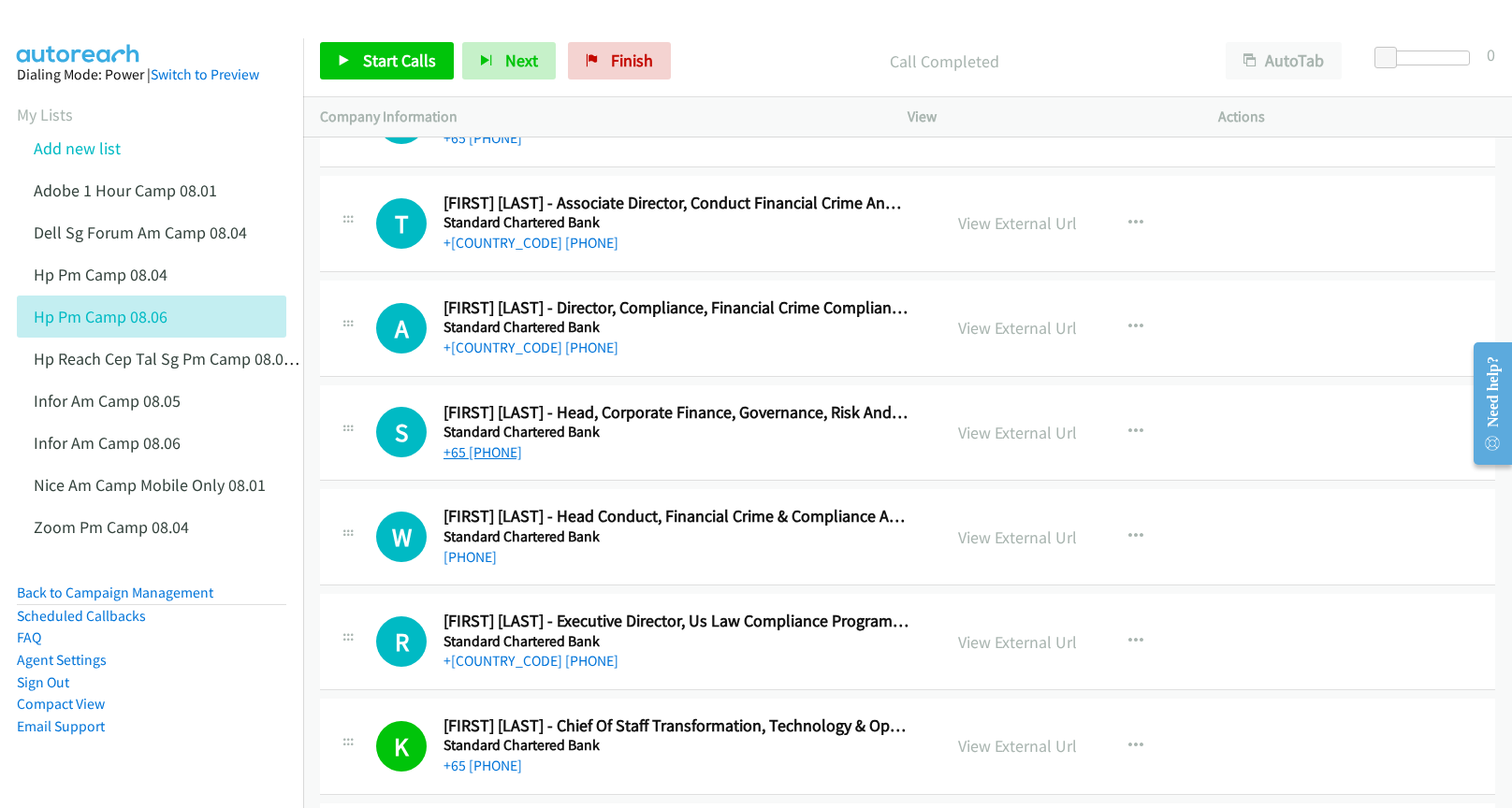 click on "+65 [PHONE]" at bounding box center [483, 452] 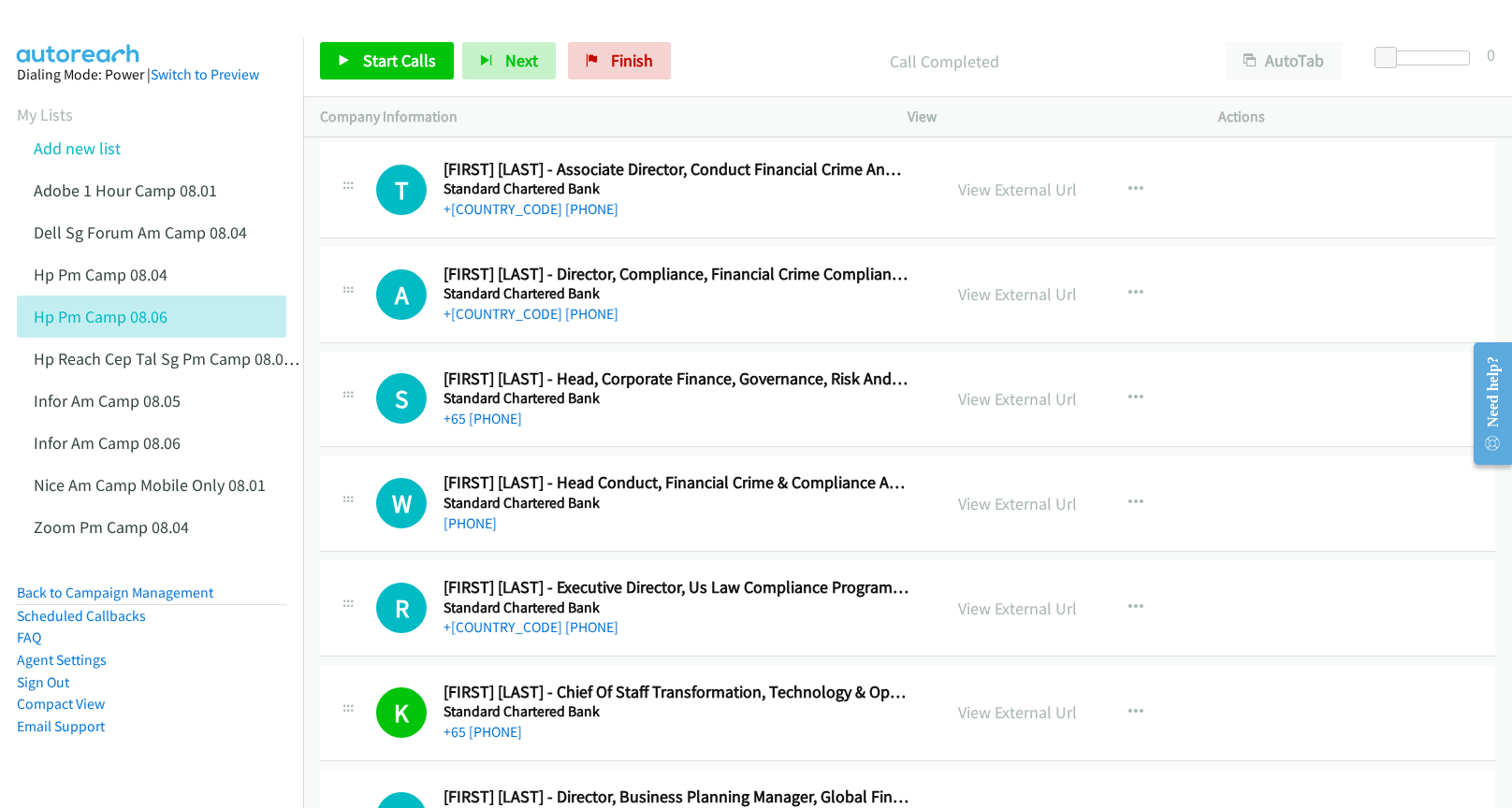 scroll, scrollTop: 4302, scrollLeft: 0, axis: vertical 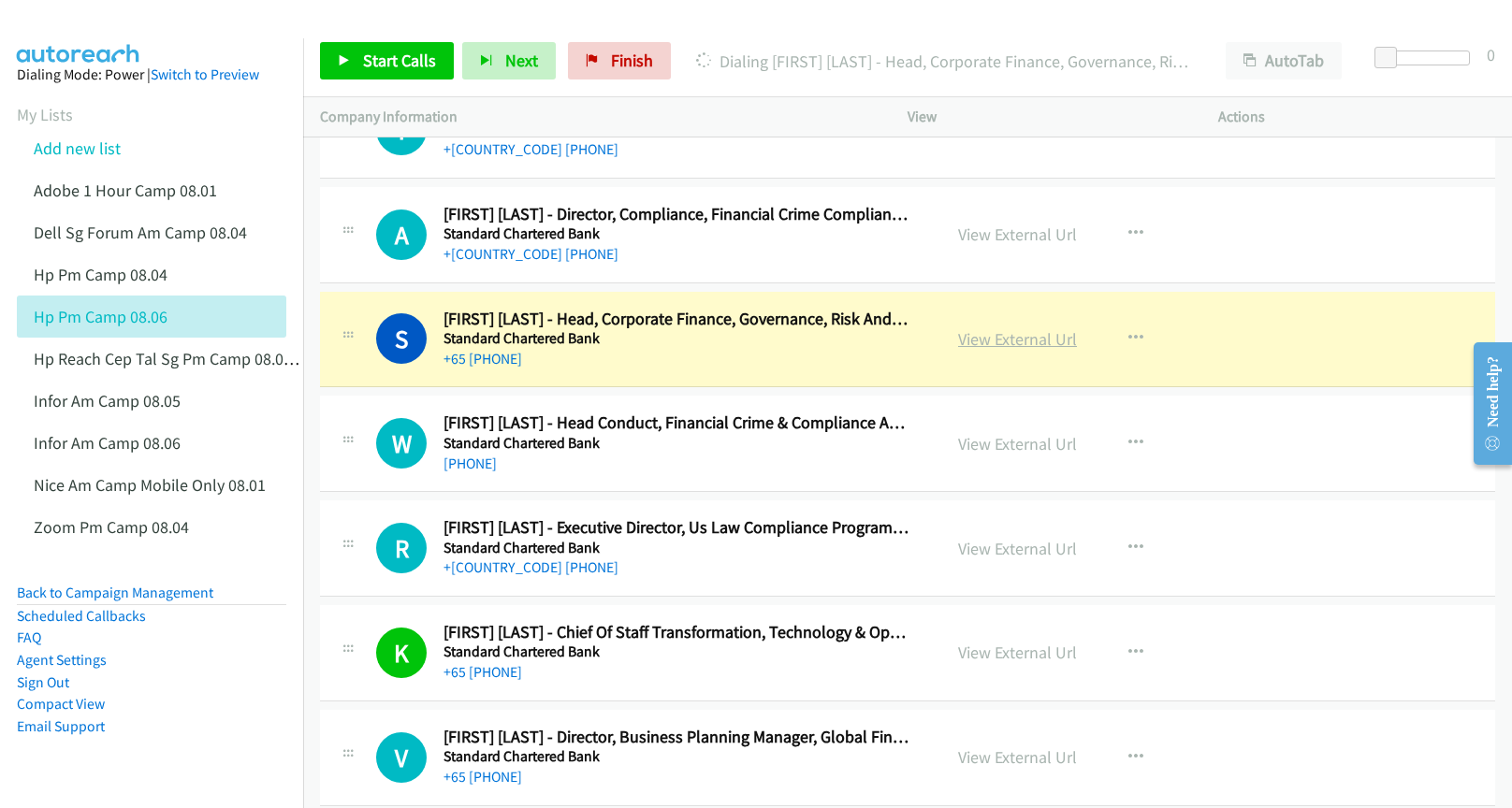 click on "View External Url" at bounding box center (1017, 339) 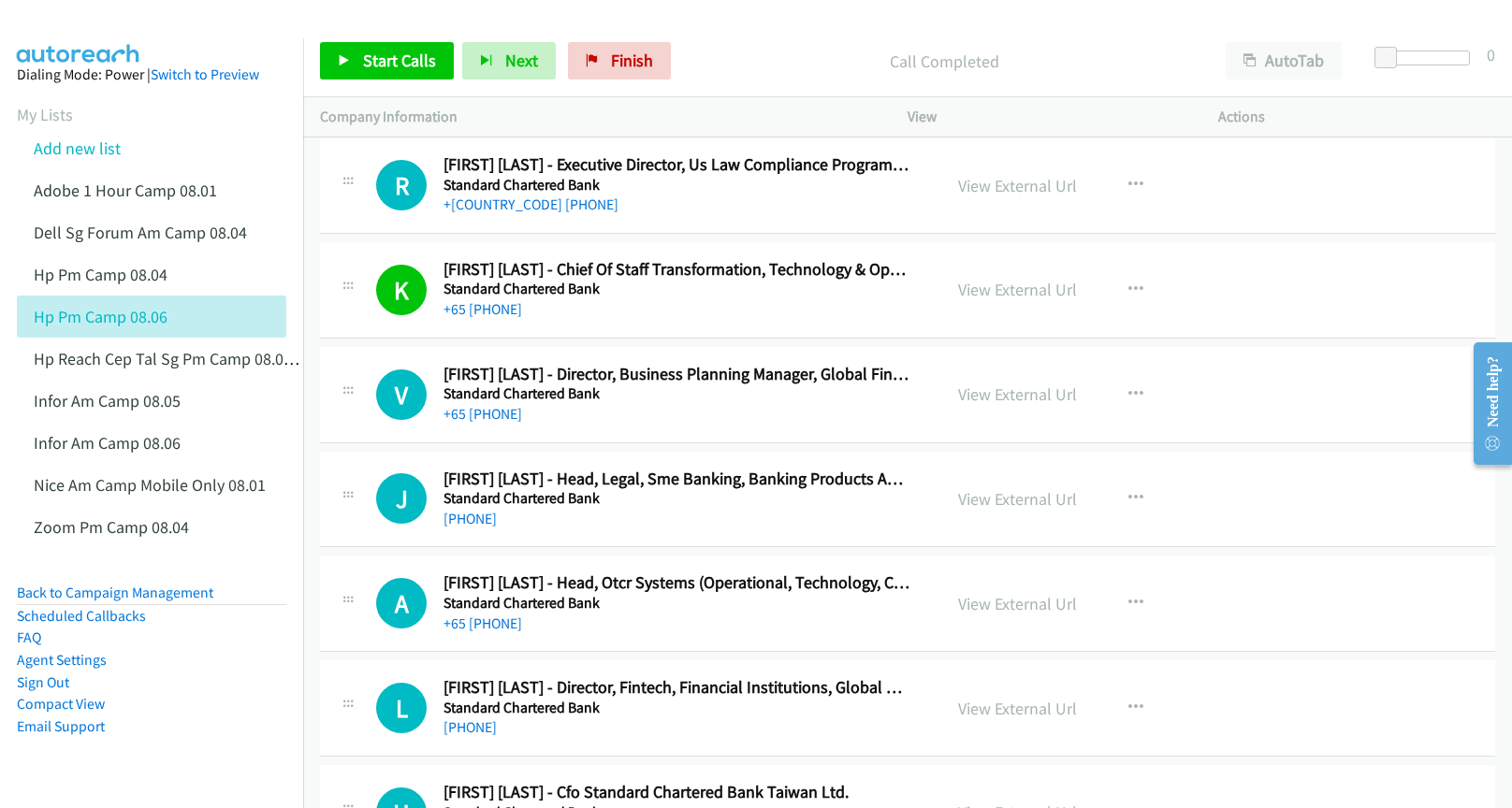 scroll, scrollTop: 4676, scrollLeft: 0, axis: vertical 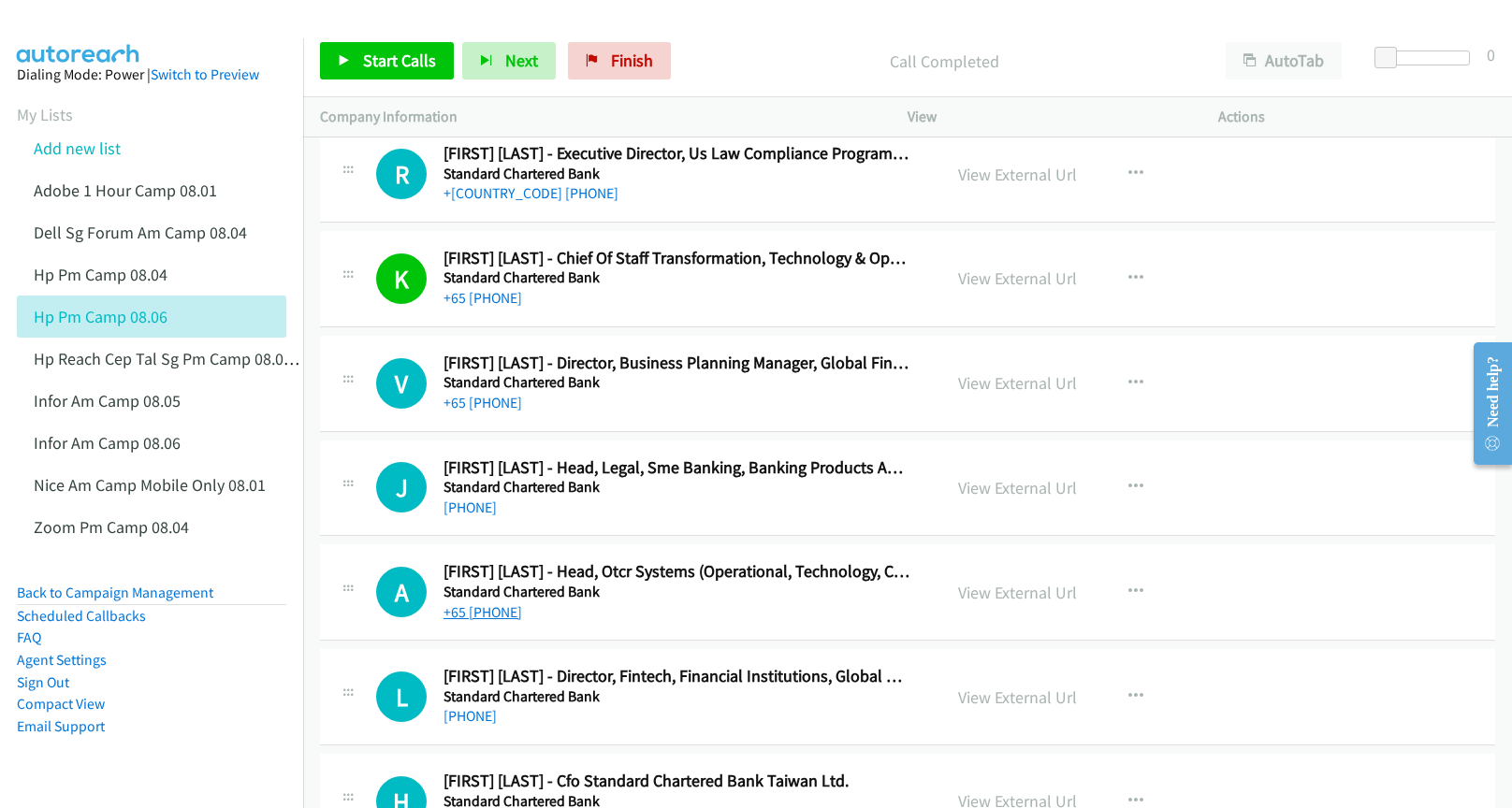 click on "+65 [PHONE]" at bounding box center (483, 612) 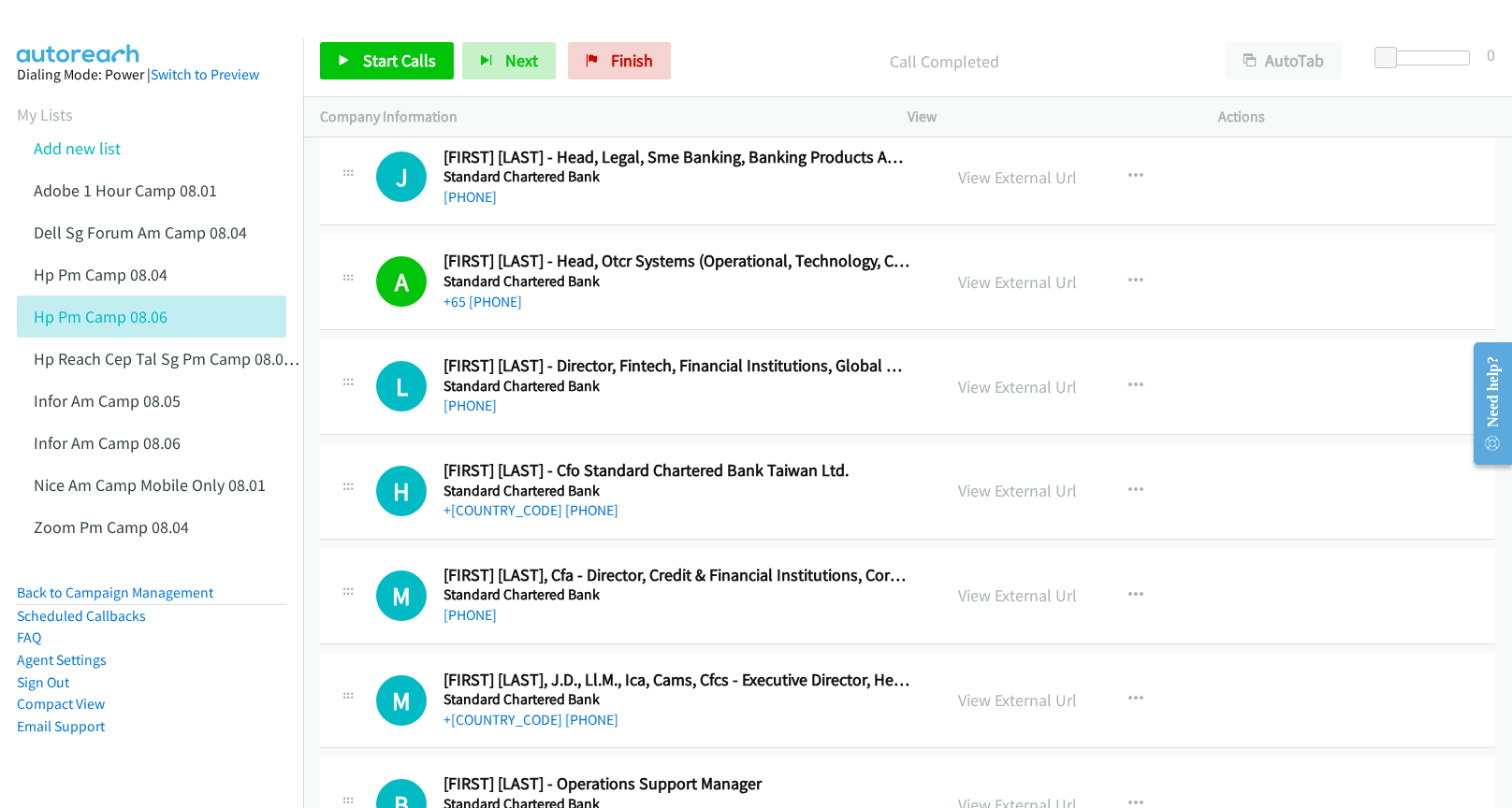 scroll, scrollTop: 5050, scrollLeft: 0, axis: vertical 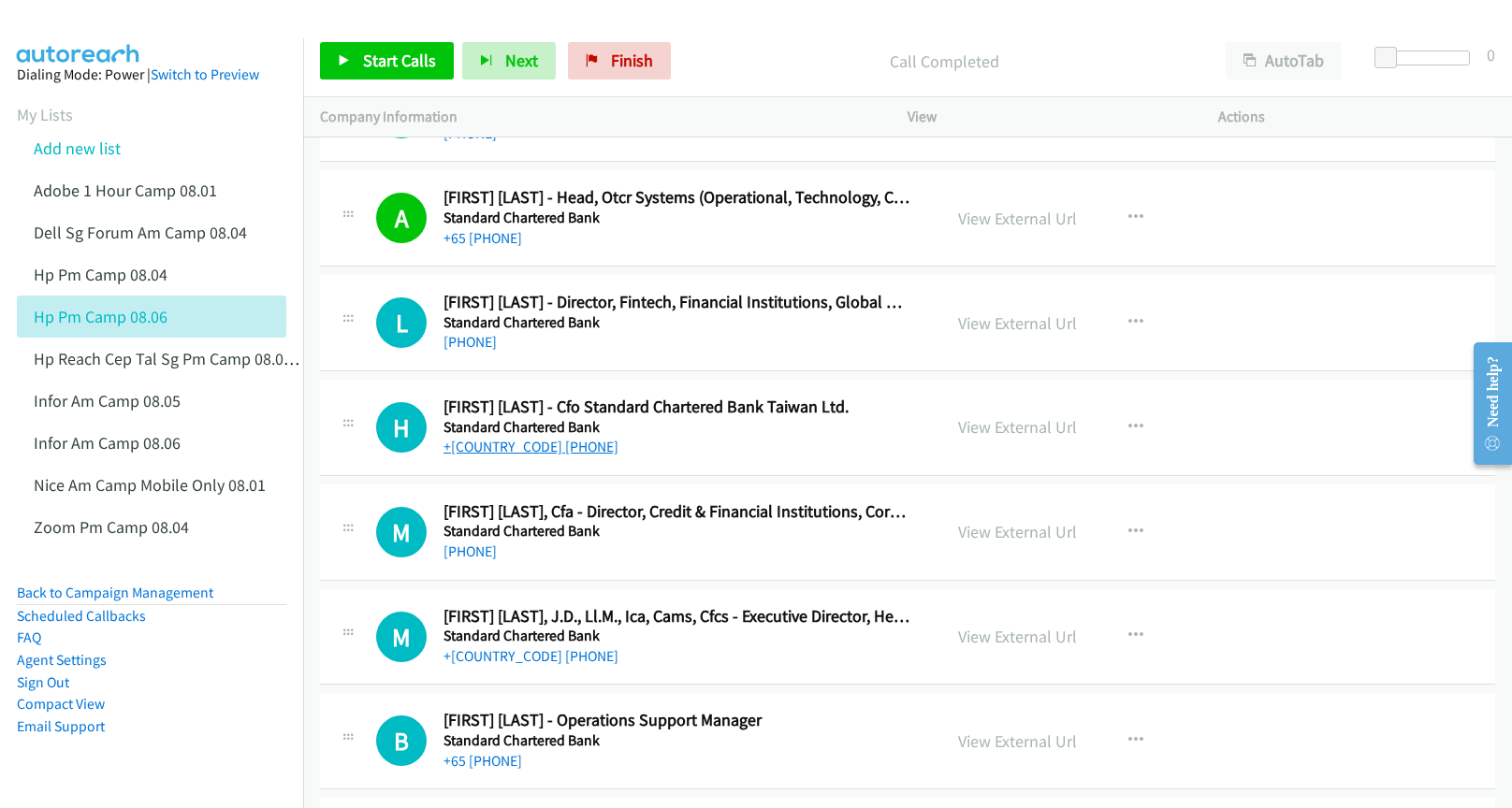 click on "+[COUNTRY_CODE] [PHONE]" at bounding box center (531, 446) 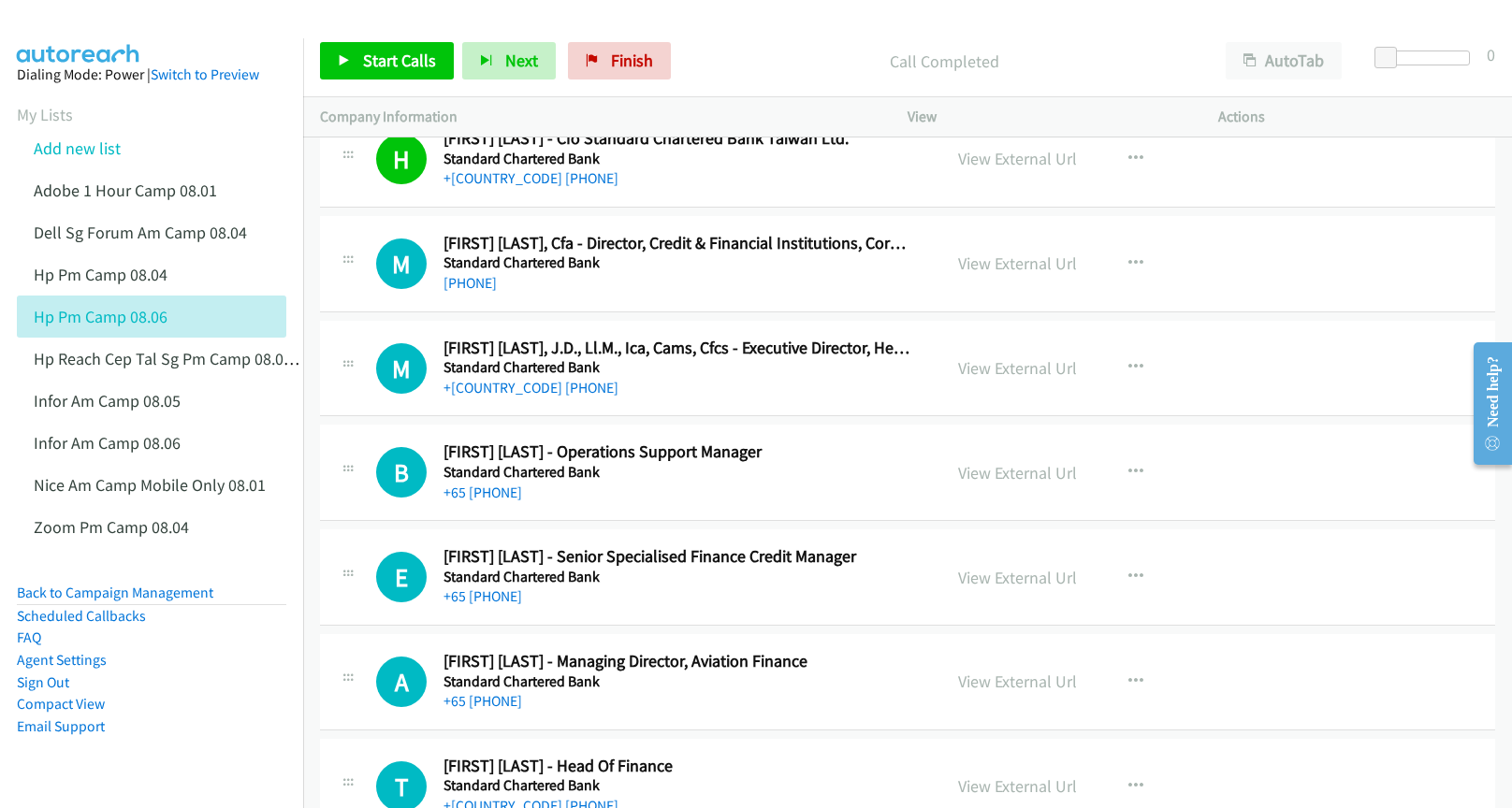 scroll, scrollTop: 5331, scrollLeft: 0, axis: vertical 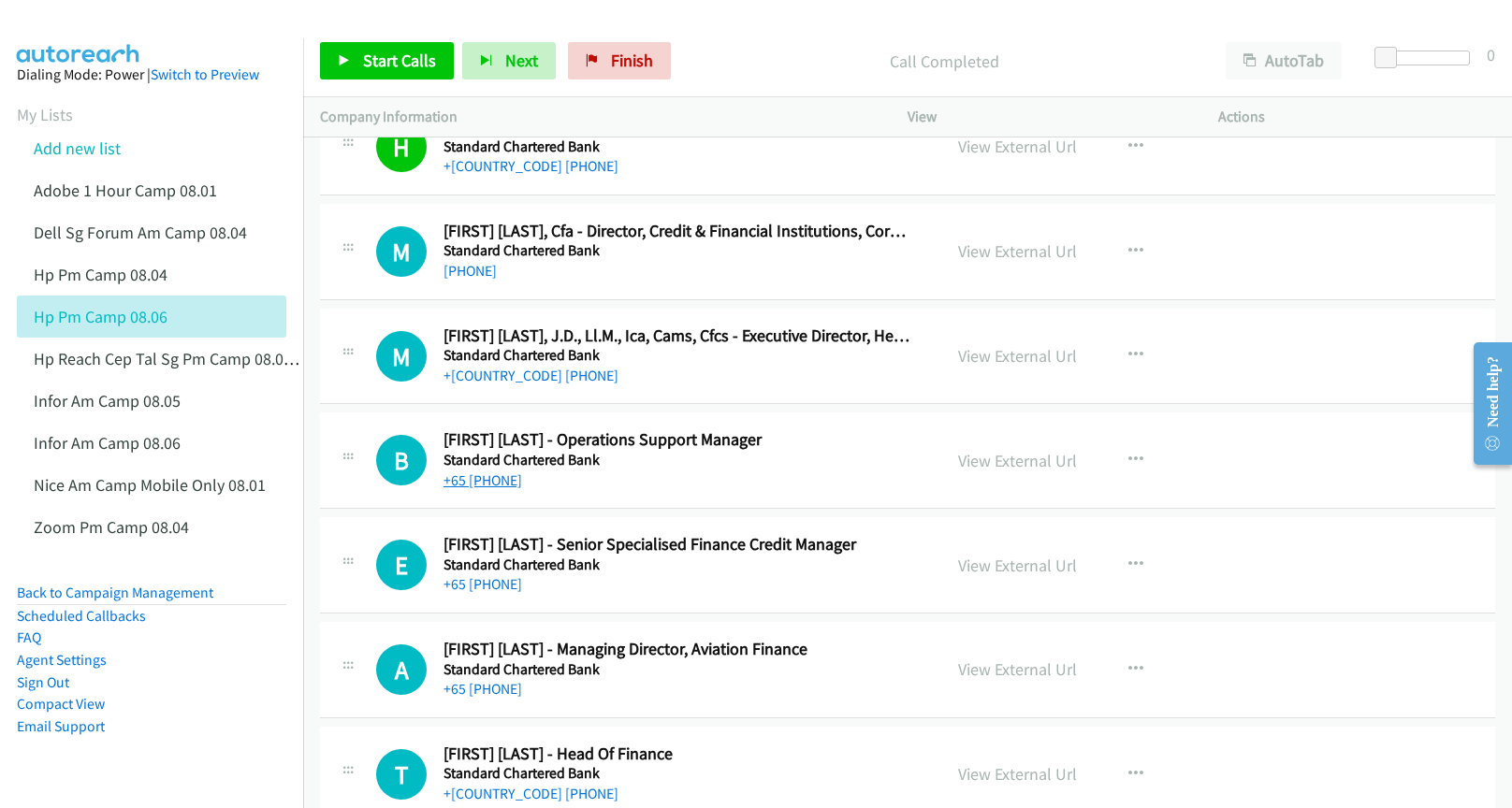 click on "+65 [PHONE]" at bounding box center [483, 480] 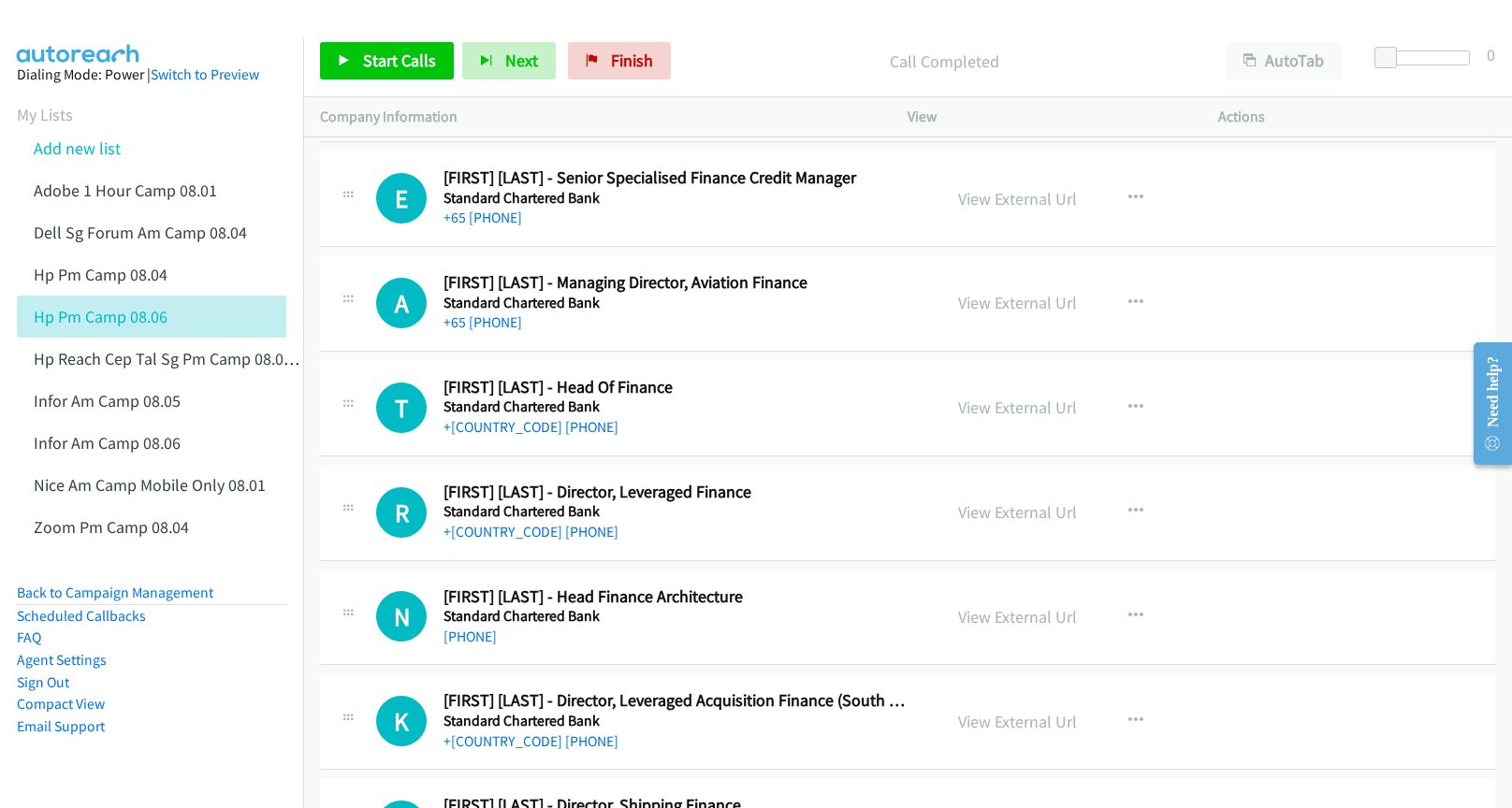 scroll, scrollTop: 5705, scrollLeft: 0, axis: vertical 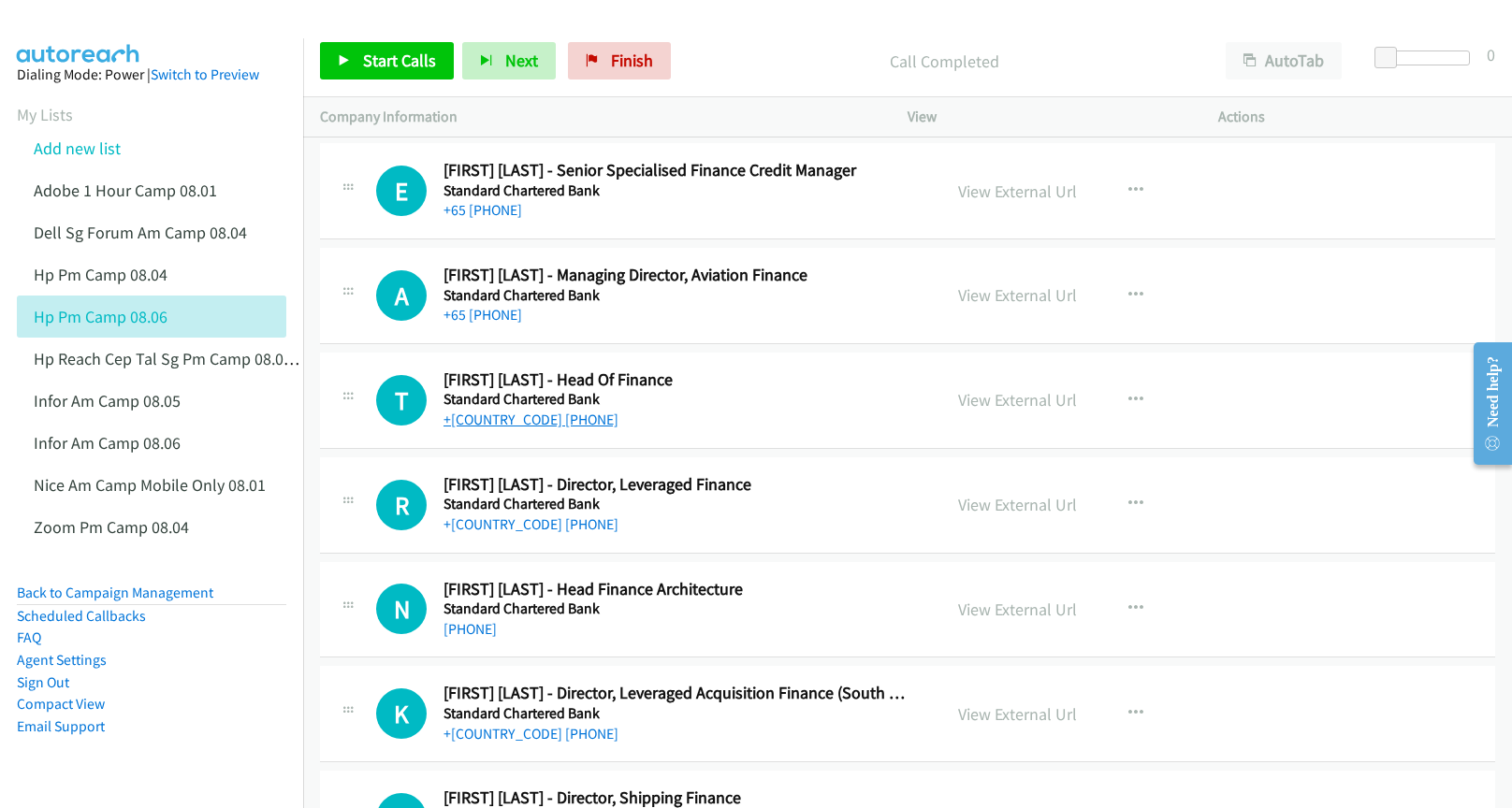 click on "+[COUNTRY_CODE] [PHONE]" at bounding box center (531, 419) 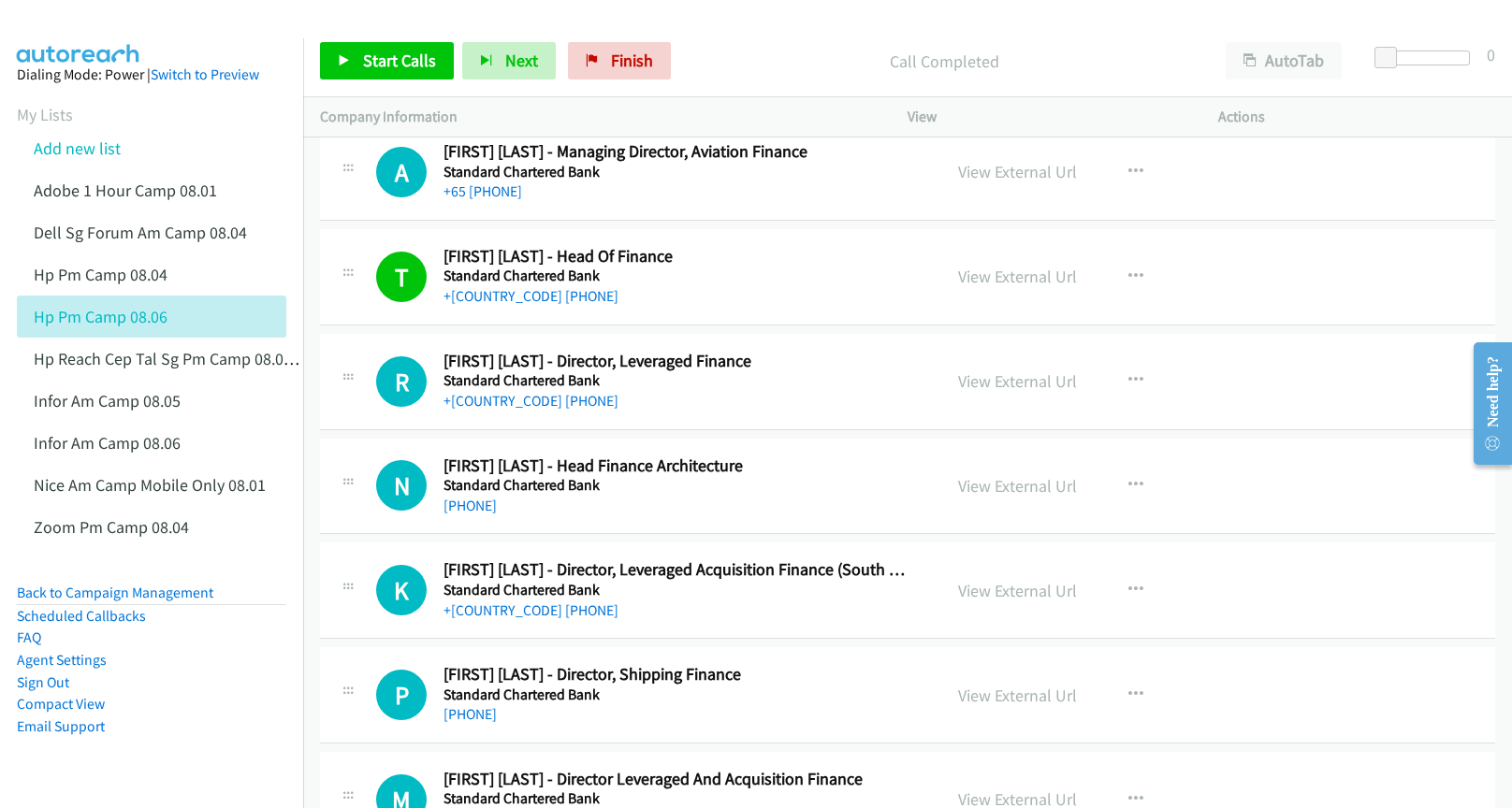 scroll, scrollTop: 5892, scrollLeft: 0, axis: vertical 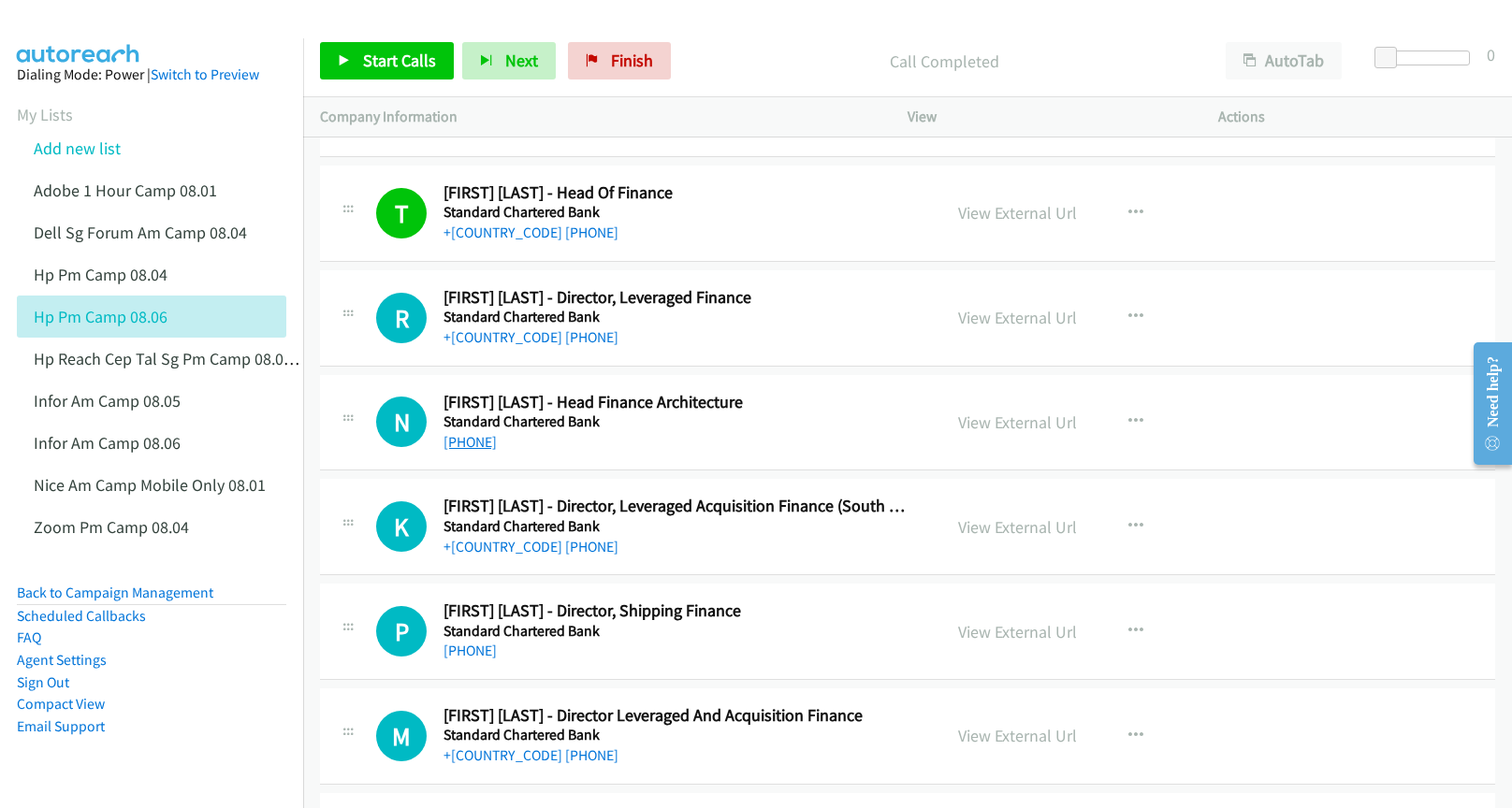 click on "[PHONE]" at bounding box center [470, 441] 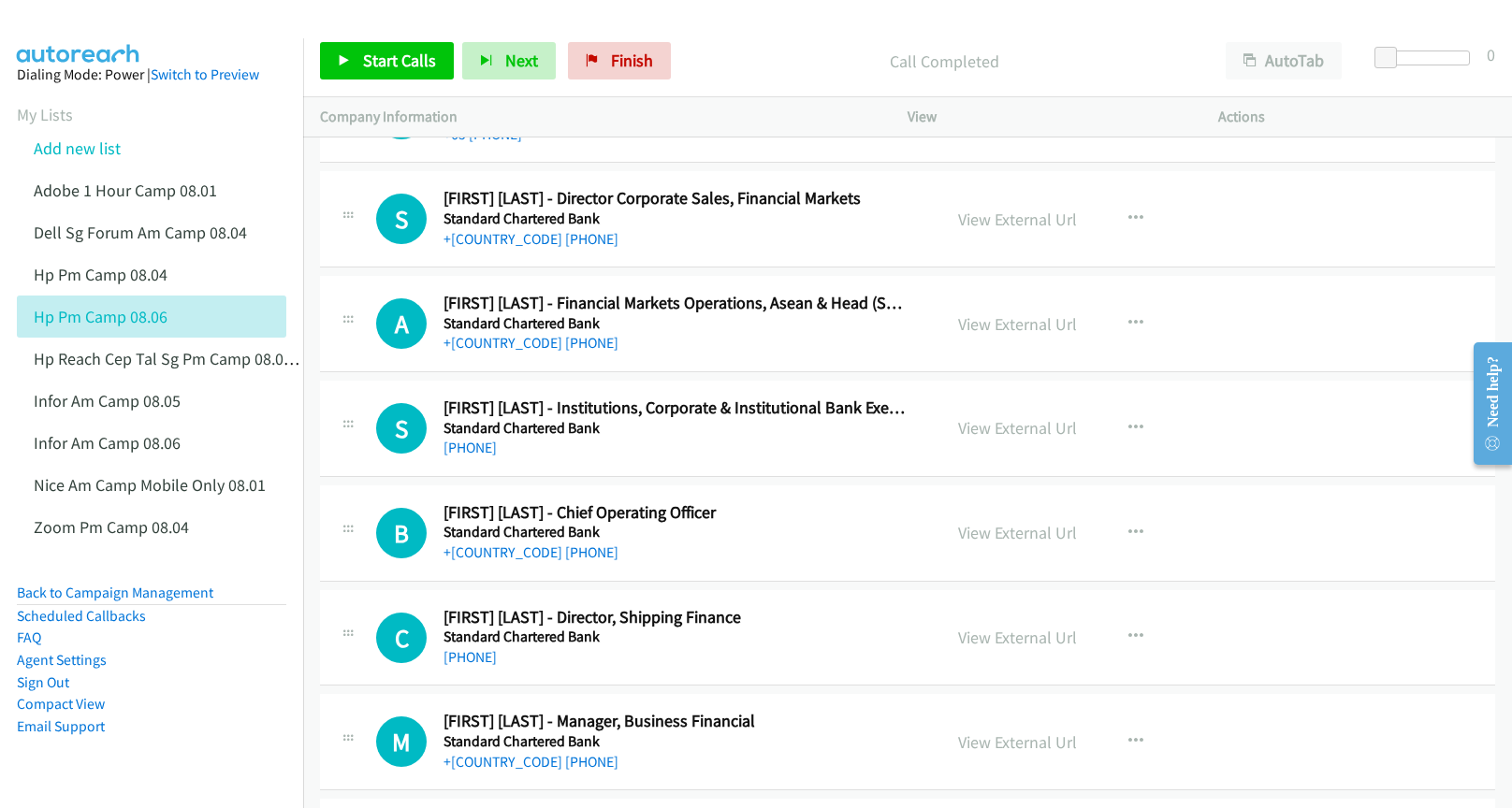 scroll, scrollTop: 6733, scrollLeft: 0, axis: vertical 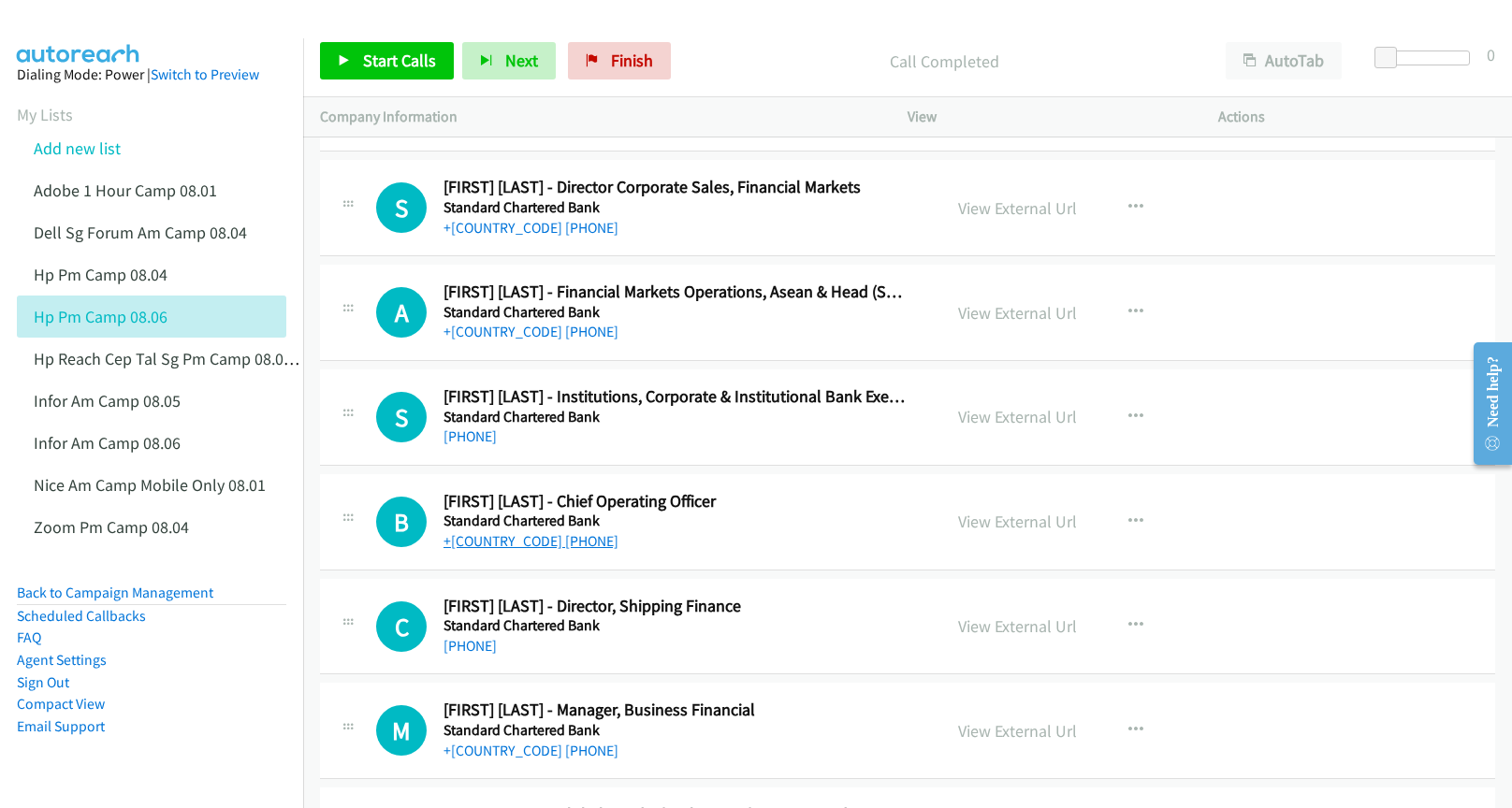 click on "+[COUNTRY_CODE] [PHONE]" at bounding box center (531, 541) 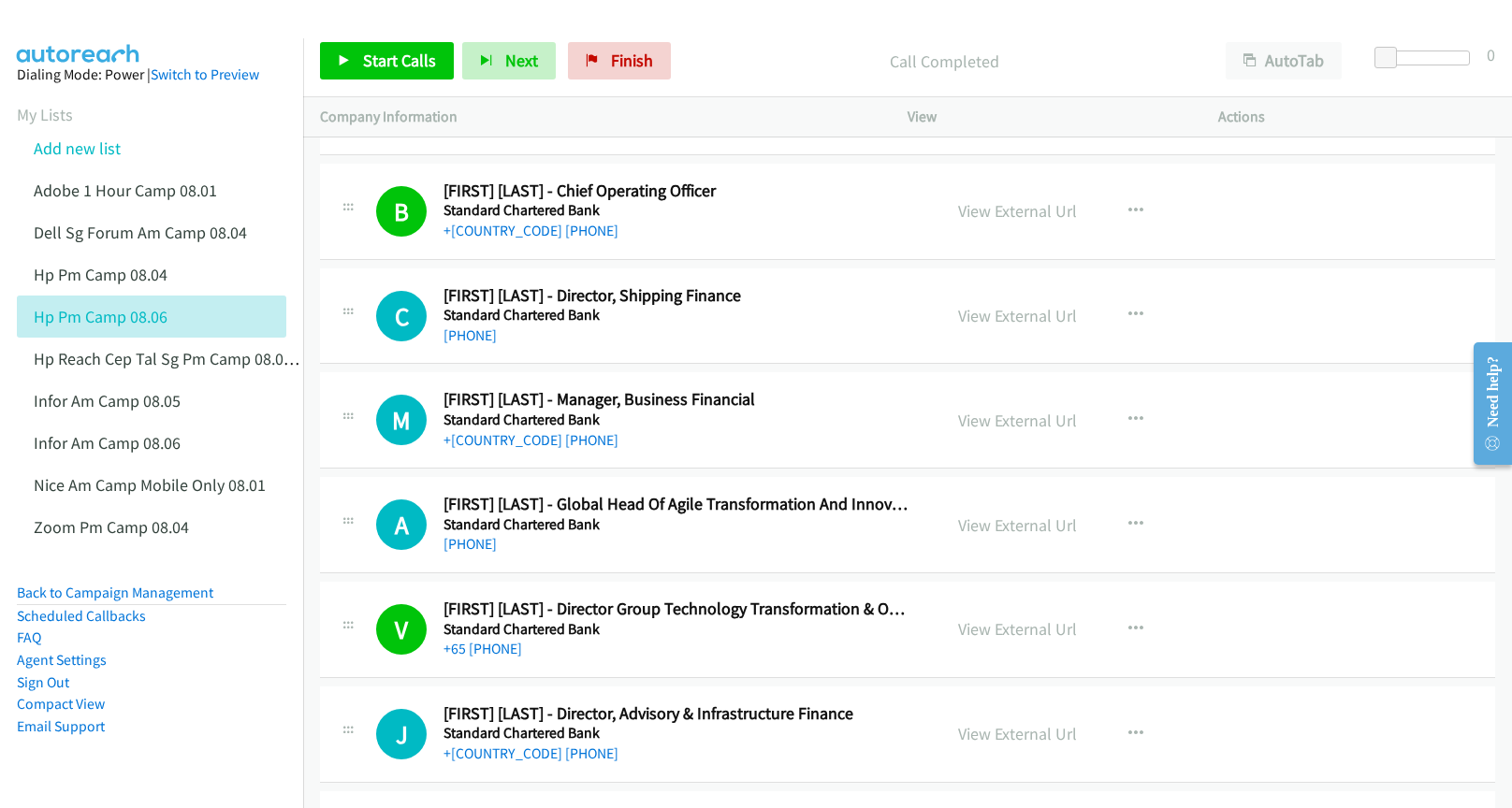 scroll, scrollTop: 7107, scrollLeft: 0, axis: vertical 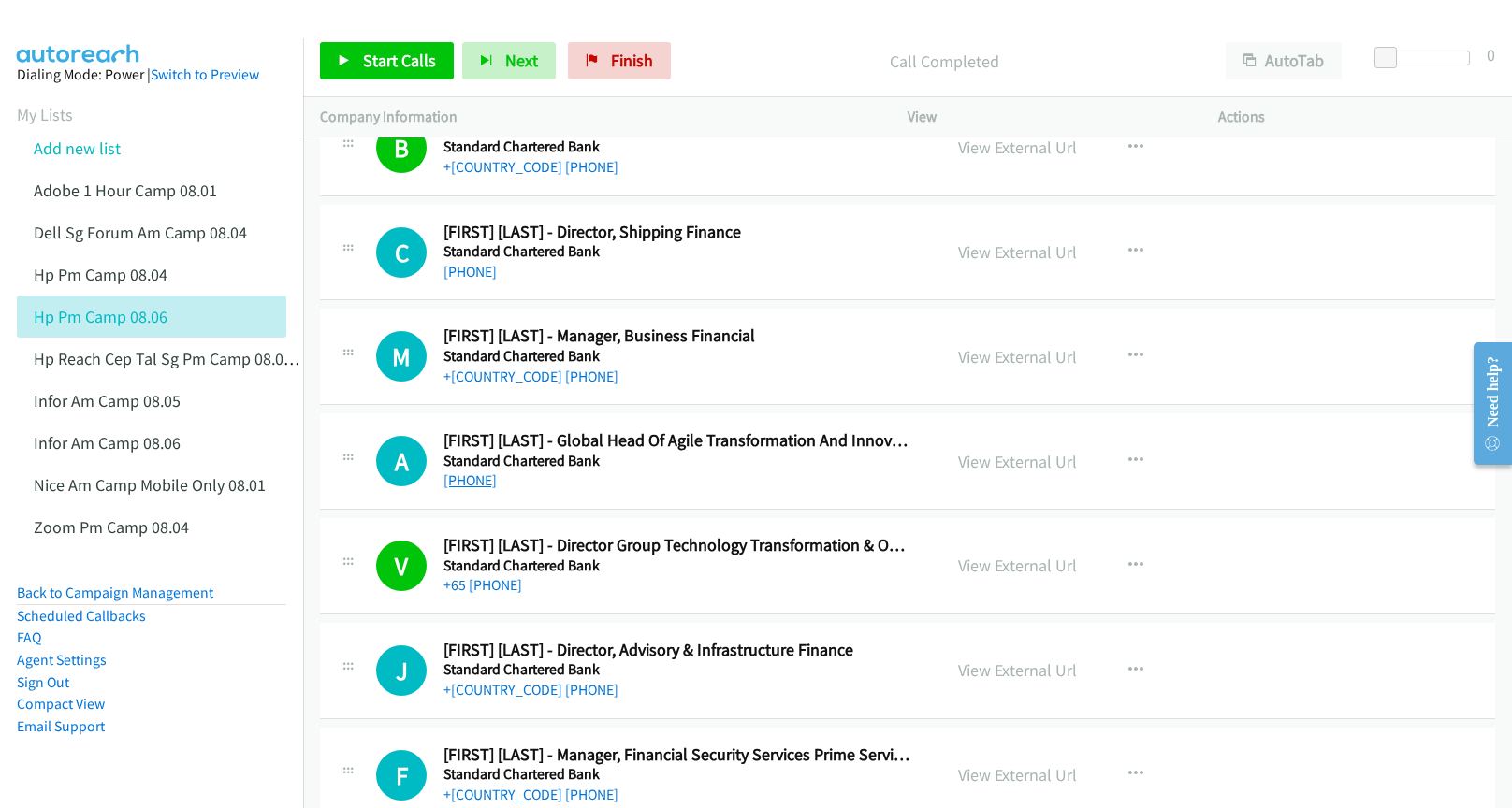click on "[PHONE]" at bounding box center (470, 480) 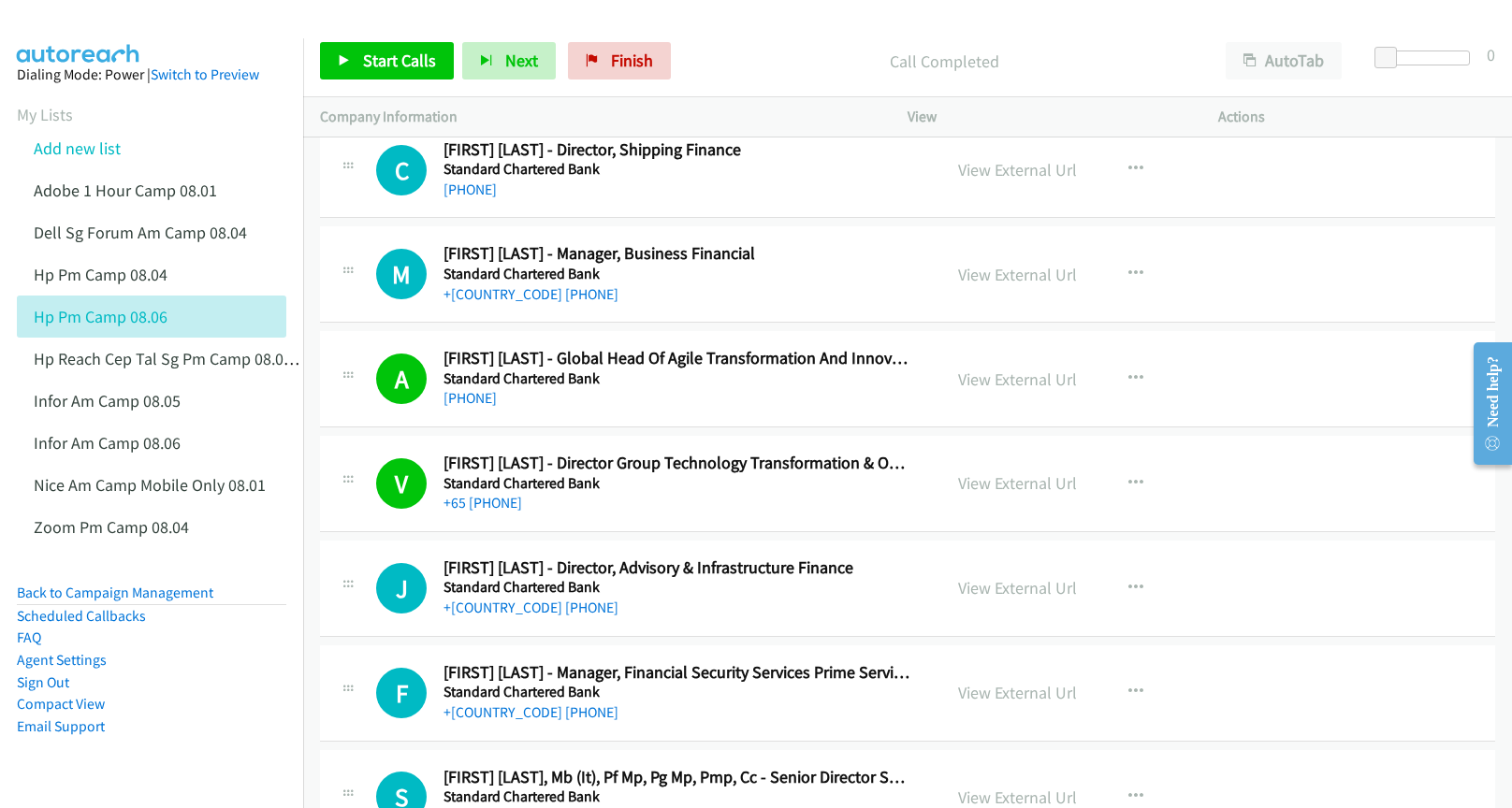 scroll, scrollTop: 7201, scrollLeft: 0, axis: vertical 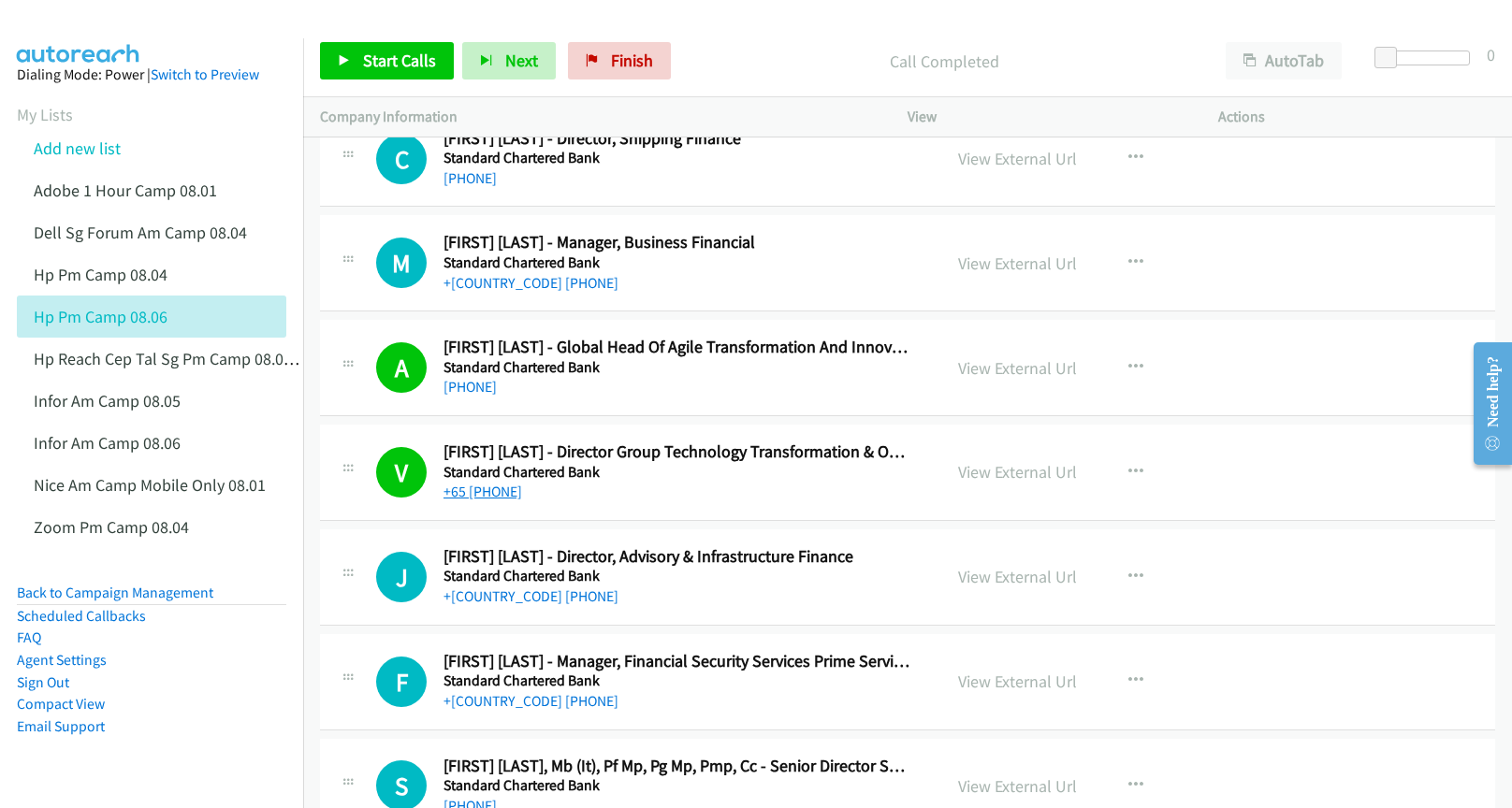click on "+65 [PHONE]" at bounding box center (483, 491) 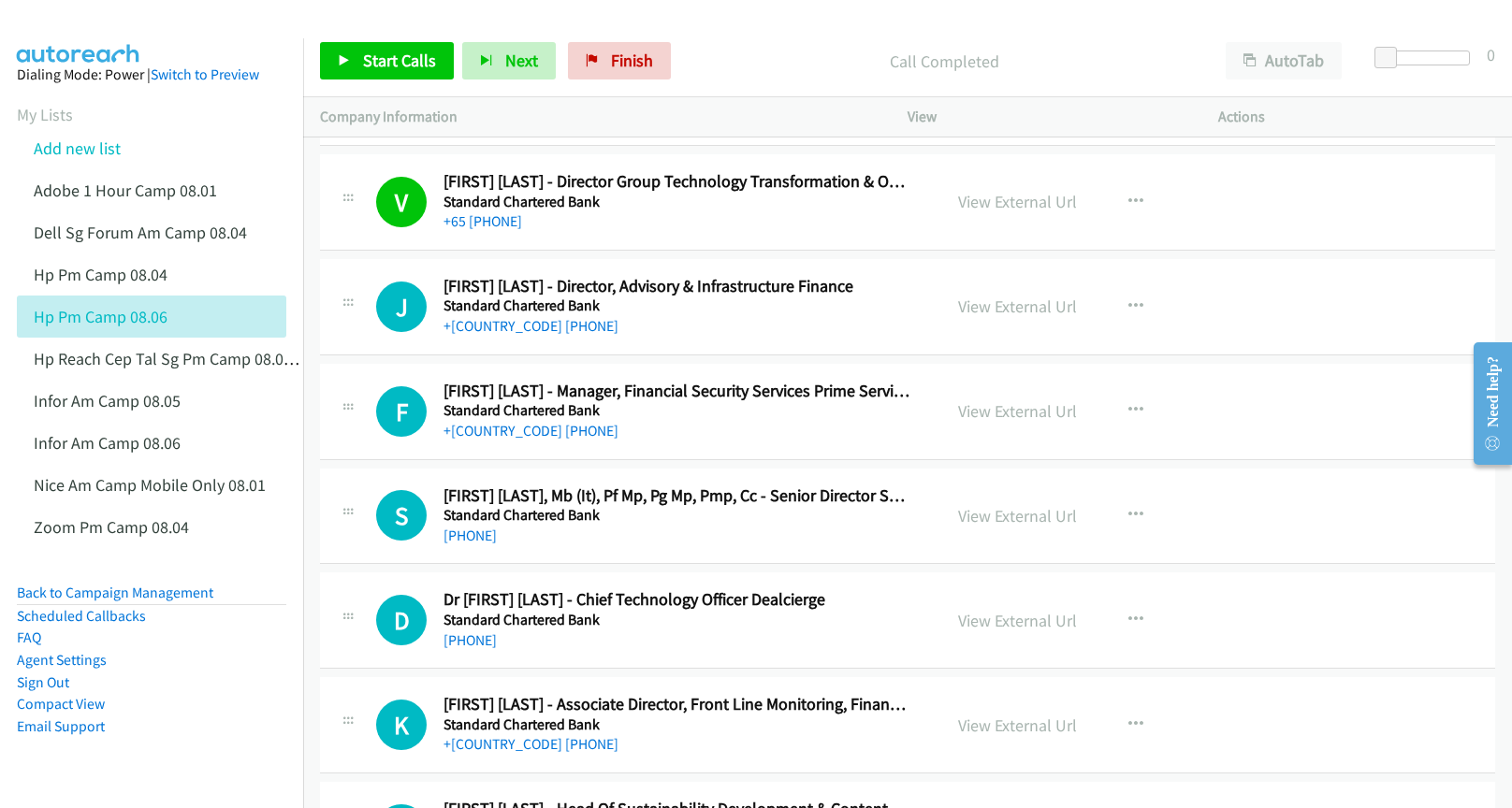 scroll, scrollTop: 7481, scrollLeft: 0, axis: vertical 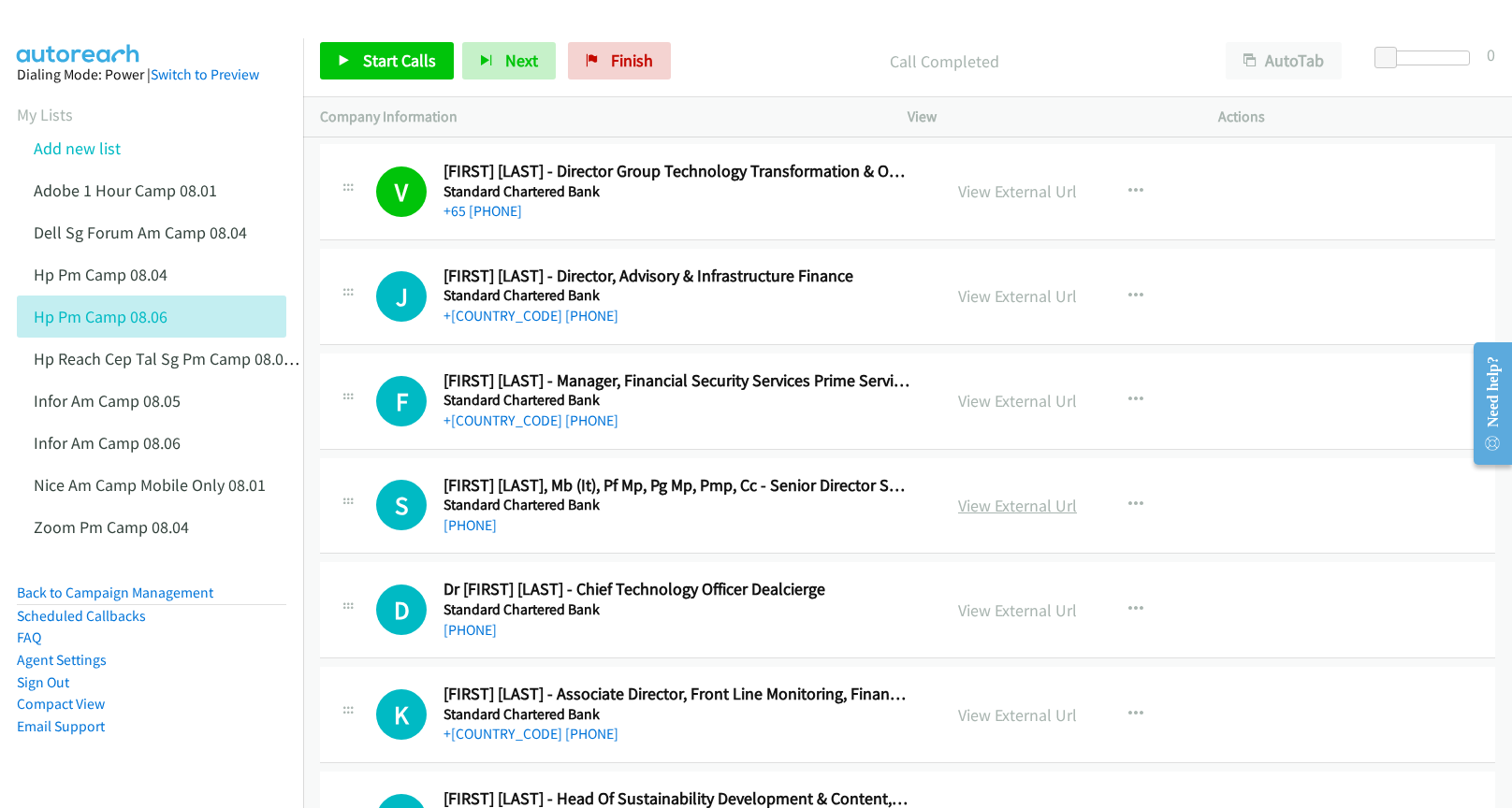 click on "View External Url" at bounding box center [1017, 505] 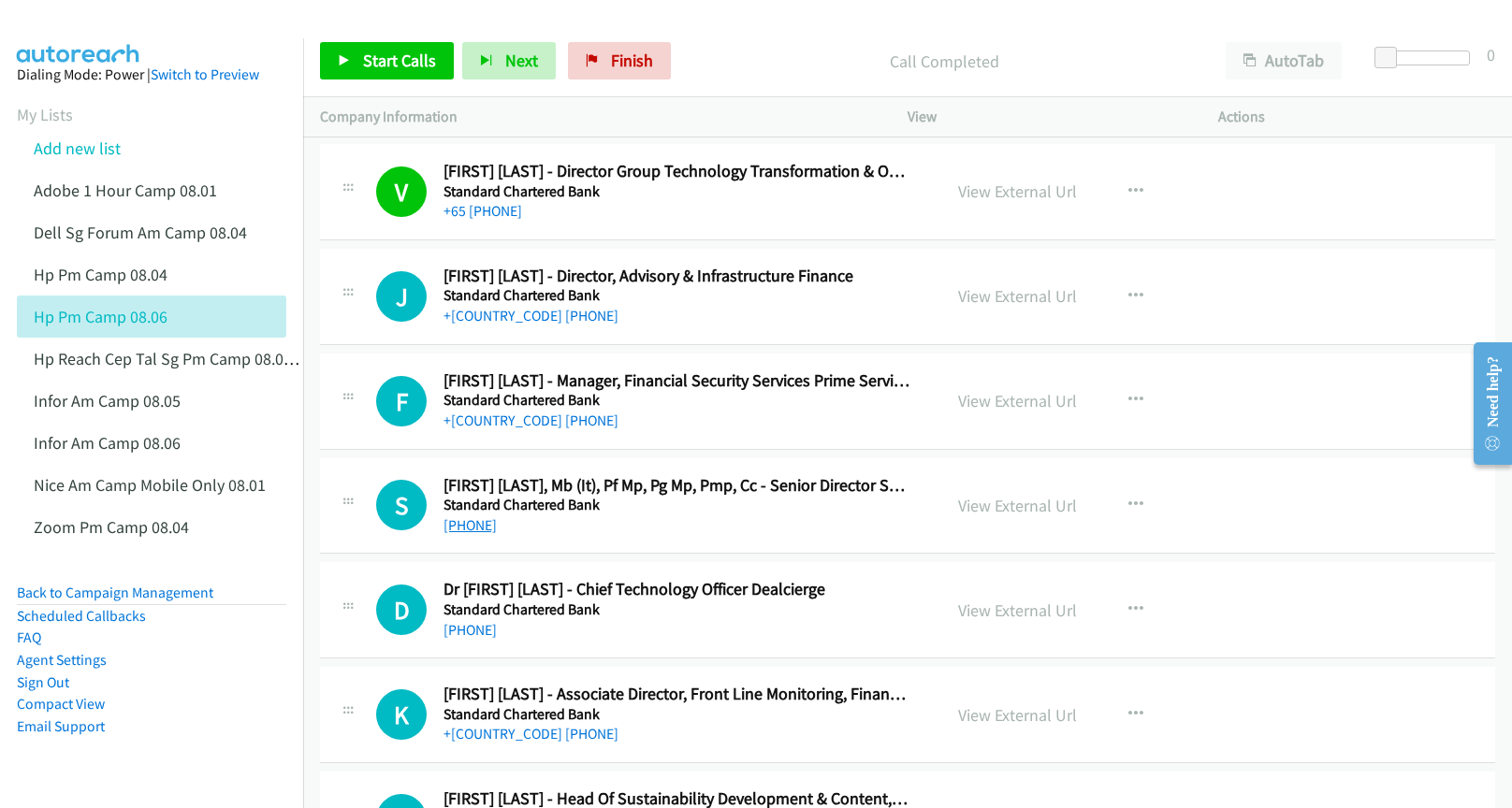 click on "[PHONE]" at bounding box center (470, 525) 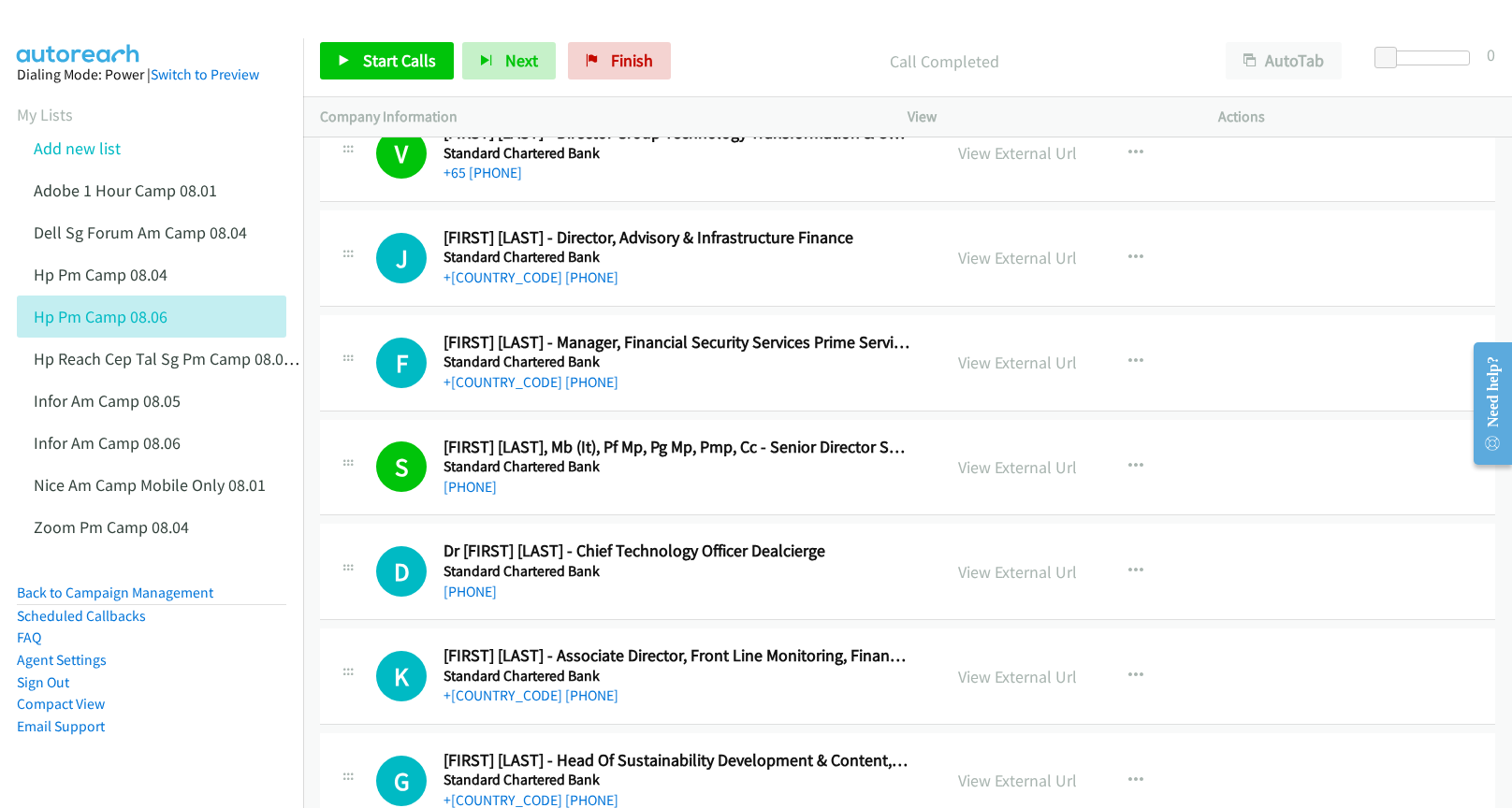 scroll, scrollTop: 7669, scrollLeft: 0, axis: vertical 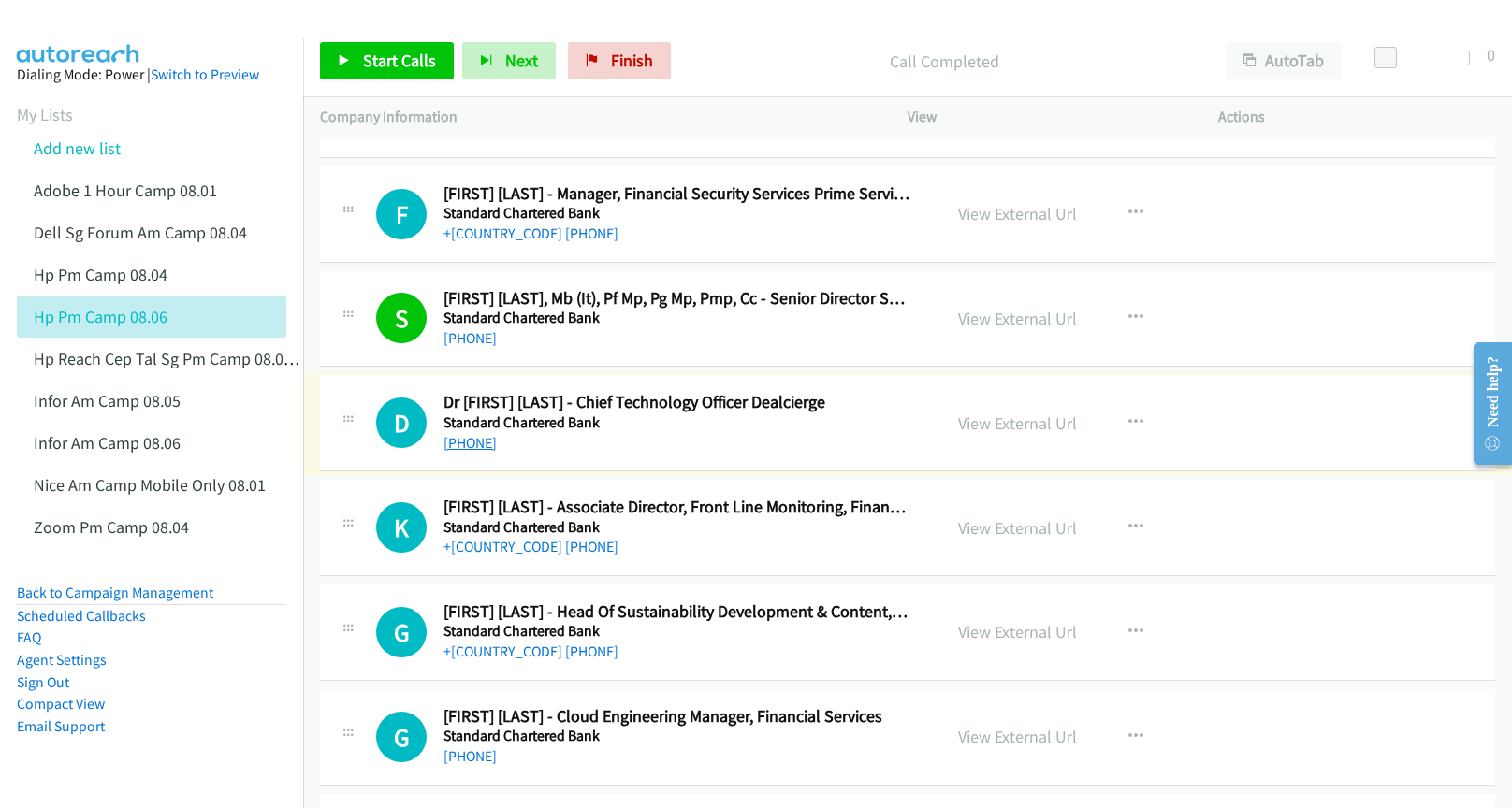 click on "[PHONE]" at bounding box center (470, 442) 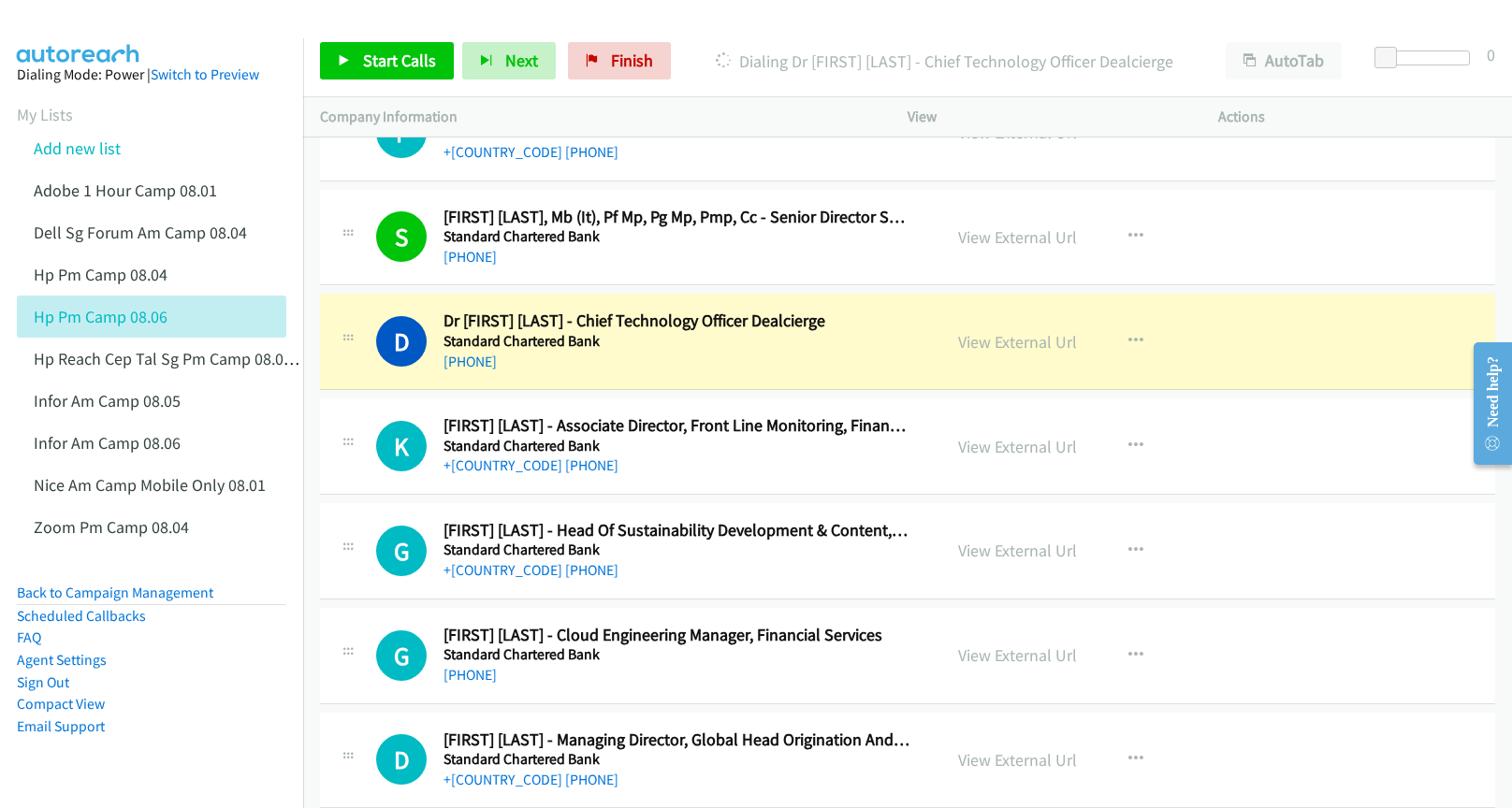 scroll, scrollTop: 7762, scrollLeft: 0, axis: vertical 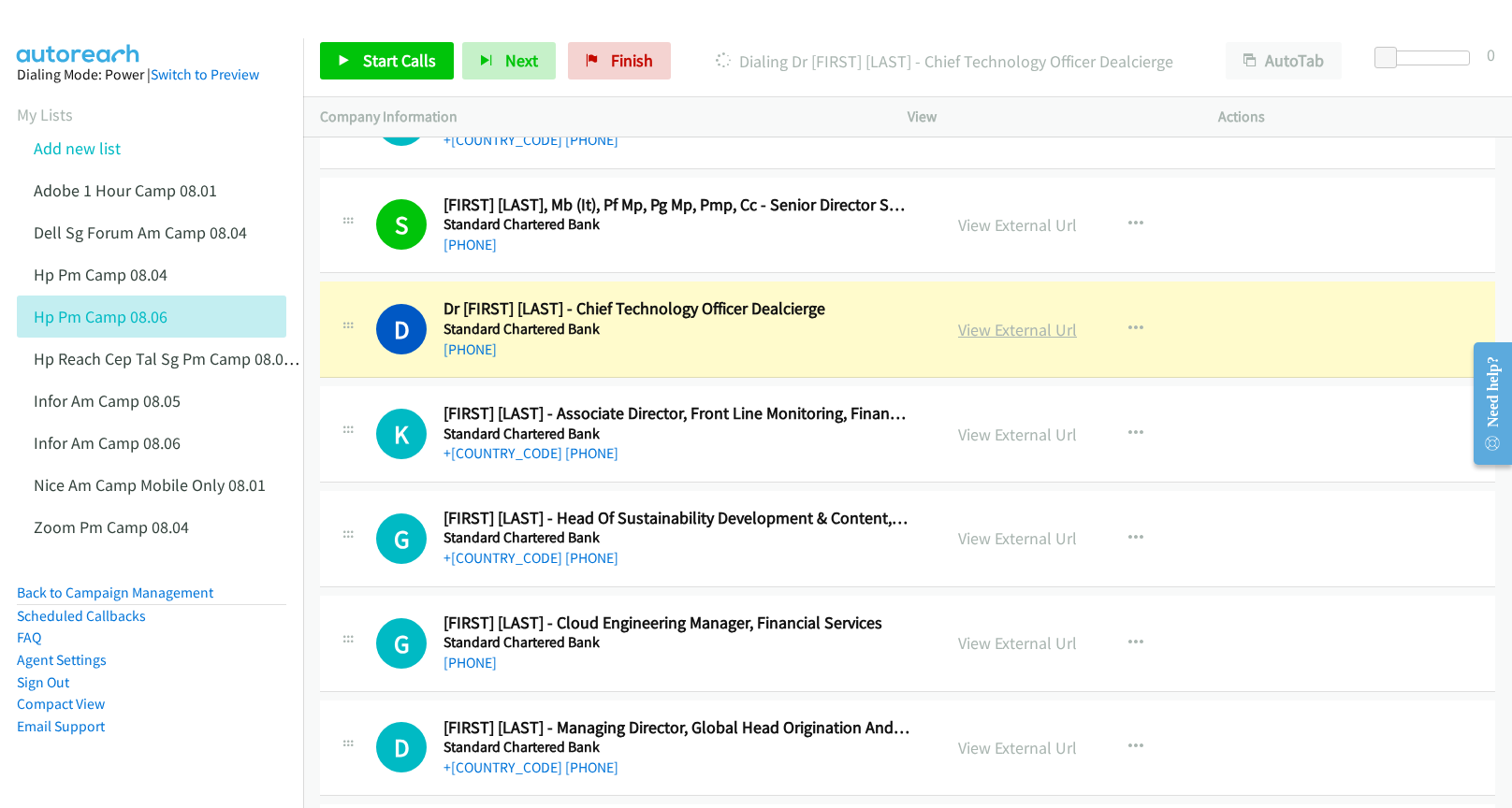 click on "View External Url" at bounding box center (1017, 329) 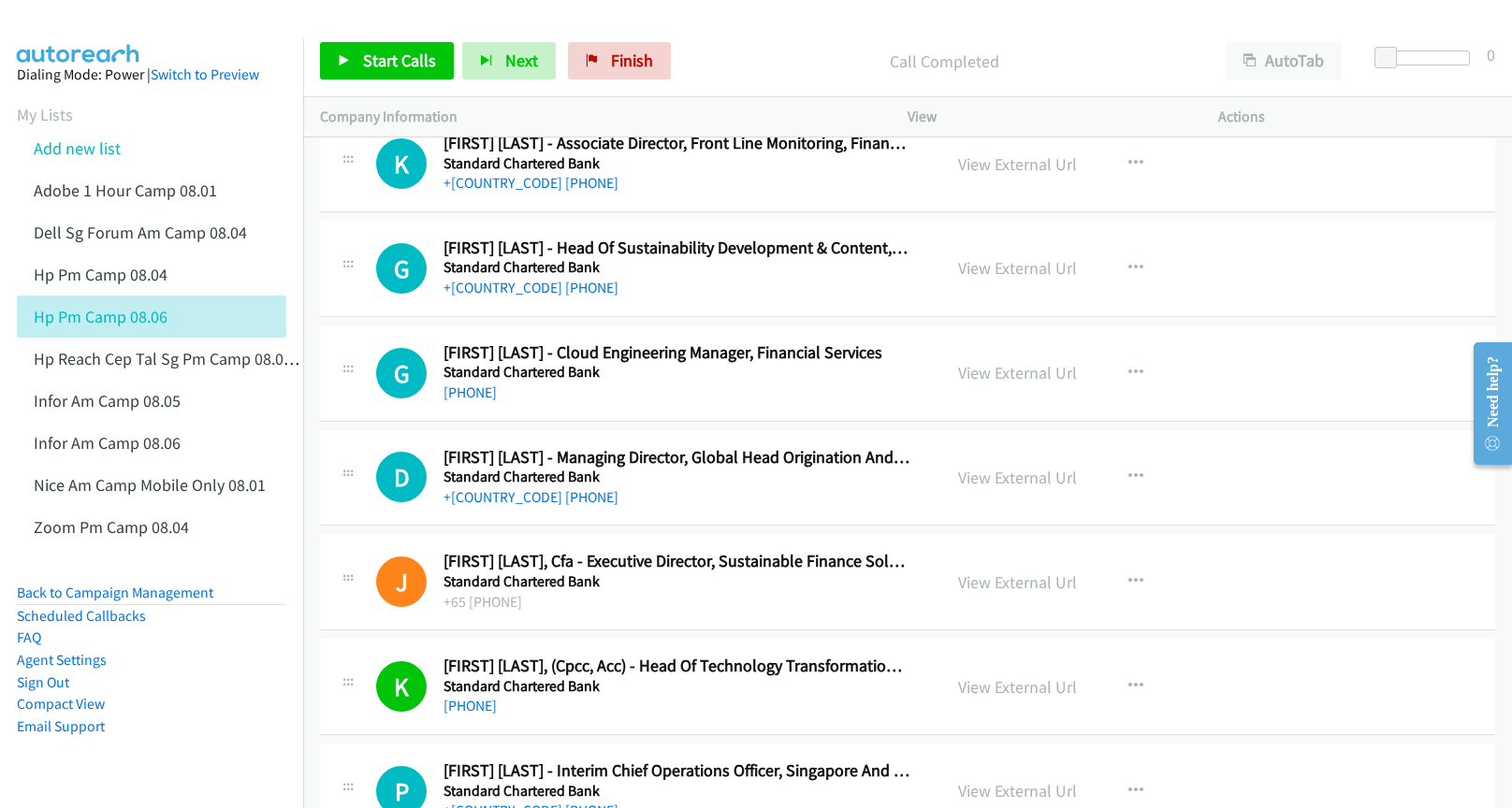 scroll, scrollTop: 8043, scrollLeft: 0, axis: vertical 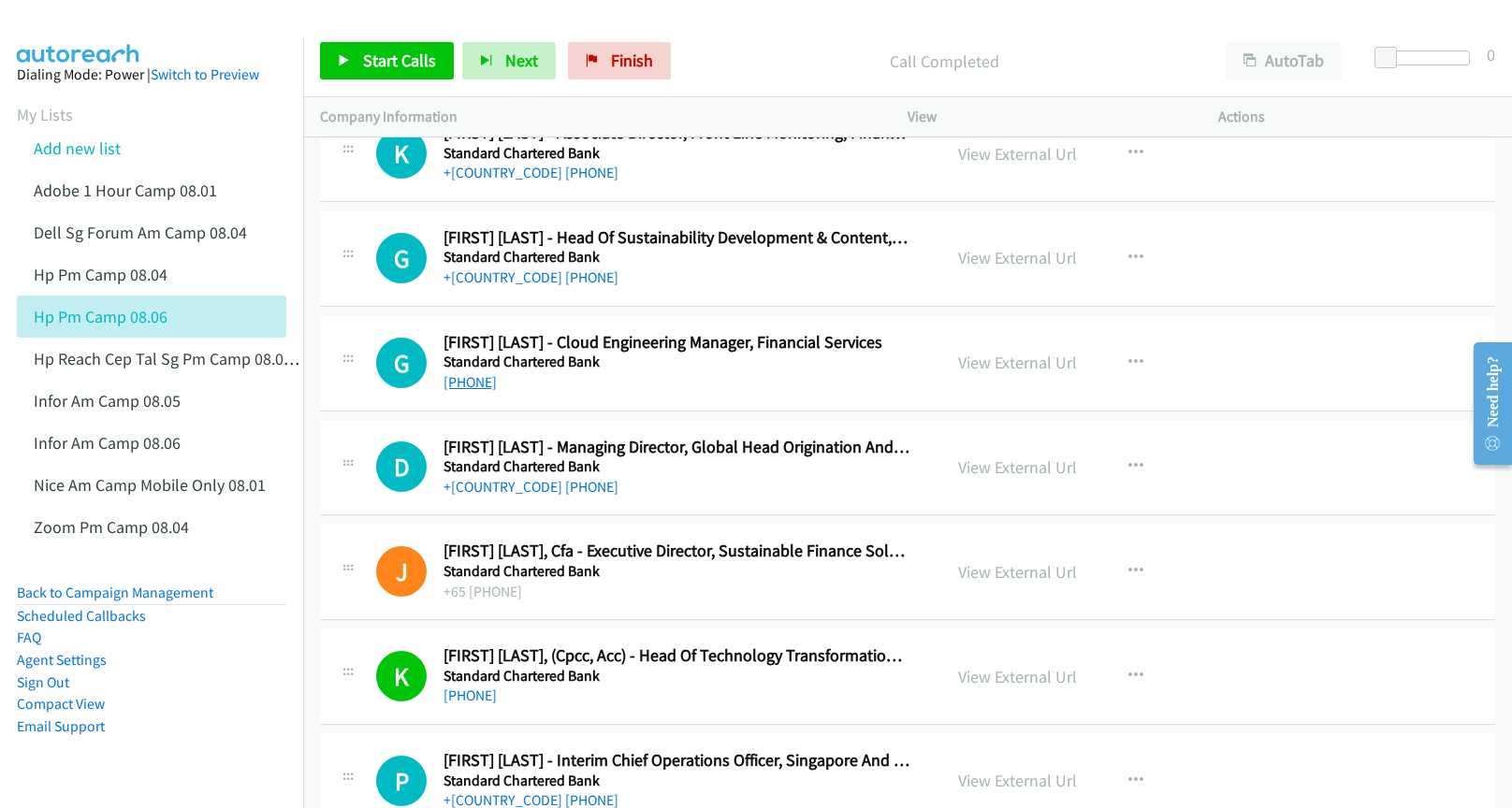 click on "[PHONE]" at bounding box center [470, 382] 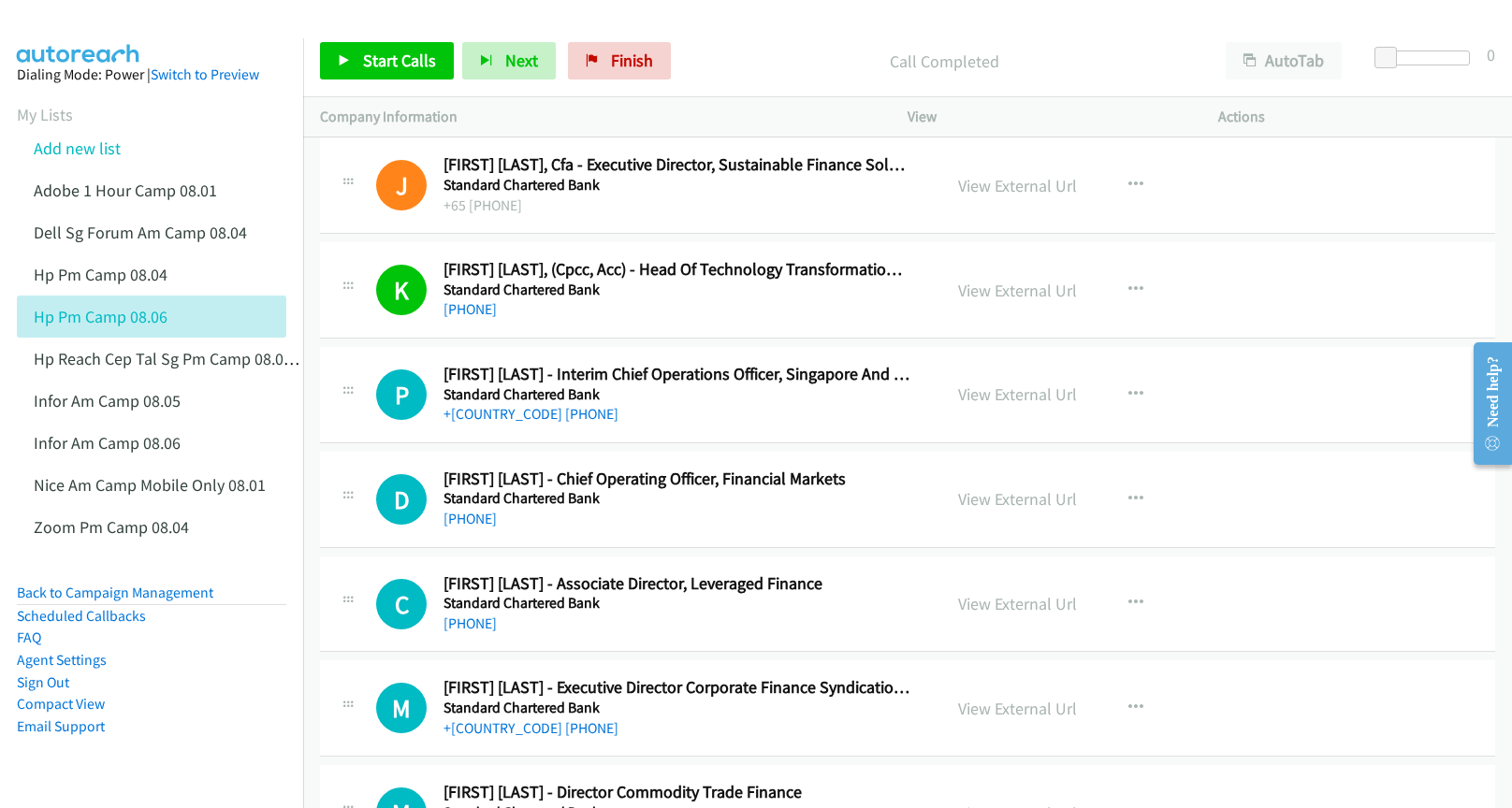 scroll, scrollTop: 8417, scrollLeft: 0, axis: vertical 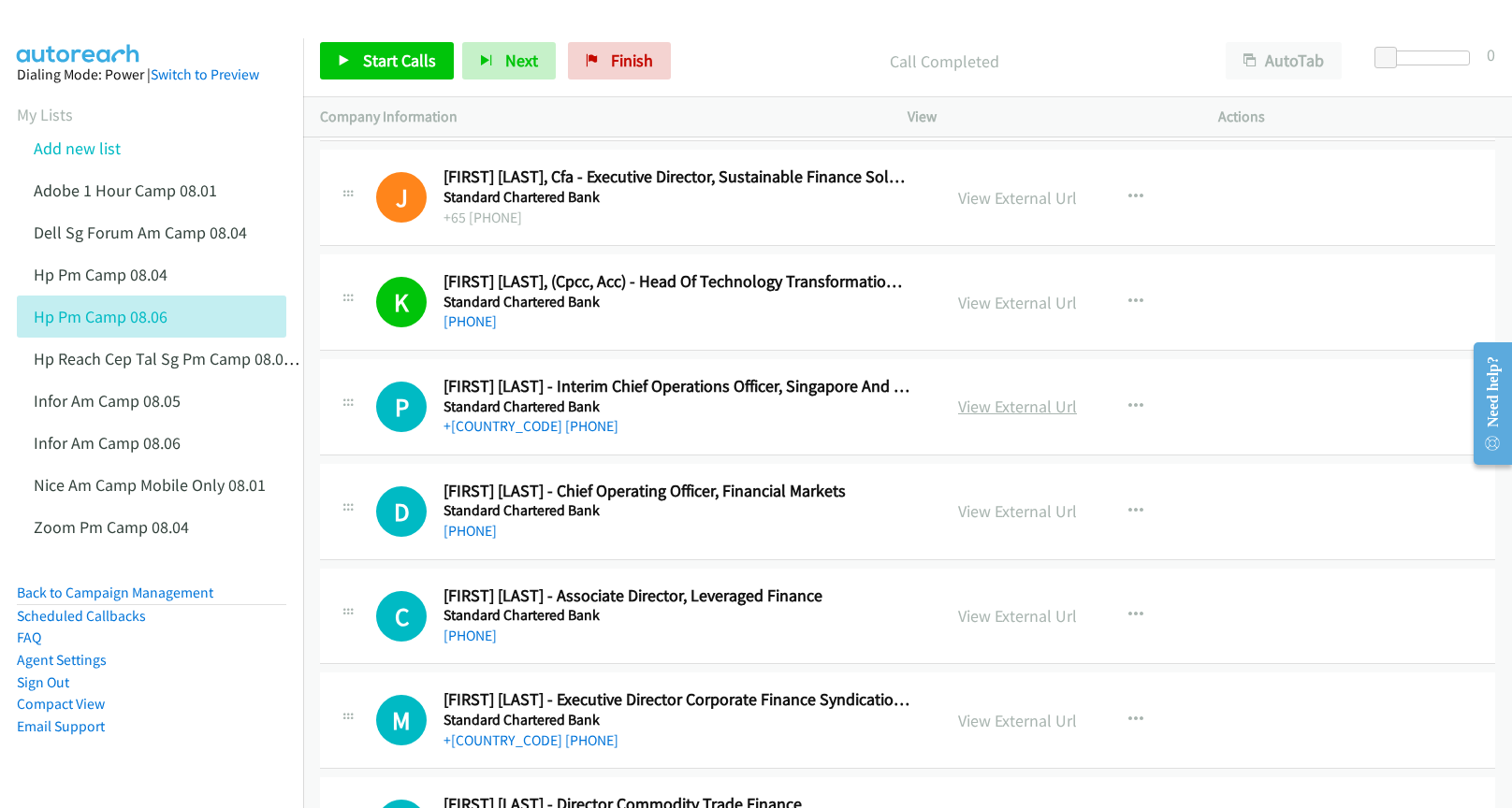 click on "View External Url" at bounding box center (1017, 406) 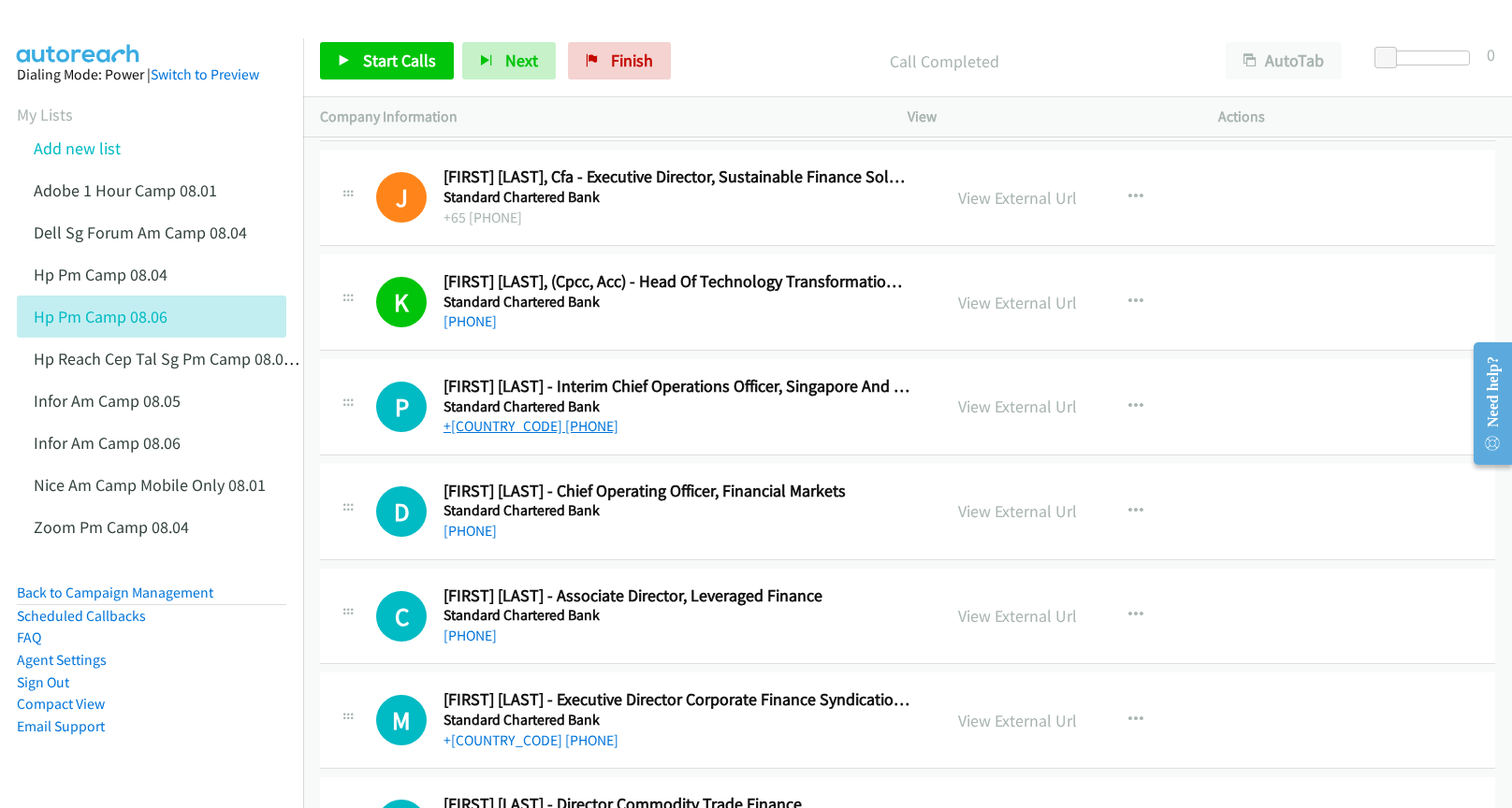 click on "+[COUNTRY_CODE] [PHONE]" at bounding box center (531, 426) 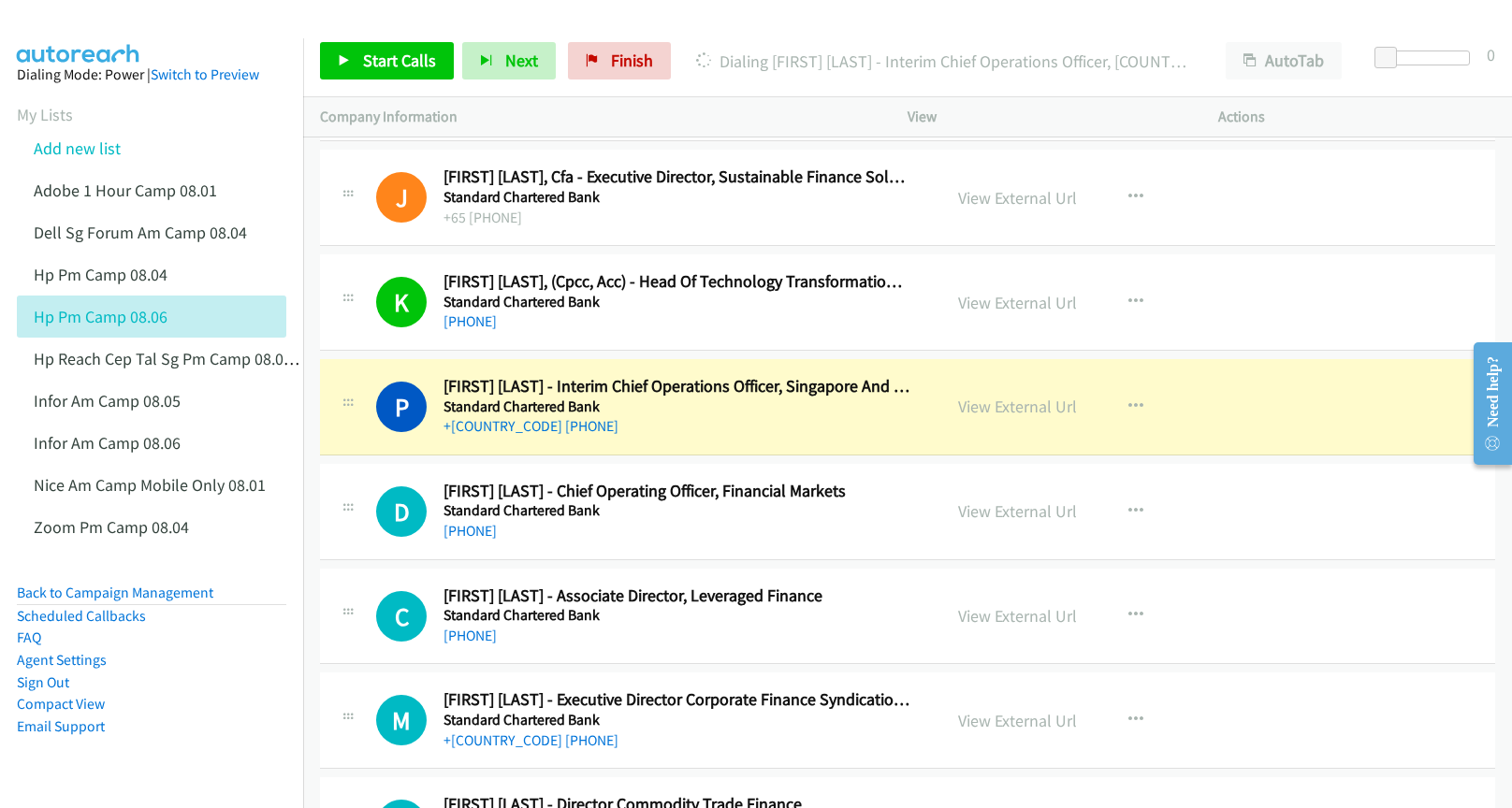 click on "Dialing Mode: Power
|
Switch to Preview
My Lists
Add new list
Adobe 1 Hour Camp 08.01
Dell Sg Forum Am Camp 08.04
Hp Pm Camp 08.04
Hp Pm Camp 08.06
Hp Reach Cep Tal Sg Pm Camp 08.05
Infor Am Camp 08.05
Infor Am Camp 08.06
Nice Am Camp Mobile Only 08.01
Zoom Pm Camp 08.04
Back to Campaign Management
Scheduled Callbacks
FAQ
Agent Settings
Sign Out
Compact View
Email Support" at bounding box center (152, 430) 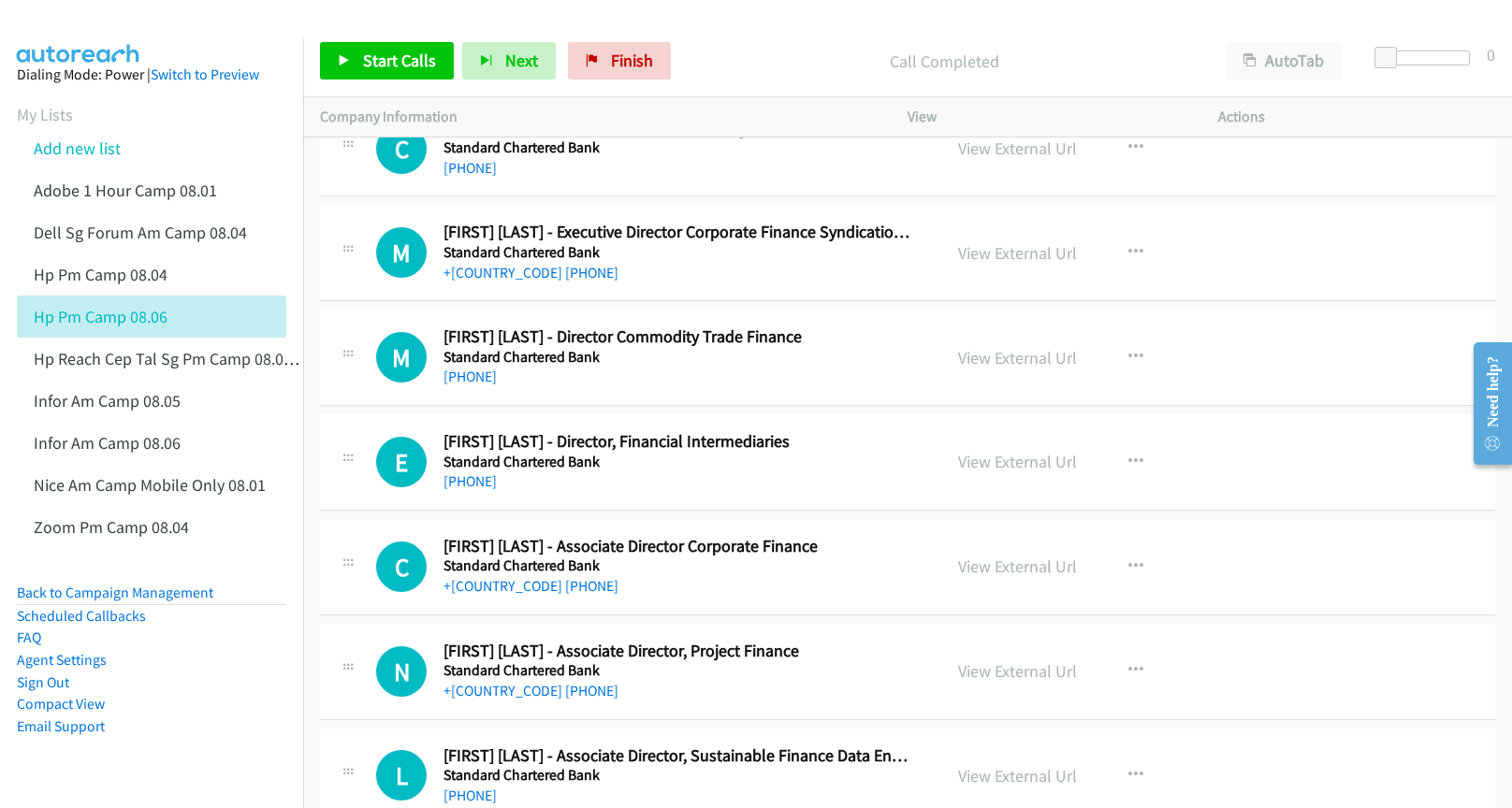 scroll, scrollTop: 8978, scrollLeft: 0, axis: vertical 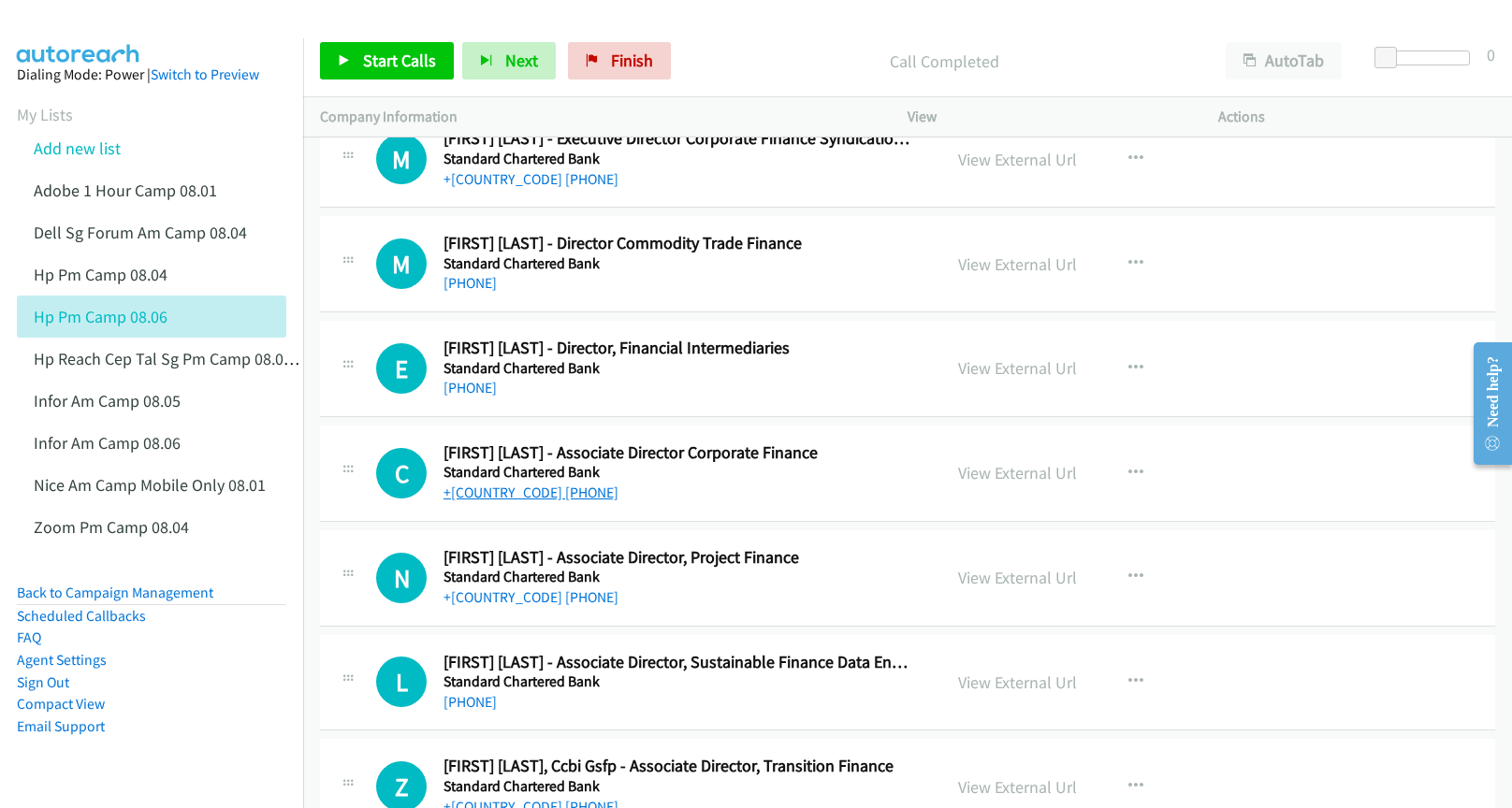 click on "+[COUNTRY_CODE] [PHONE]" at bounding box center (531, 492) 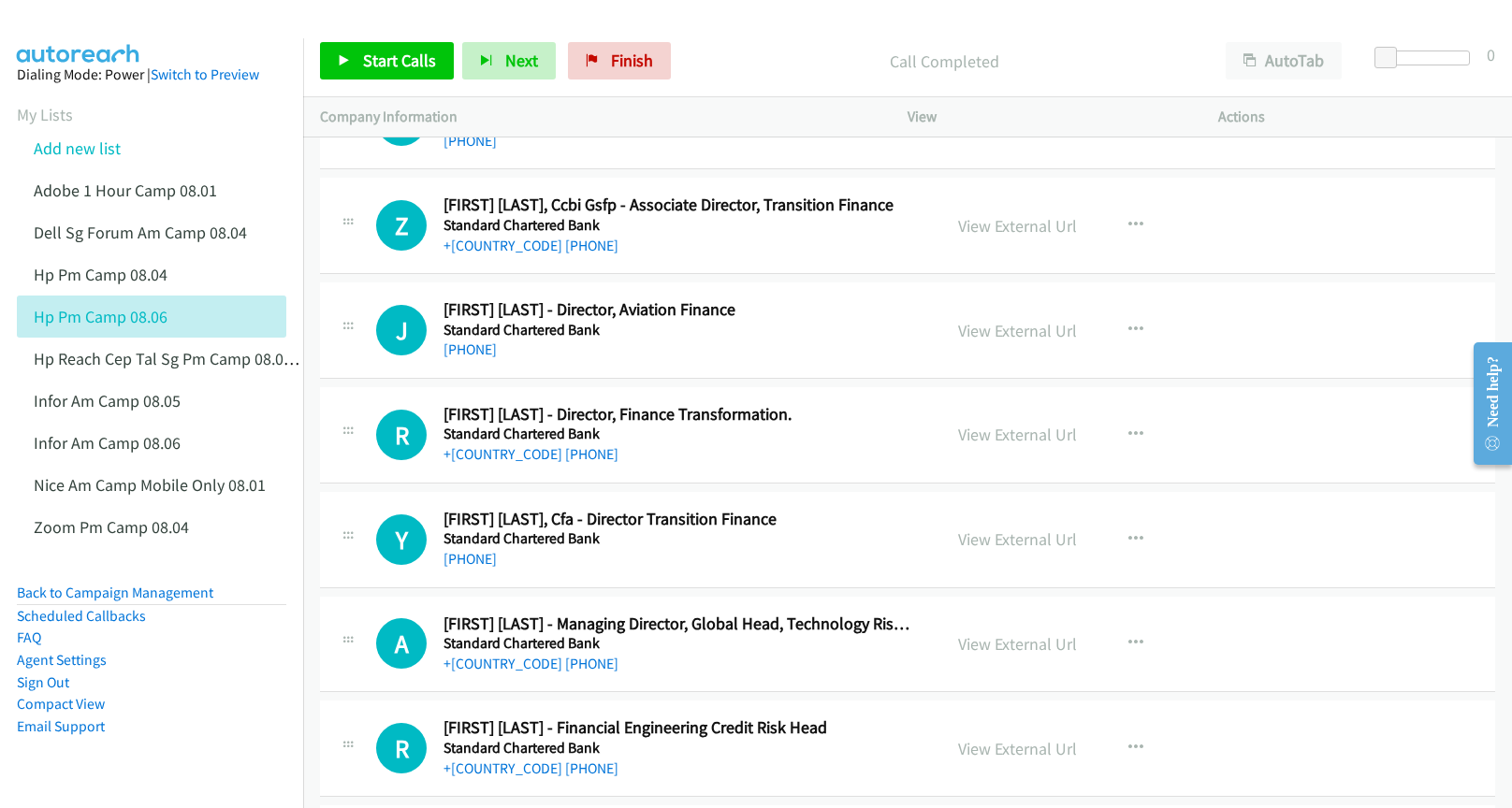 scroll, scrollTop: 9632, scrollLeft: 0, axis: vertical 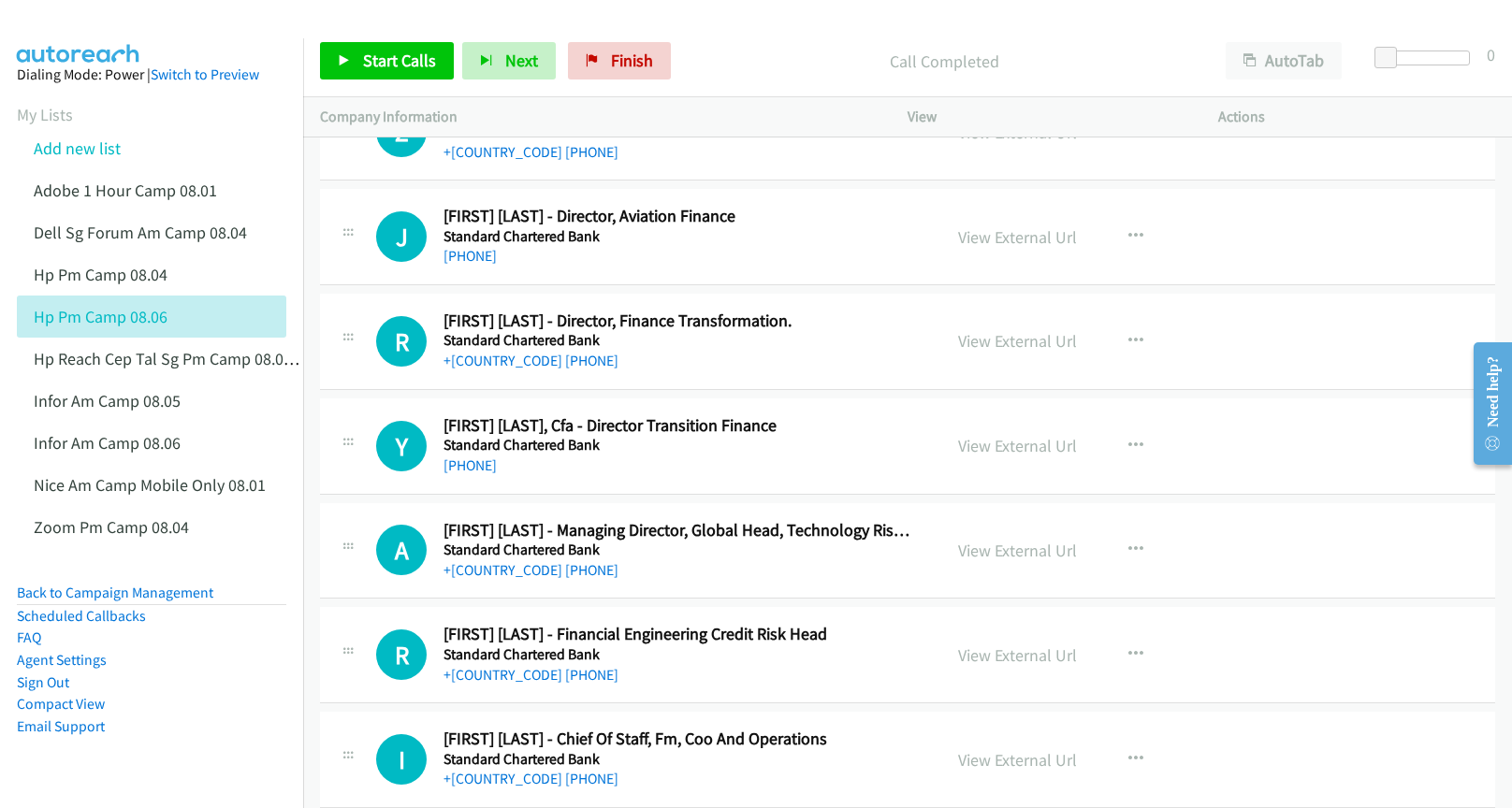 drag, startPoint x: 476, startPoint y: 564, endPoint x: 529, endPoint y: 555, distance: 53.75872 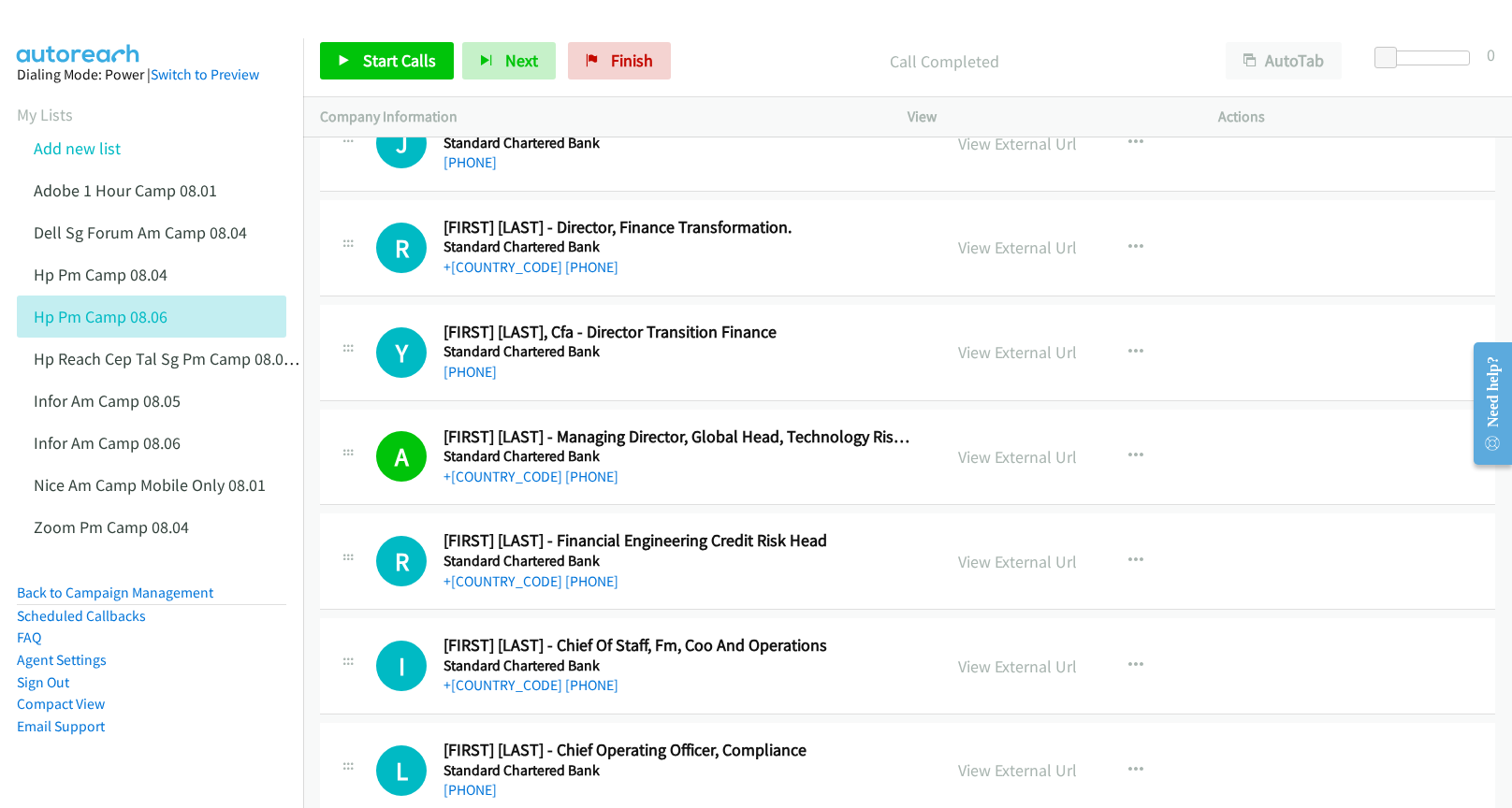 scroll, scrollTop: 9819, scrollLeft: 0, axis: vertical 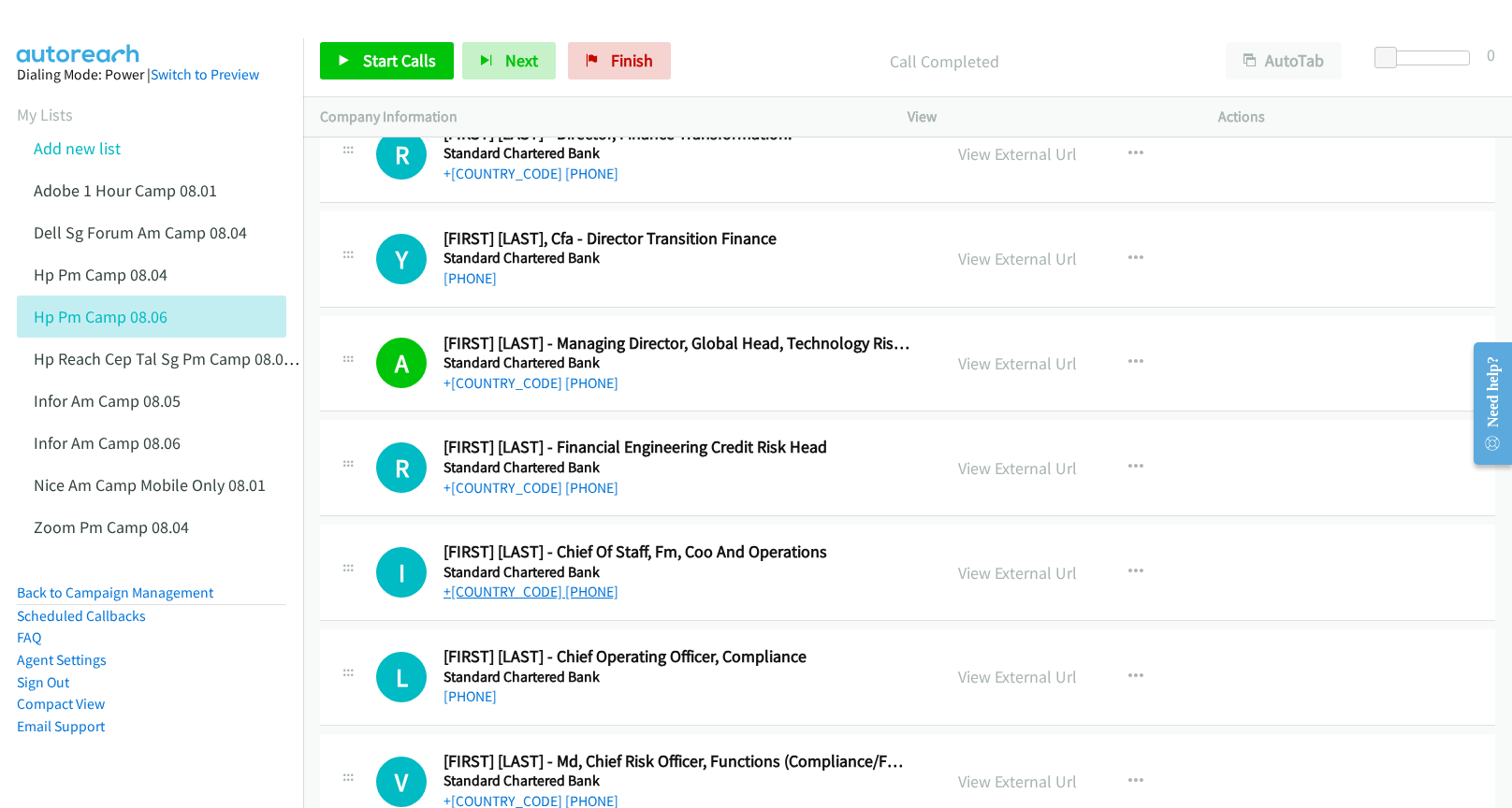 click on "+[COUNTRY_CODE] [PHONE]" at bounding box center (531, 591) 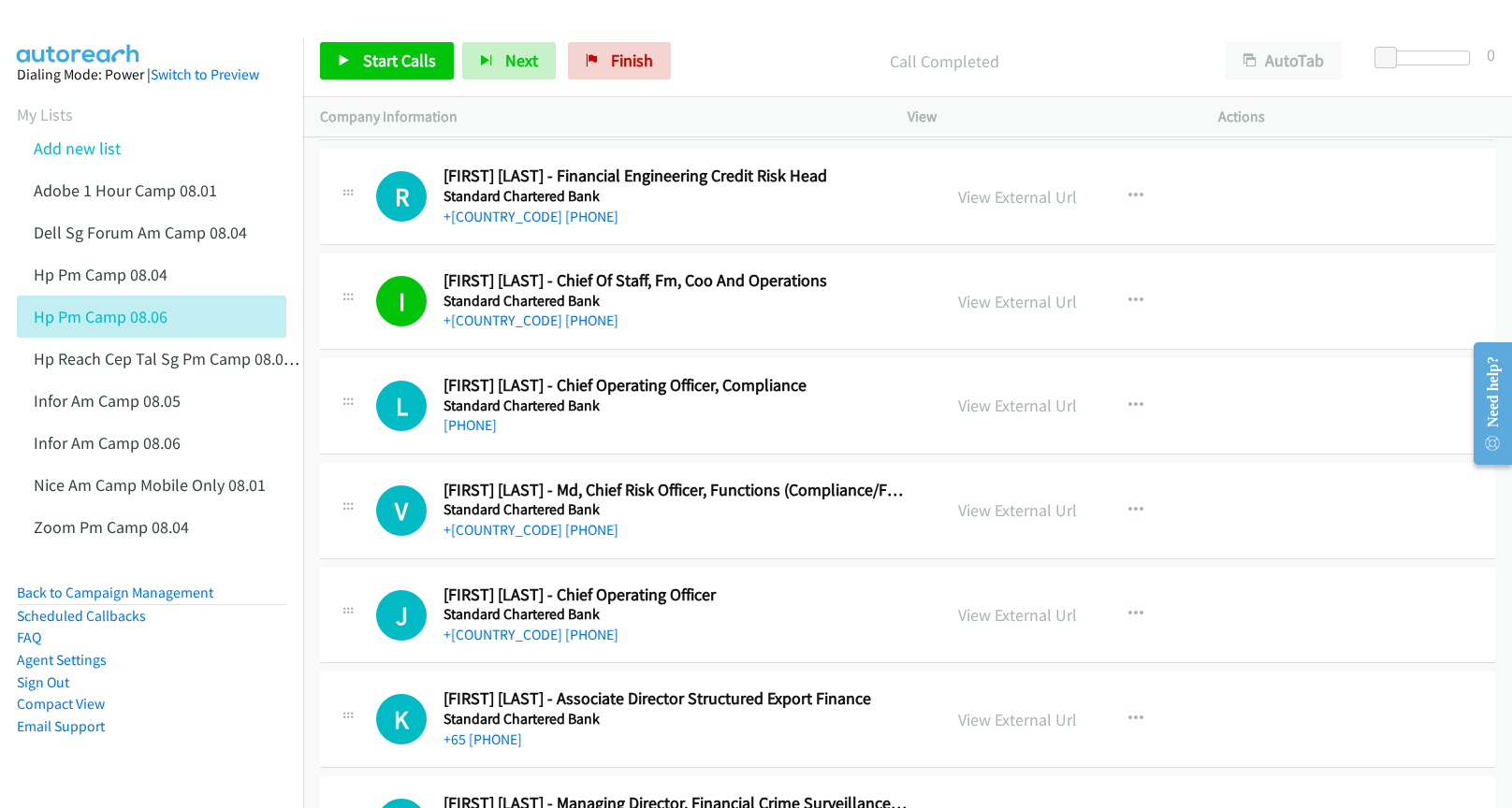 scroll, scrollTop: 10100, scrollLeft: 0, axis: vertical 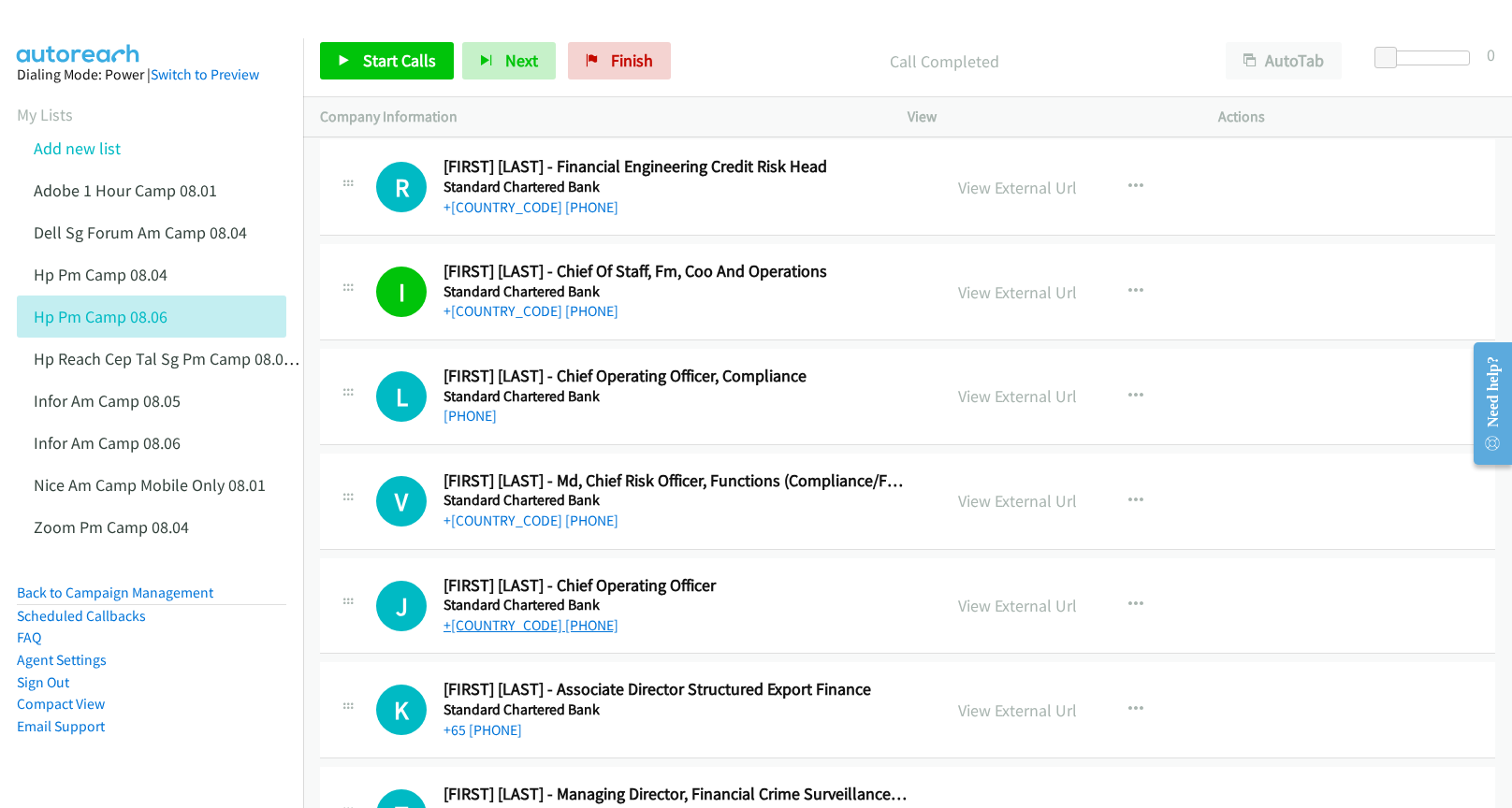 click on "+[COUNTRY_CODE] [PHONE]" at bounding box center [531, 625] 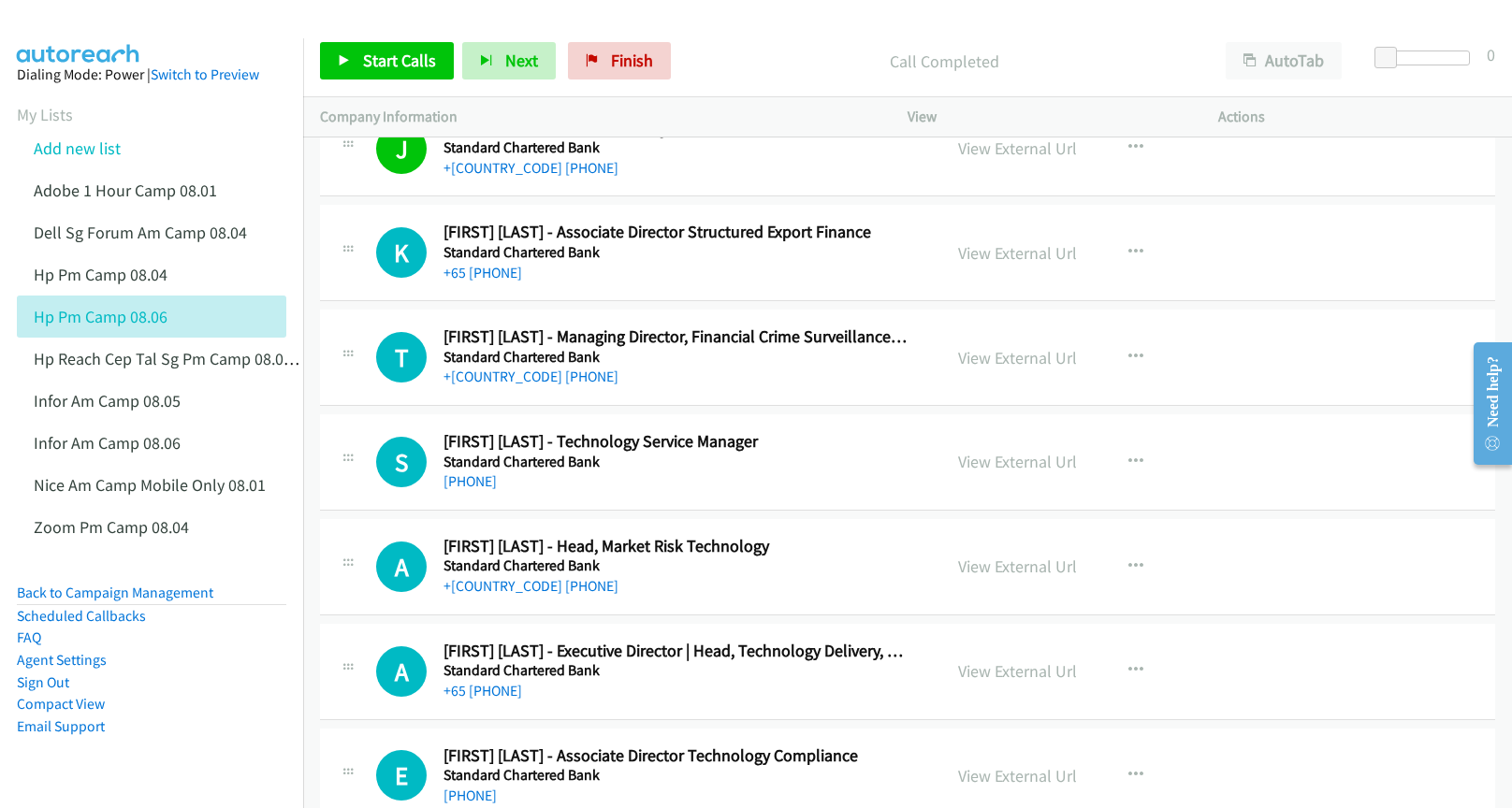 scroll, scrollTop: 10568, scrollLeft: 0, axis: vertical 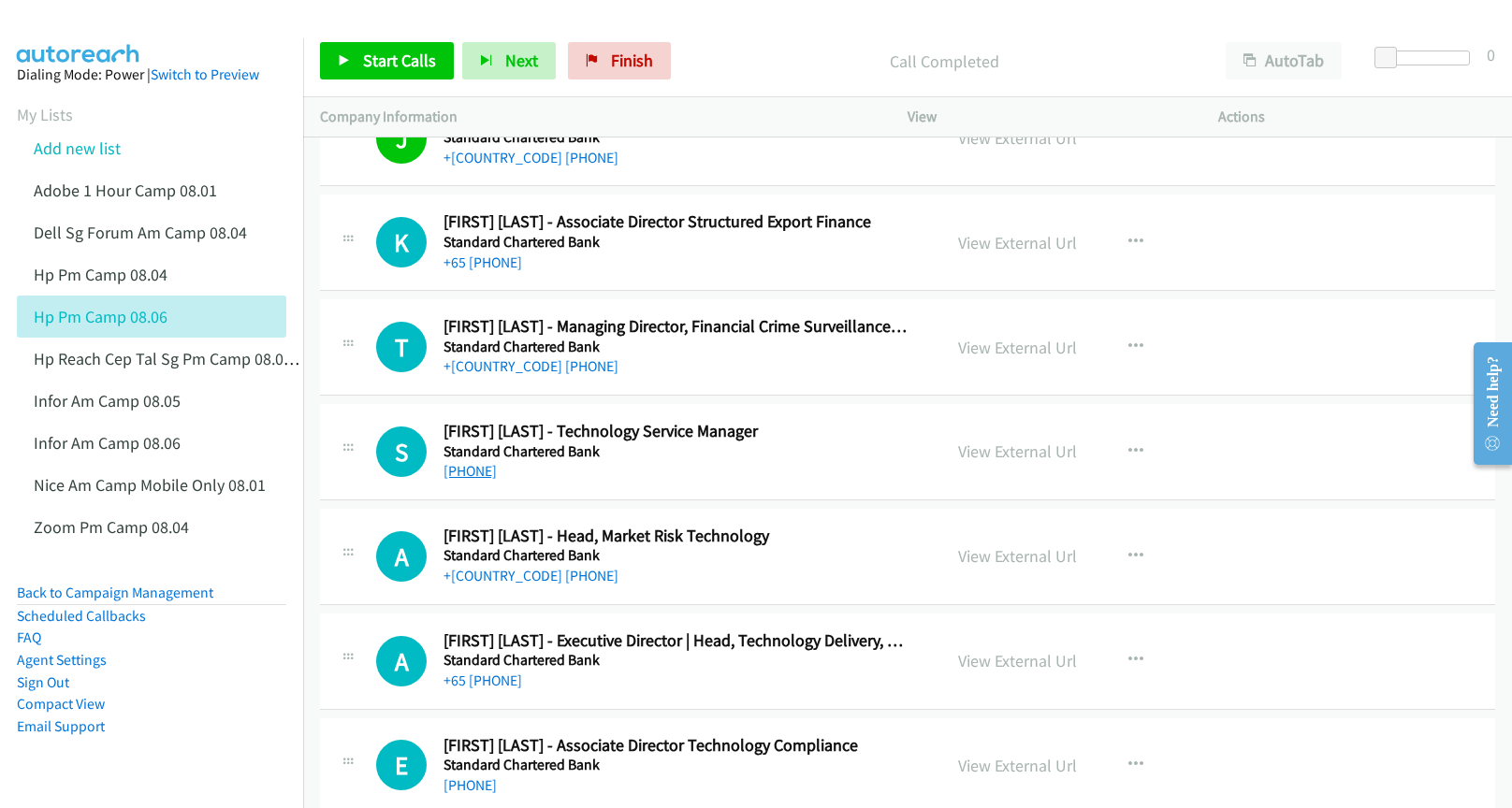 click on "[PHONE]" at bounding box center (470, 470) 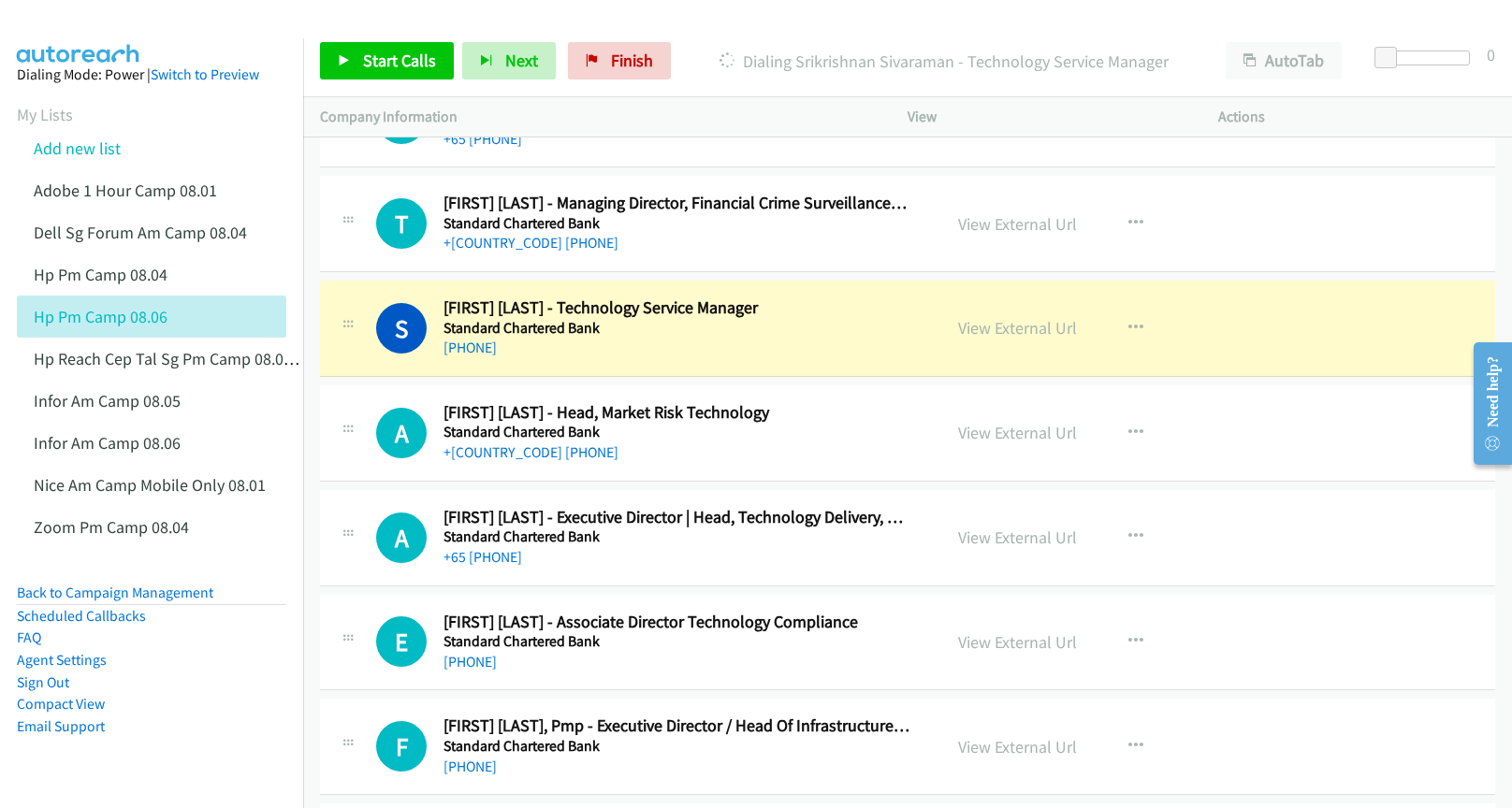 scroll, scrollTop: 10755, scrollLeft: 0, axis: vertical 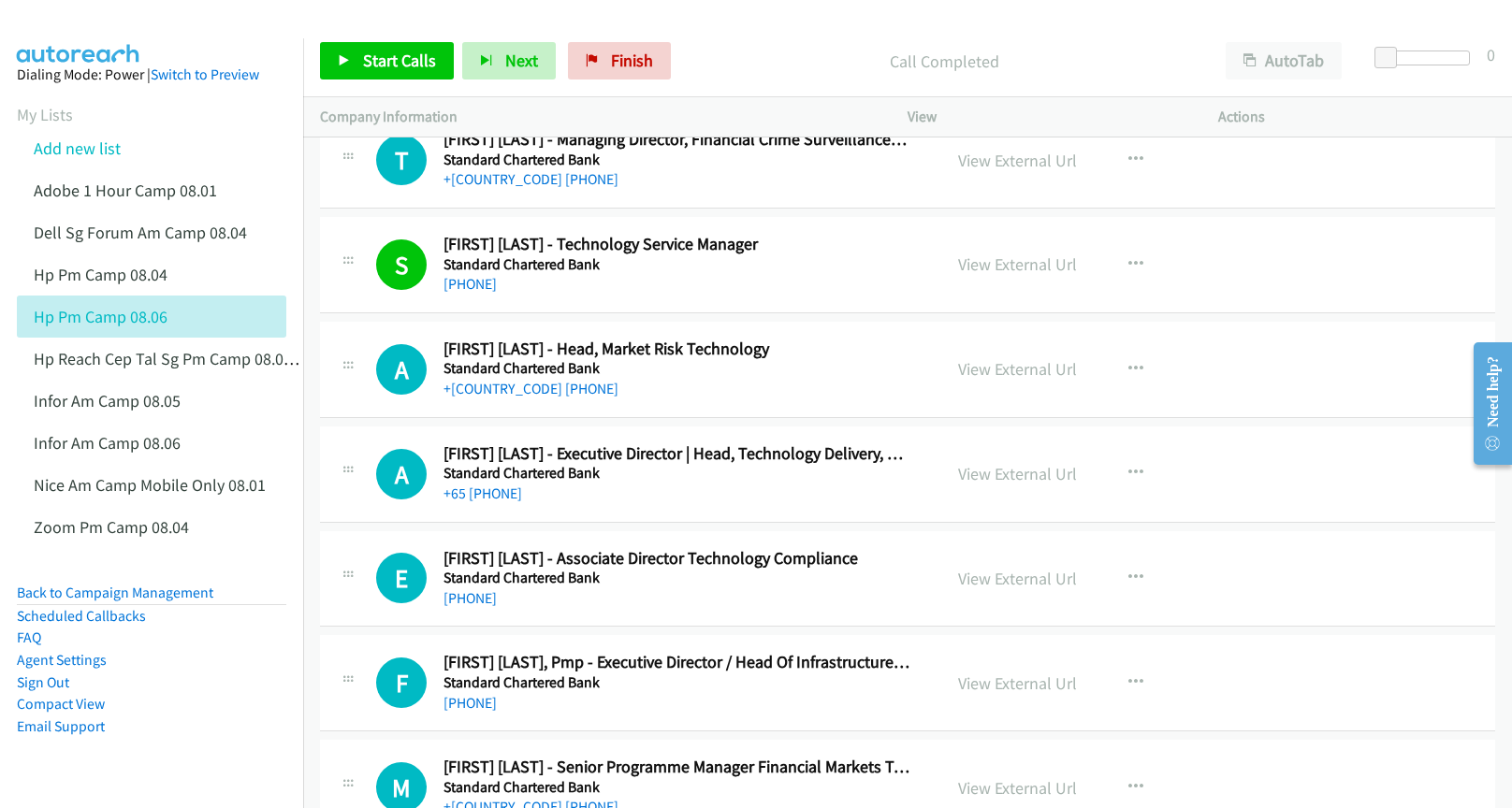click on "F
Callback Scheduled
[FIRST] [LAST], Pmp - Executive Director /  Head Of Infrastructure Development & Compliance Technology
Standard Chartered Bank
Asia/Singapore
[PHONE]
View External Url
View External Url
Schedule/Manage Callback
Start Calls Here
Remove from list
Add to do not call list
Reset Call Status" at bounding box center (908, 684) 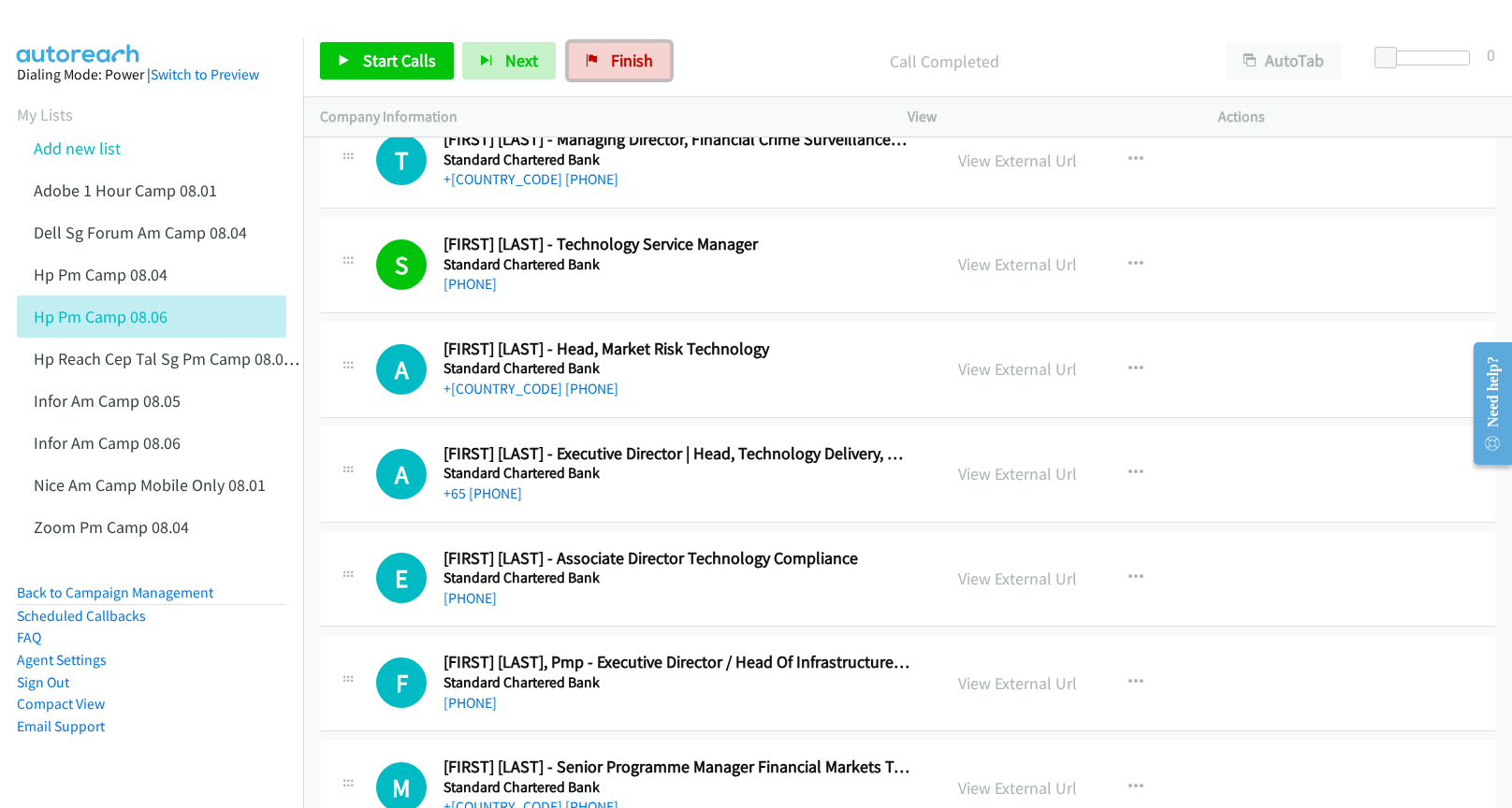 click on "Finish" at bounding box center (619, 61) 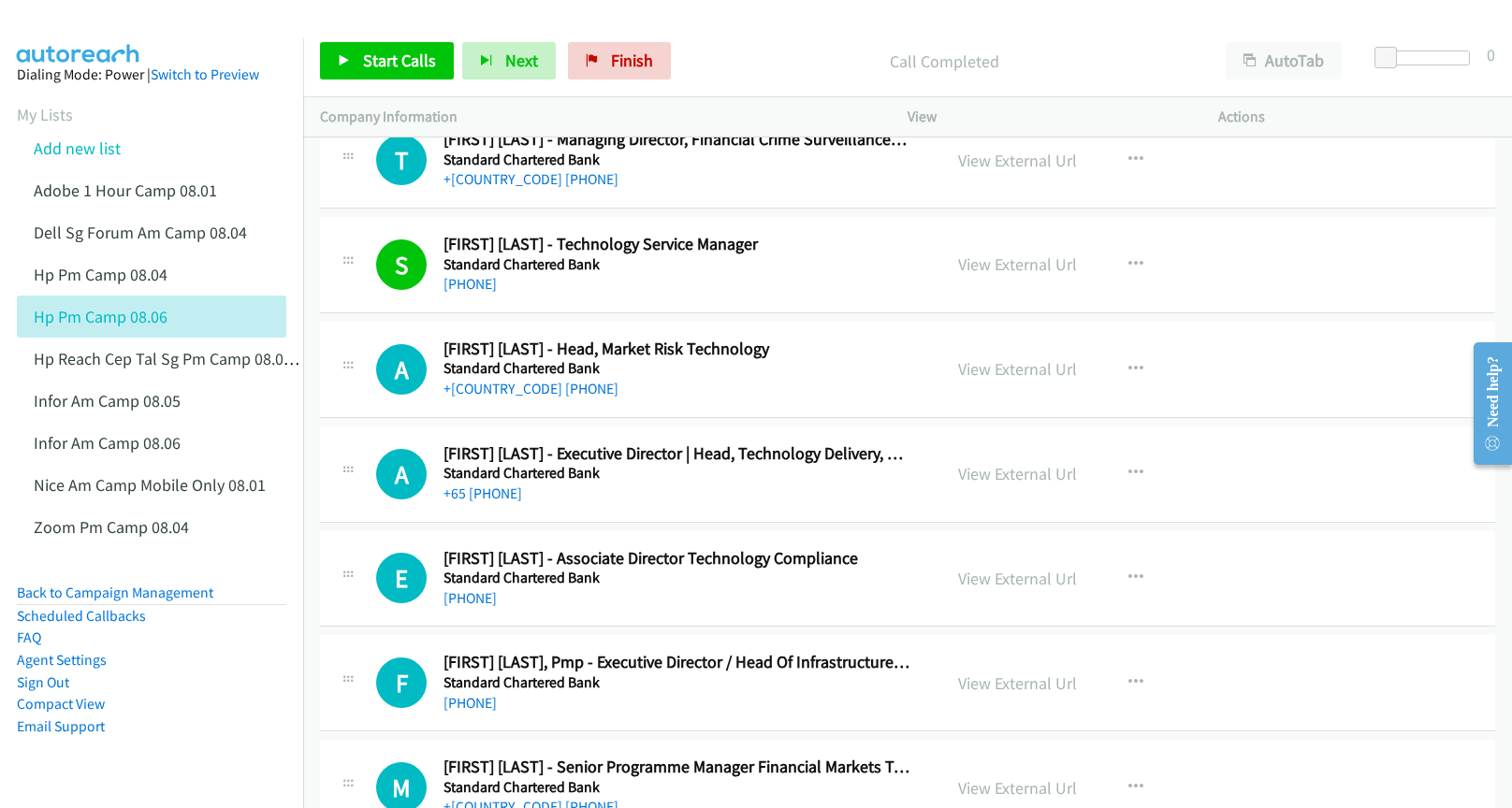 click at bounding box center (748, 36) 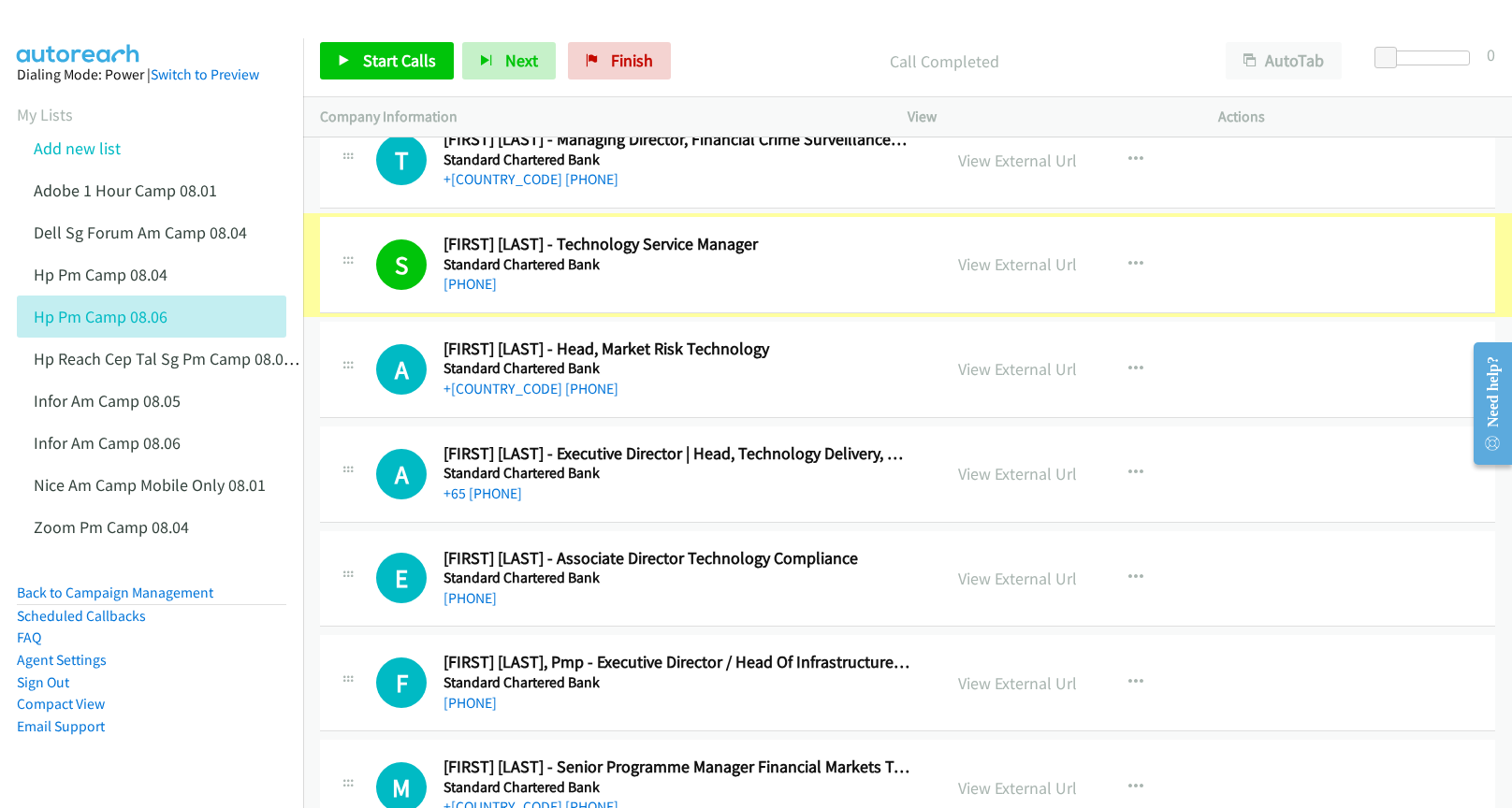 scroll, scrollTop: 10755, scrollLeft: 0, axis: vertical 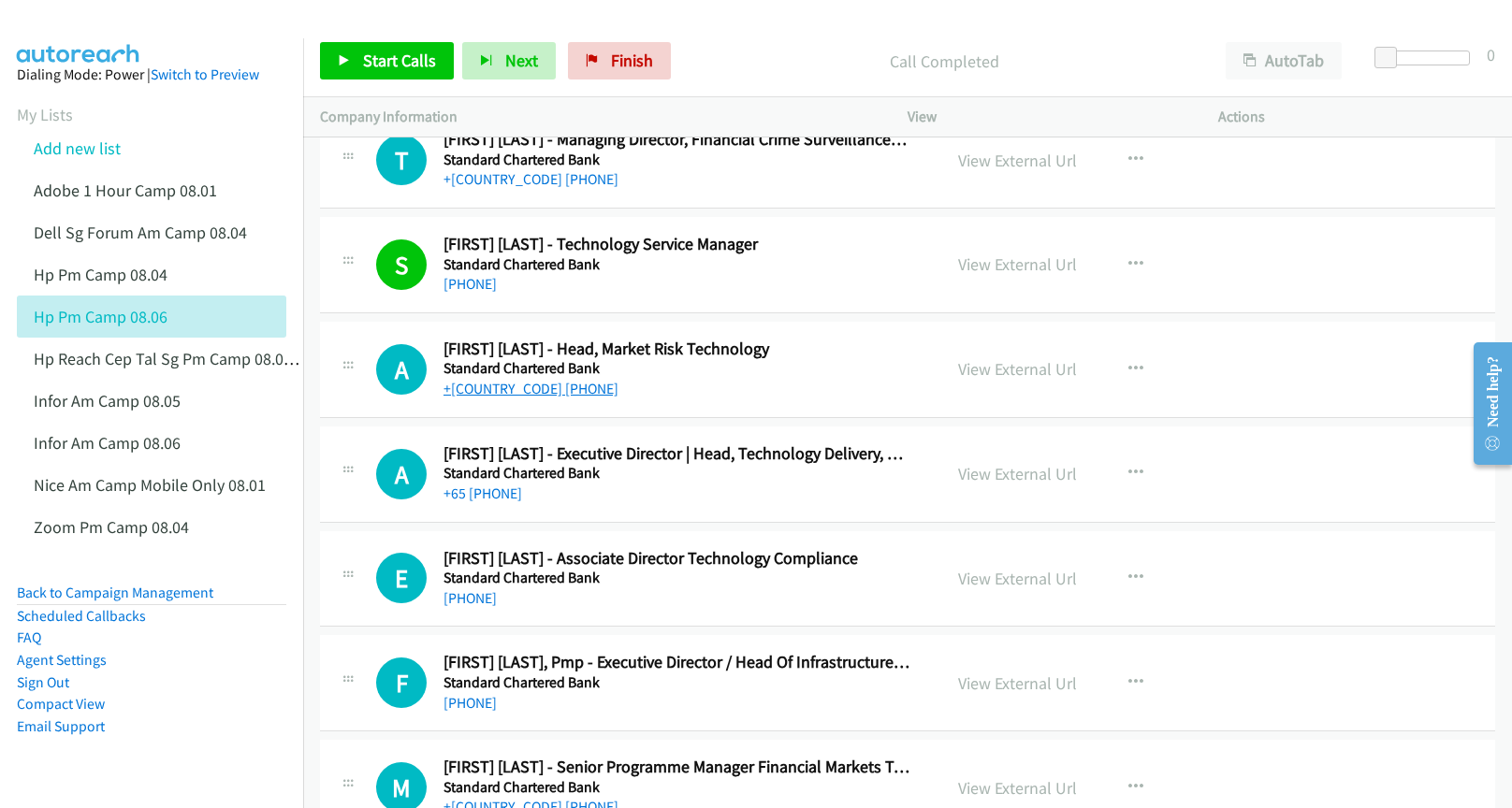 click on "+[COUNTRY_CODE] [PHONE]" at bounding box center (531, 388) 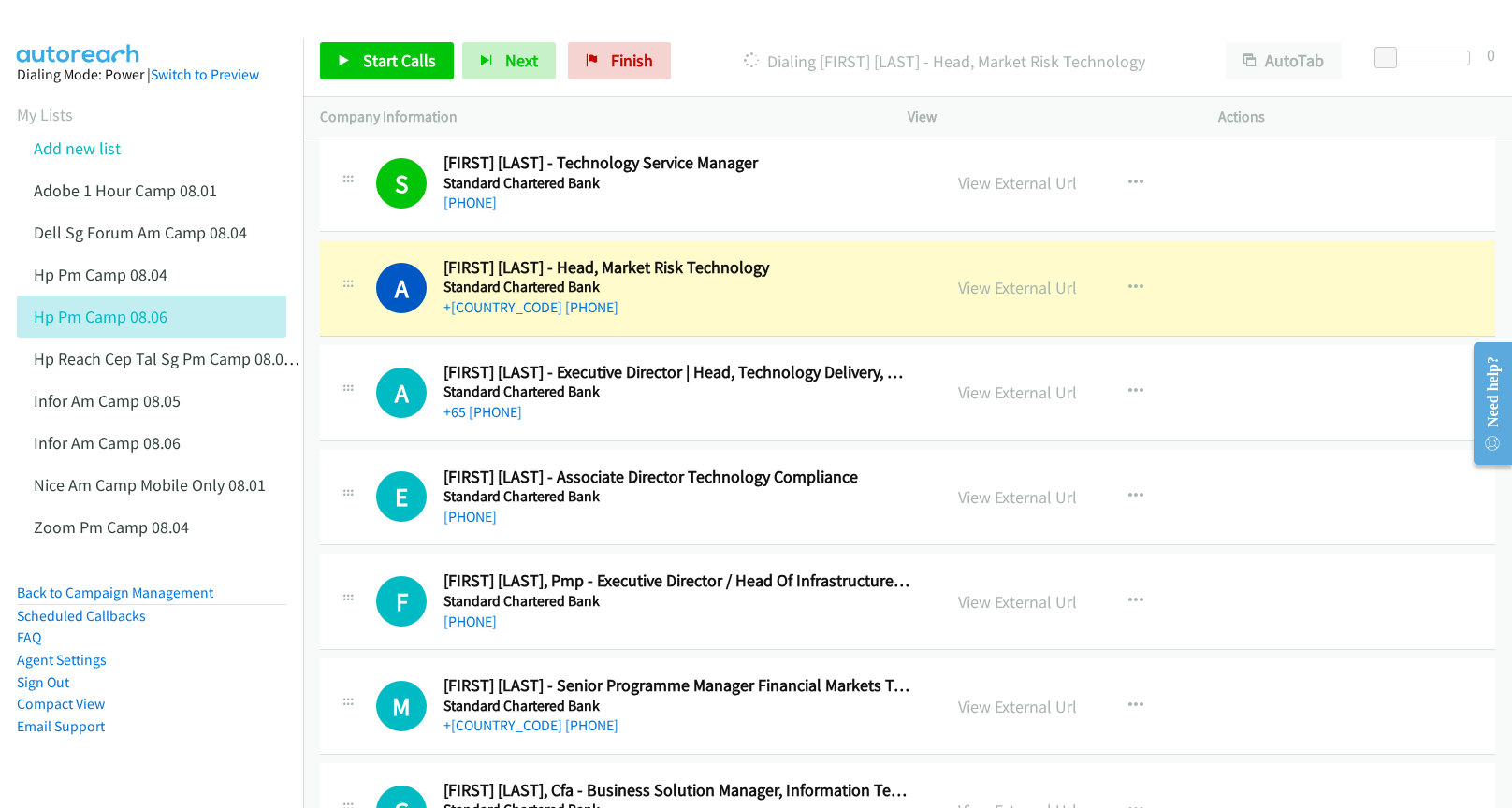 scroll, scrollTop: 10848, scrollLeft: 0, axis: vertical 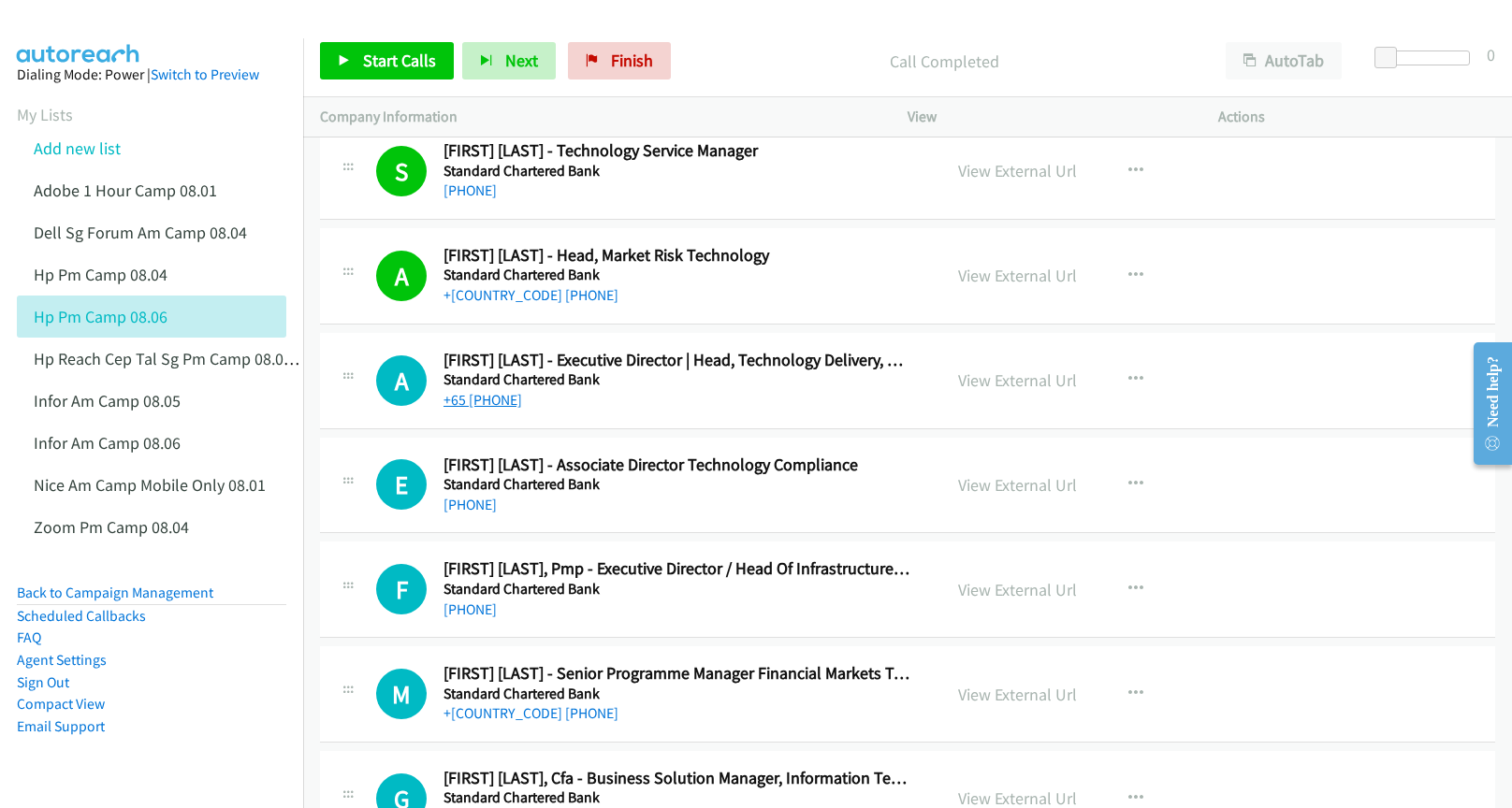click on "+65 [PHONE]" at bounding box center [483, 399] 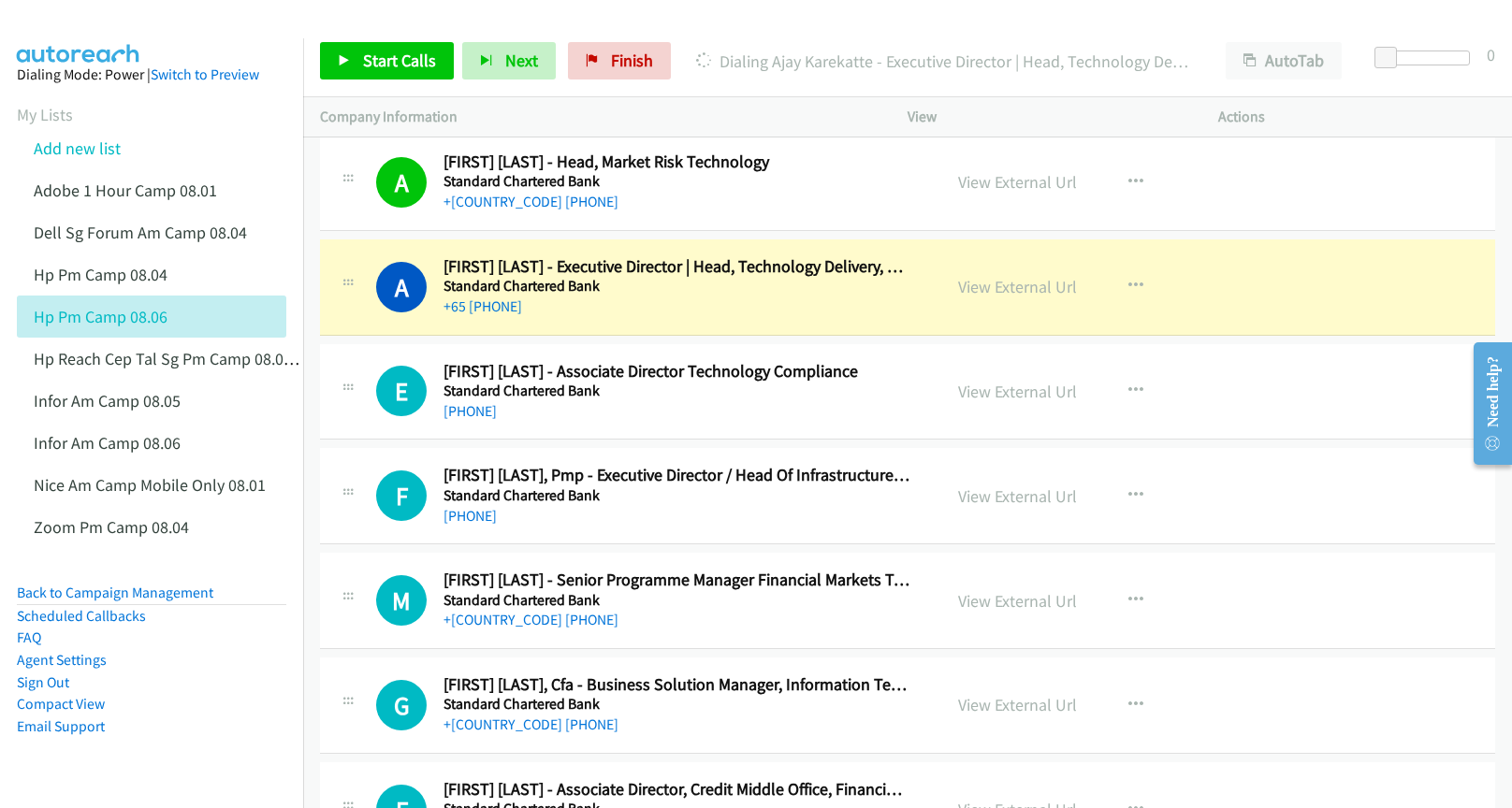 scroll, scrollTop: 11035, scrollLeft: 0, axis: vertical 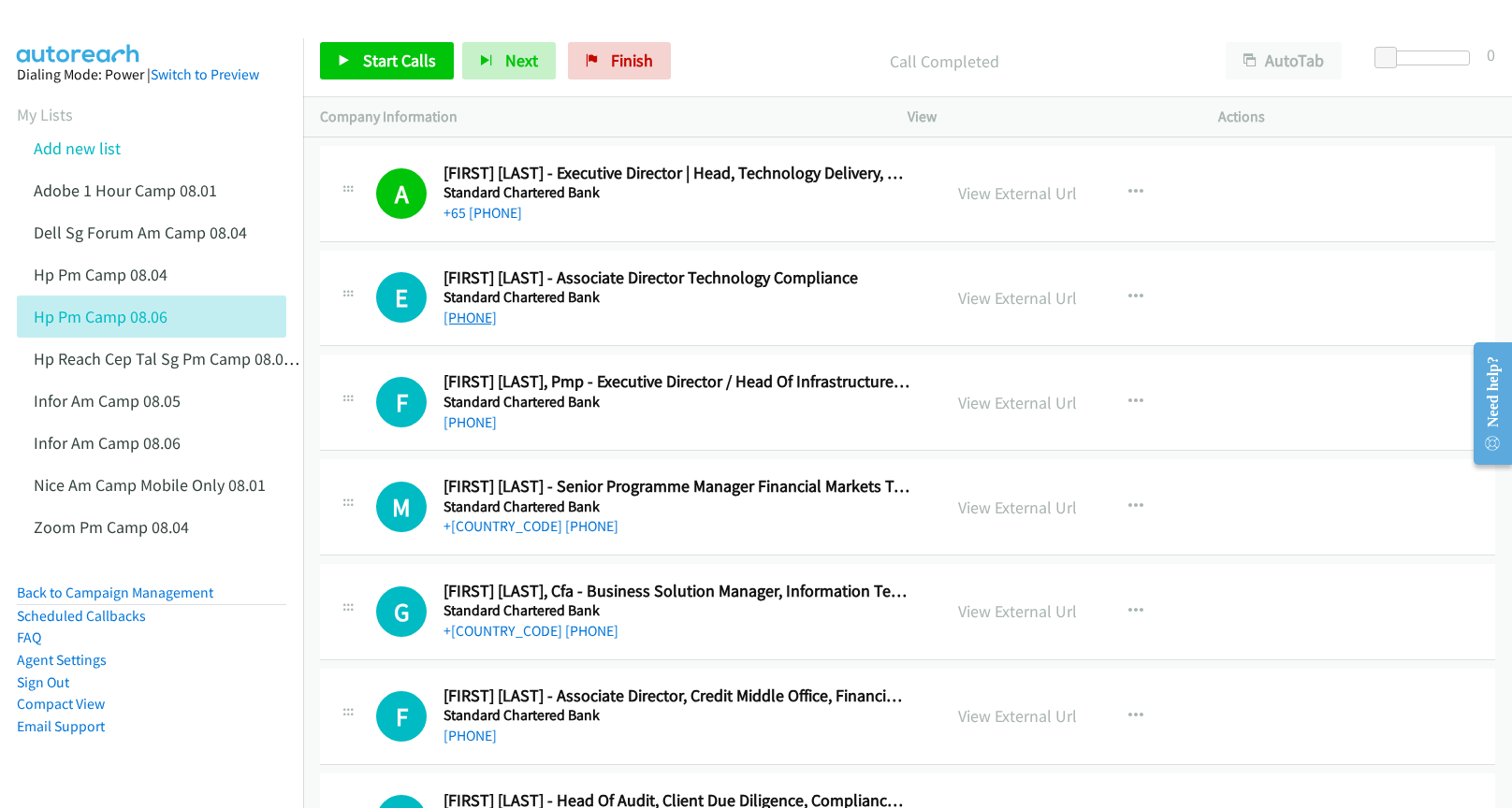click on "[PHONE]" at bounding box center [470, 317] 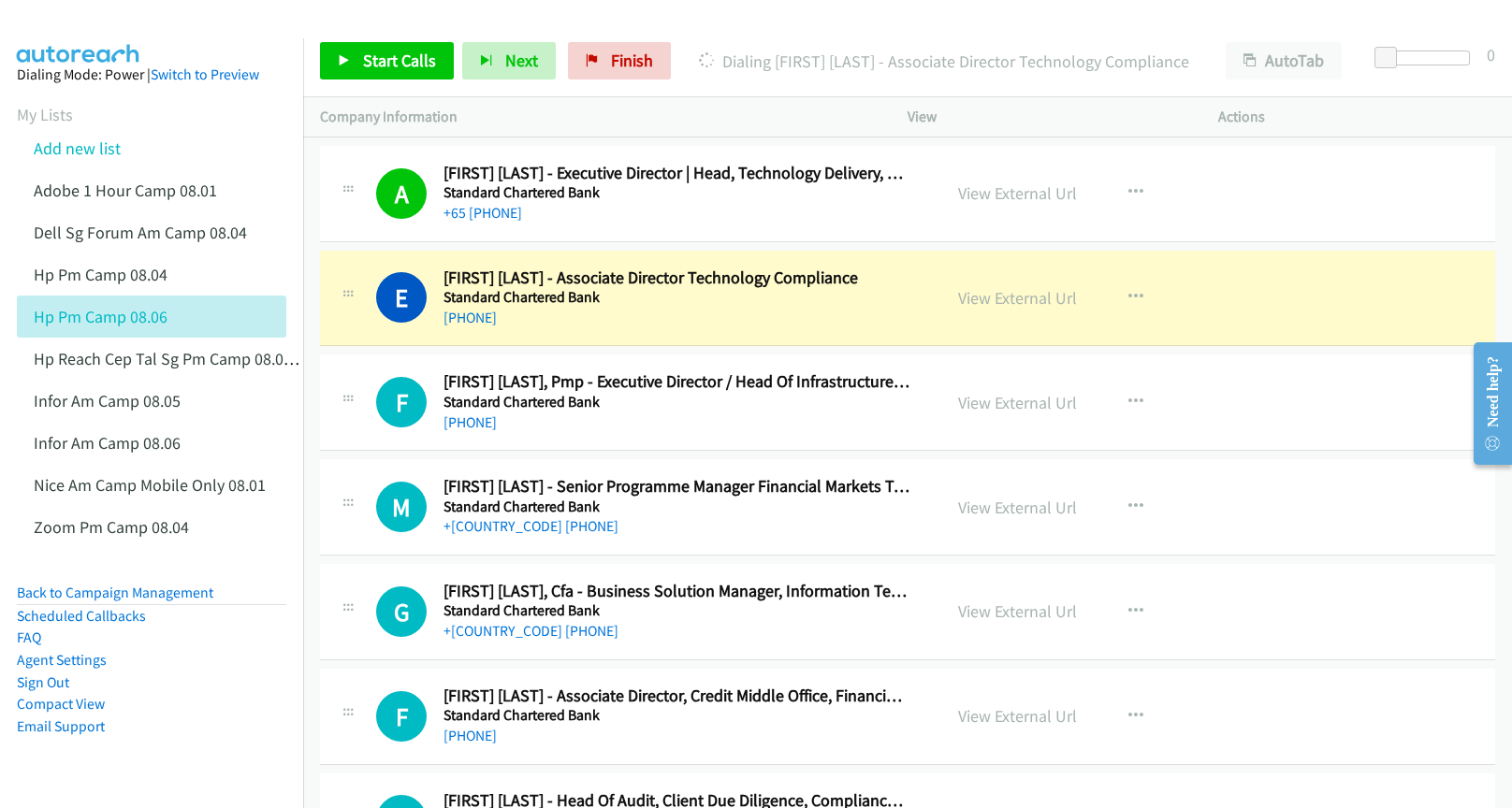 click on "Dialing Mode: Power
|
Switch to Preview
My Lists
Add new list
Adobe 1 Hour Camp 08.01
Dell Sg Forum Am Camp 08.04
Hp Pm Camp 08.04
Hp Pm Camp 08.06
Hp Reach Cep Tal Sg Pm Camp 08.05
Infor Am Camp 08.05
Infor Am Camp 08.06
Nice Am Camp Mobile Only 08.01
Zoom Pm Camp 08.04
Back to Campaign Management
Scheduled Callbacks
FAQ
Agent Settings
Sign Out
Compact View
Email Support" at bounding box center (152, 430) 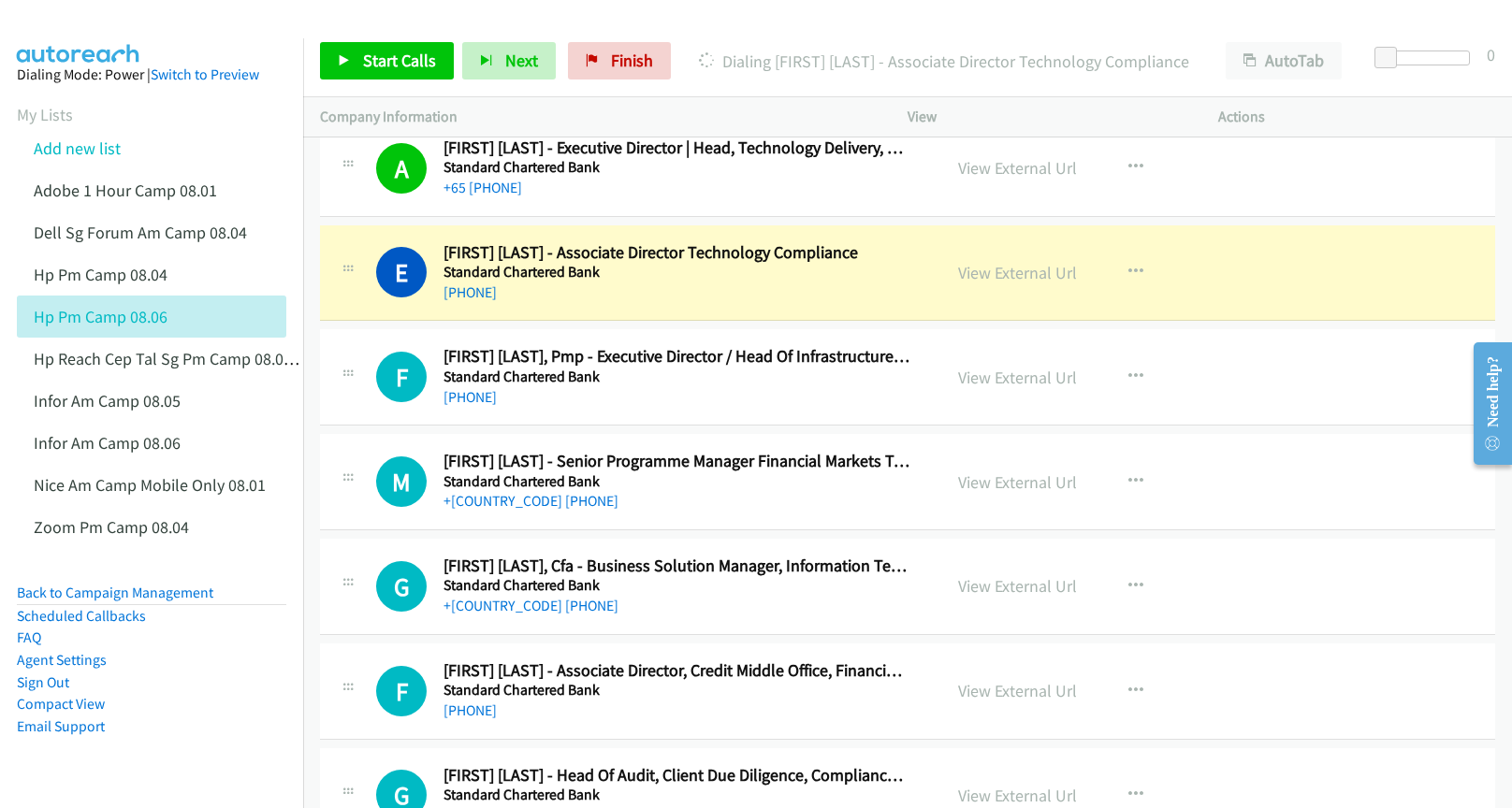 scroll, scrollTop: 11035, scrollLeft: 0, axis: vertical 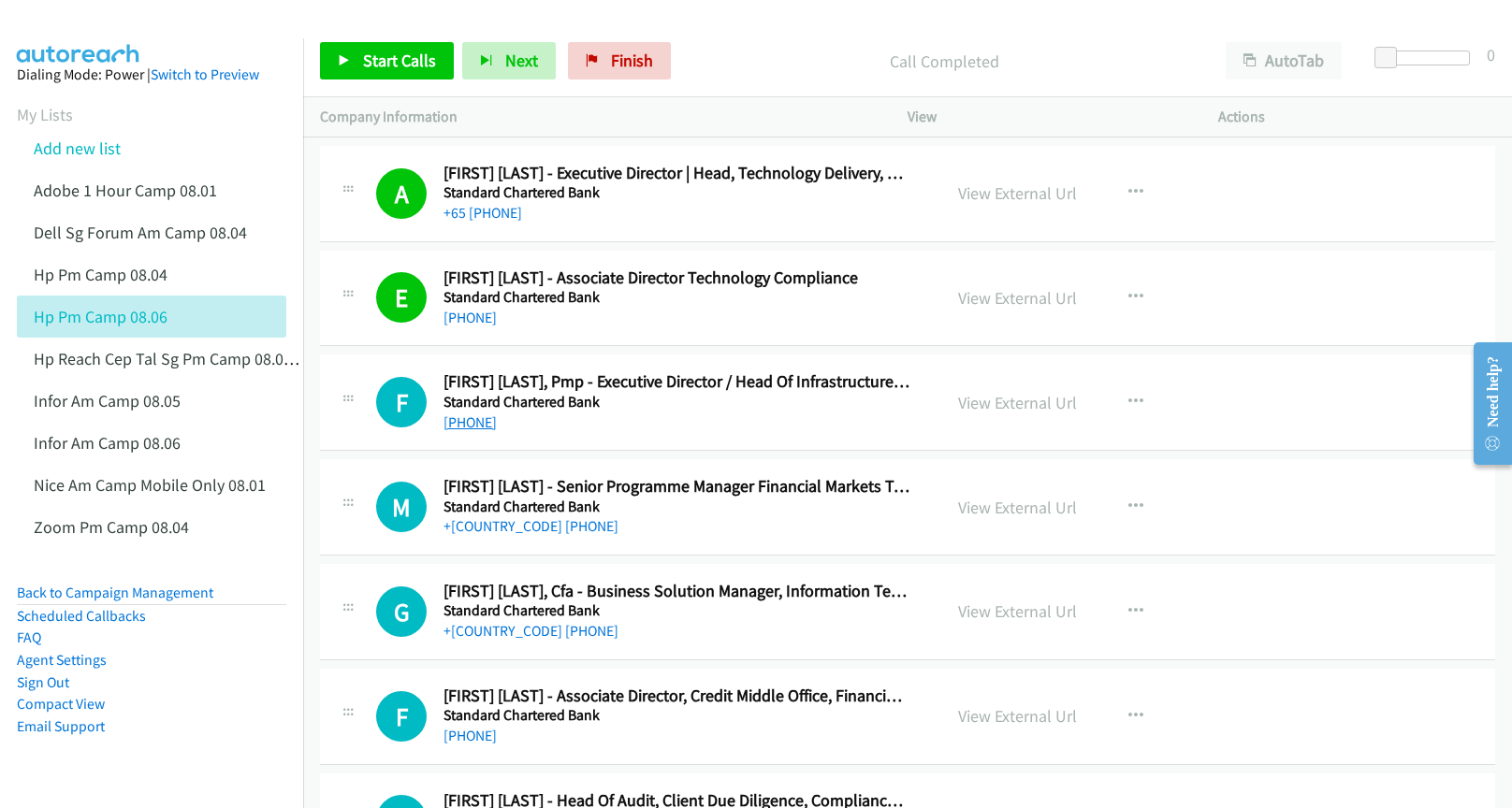 click on "[PHONE]" at bounding box center [470, 422] 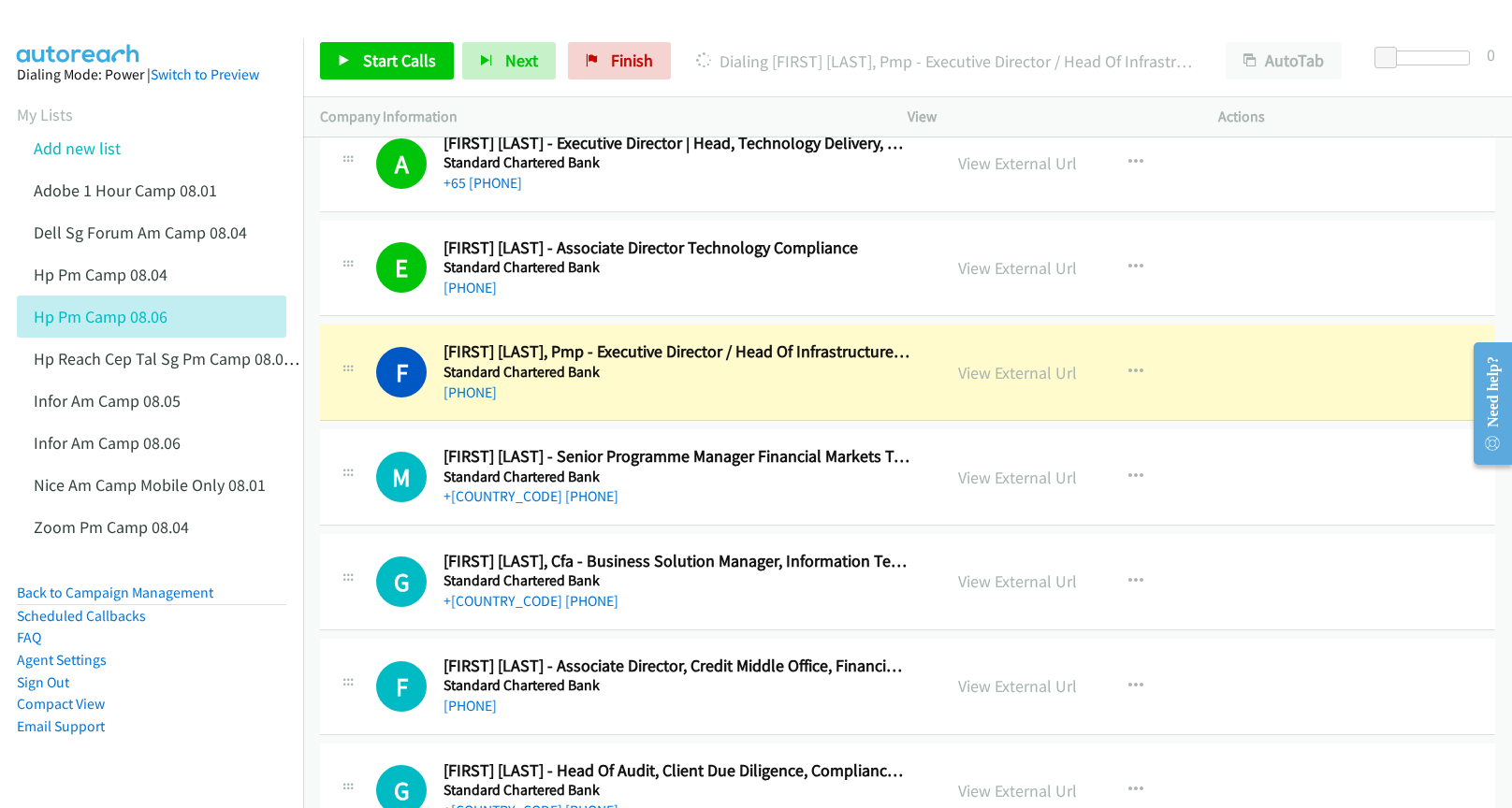 scroll, scrollTop: 11129, scrollLeft: 0, axis: vertical 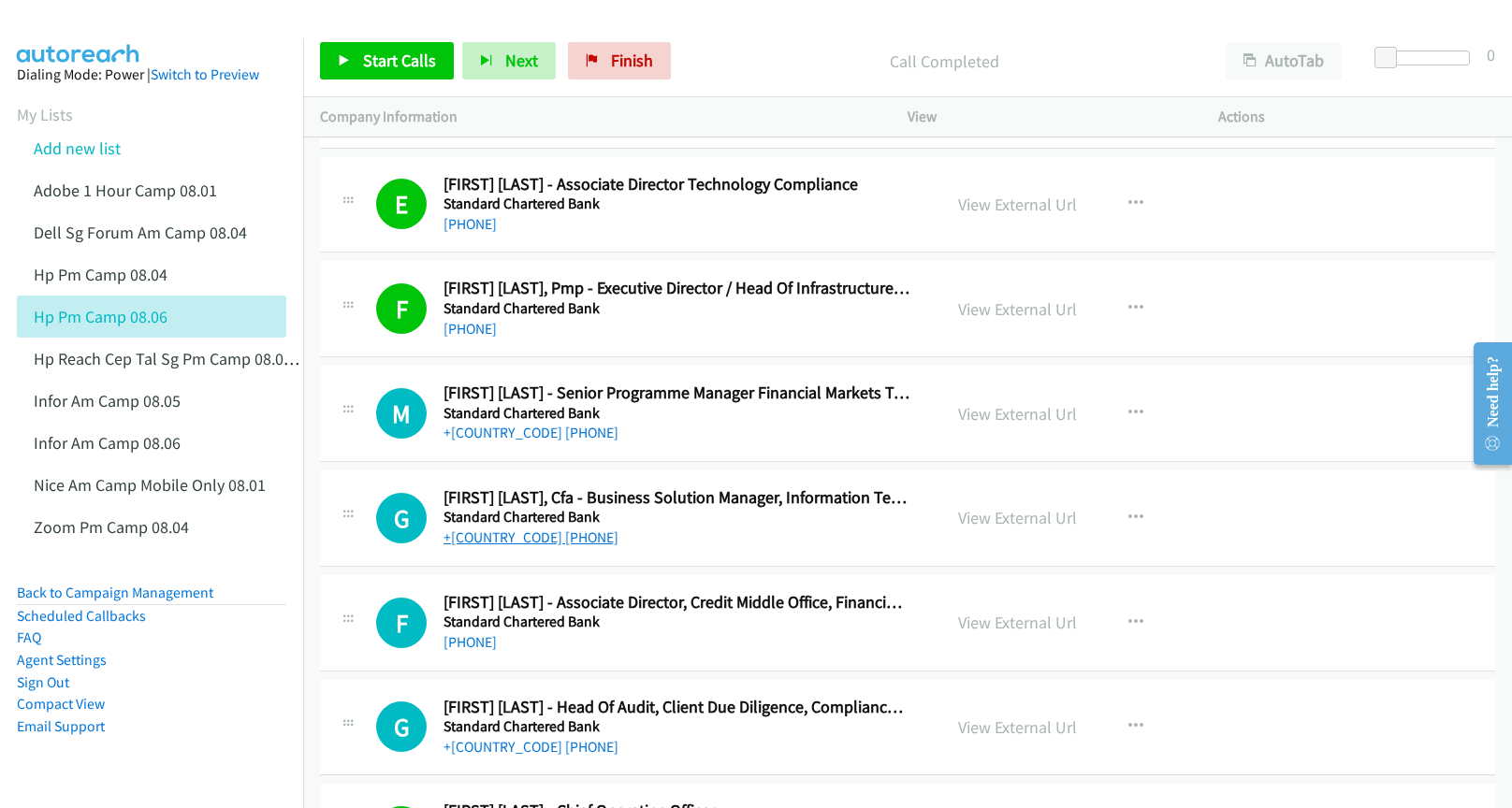 click on "+[COUNTRY_CODE] [PHONE]" at bounding box center (531, 537) 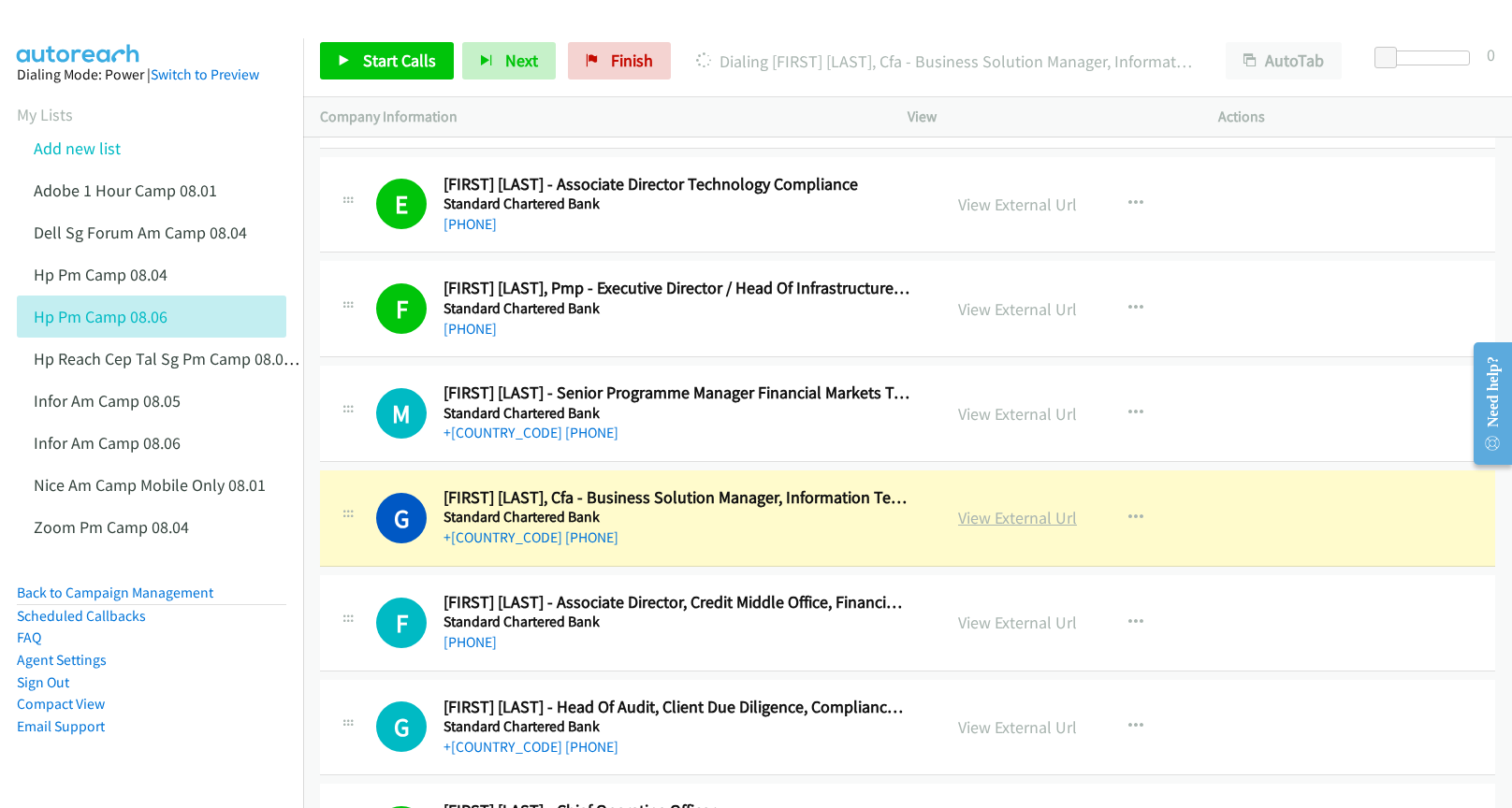 click on "View External Url" at bounding box center (1017, 517) 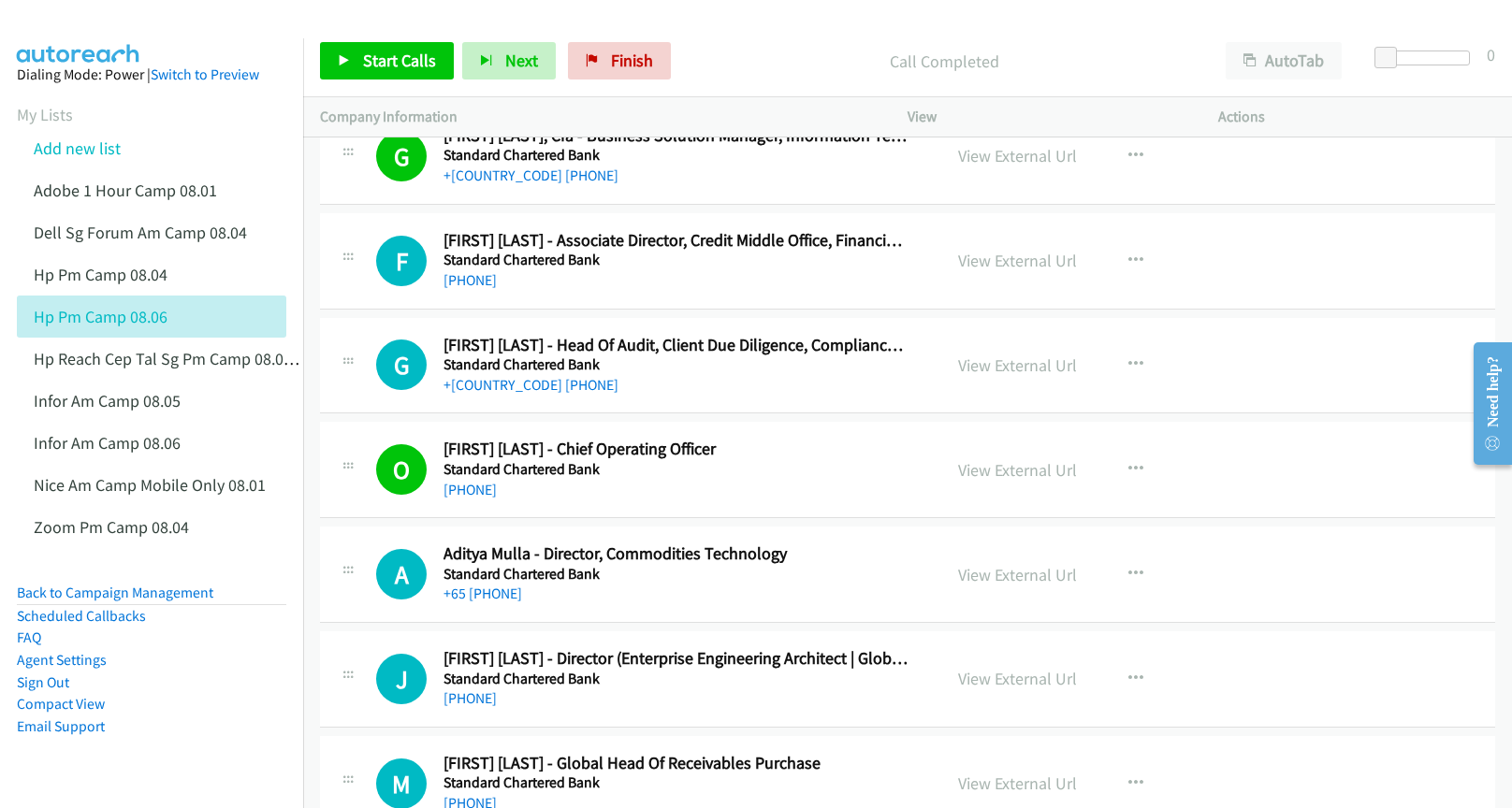 scroll, scrollTop: 11503, scrollLeft: 0, axis: vertical 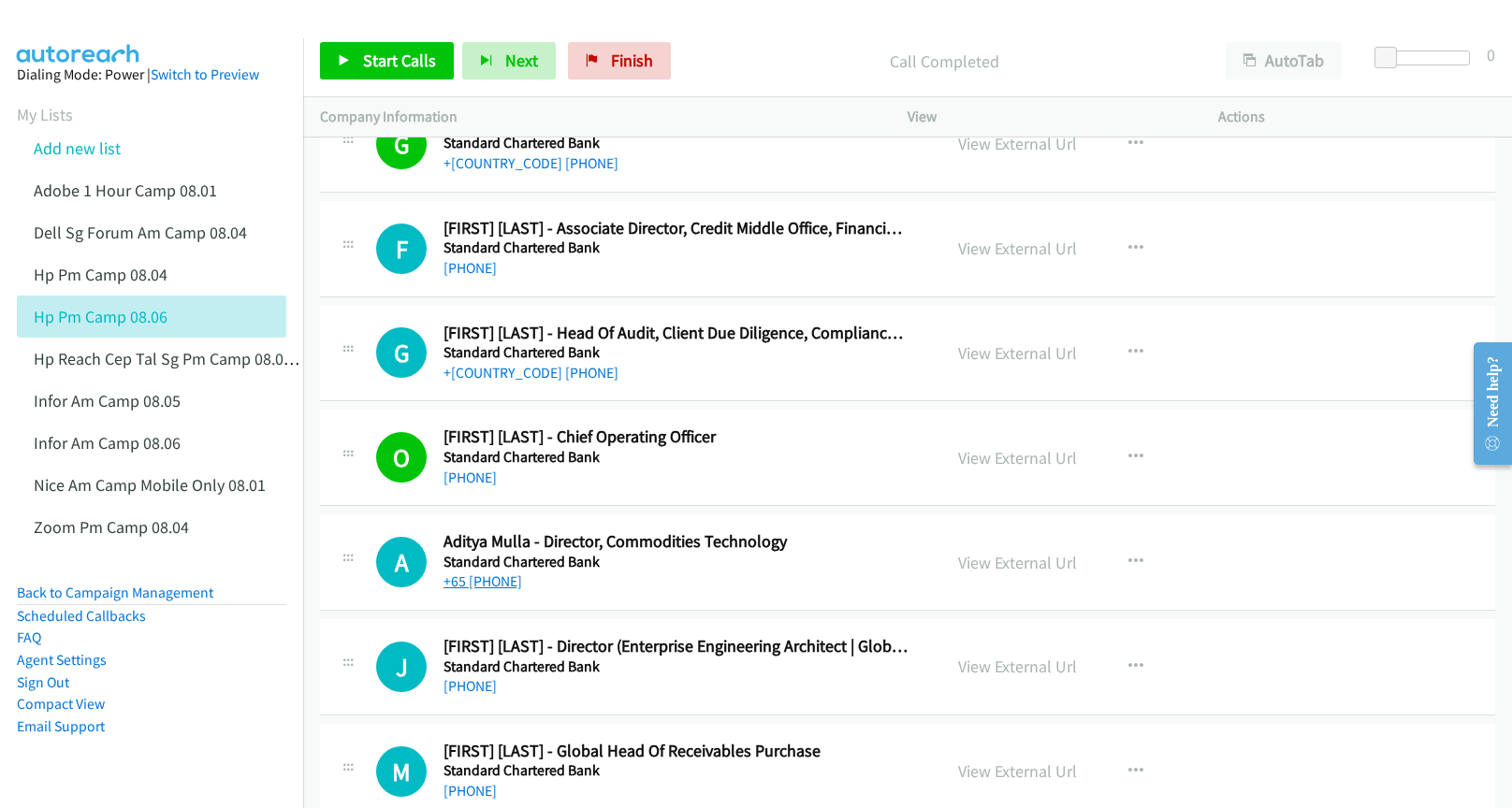click on "+65 [PHONE]" at bounding box center (483, 581) 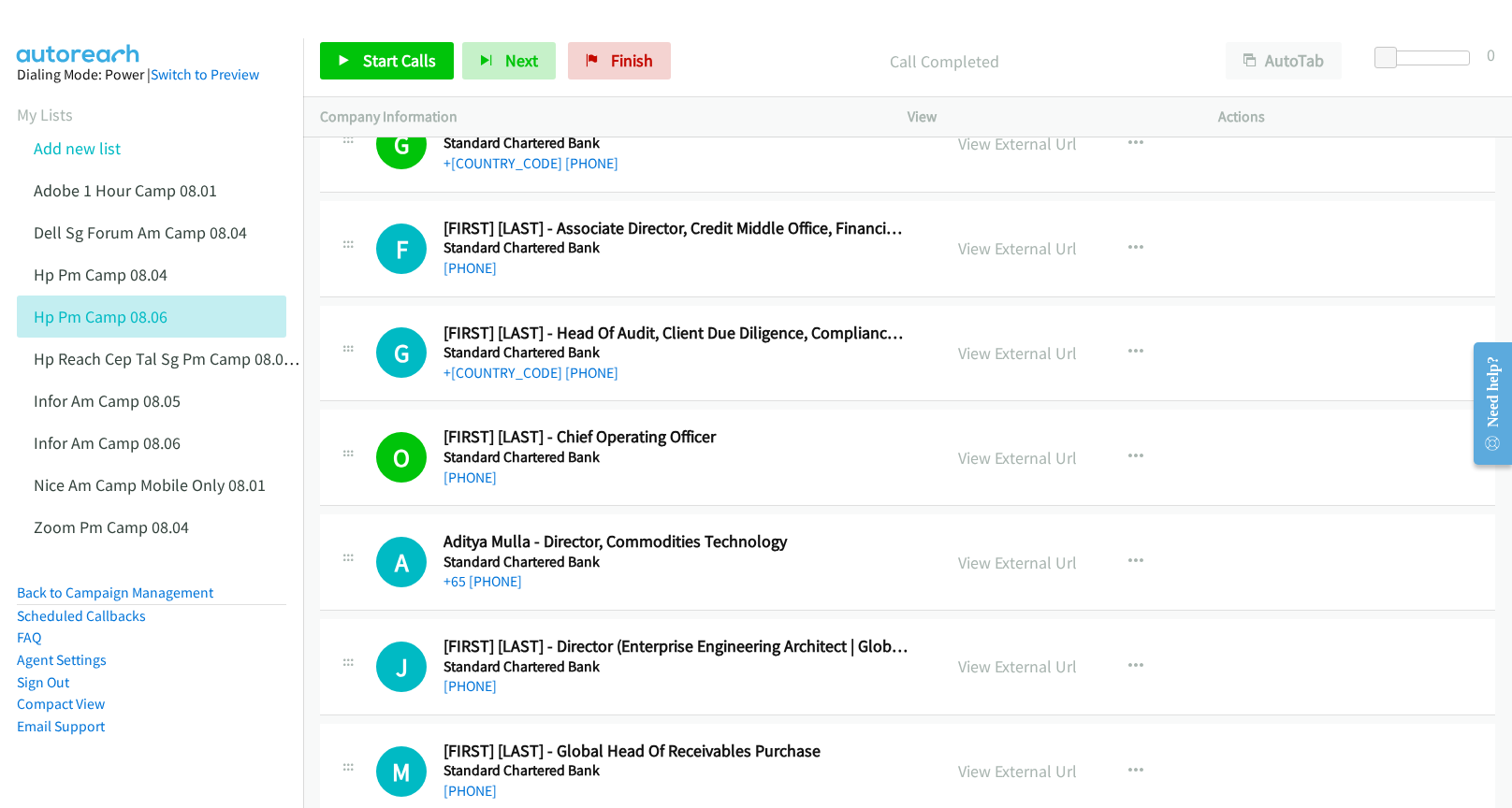 click on "Dialing Mode: Power
|
Switch to Preview
My Lists
Add new list
Adobe 1 Hour Camp 08.01
Dell Sg Forum Am Camp 08.04
Hp Pm Camp 08.04
Hp Pm Camp 08.06
Hp Reach Cep Tal Sg Pm Camp 08.05
Infor Am Camp 08.05
Infor Am Camp 08.06
Nice Am Camp Mobile Only 08.01
Zoom Pm Camp 08.04
Back to Campaign Management
Scheduled Callbacks
FAQ
Agent Settings
Sign Out
Compact View
Email Support" at bounding box center (152, 430) 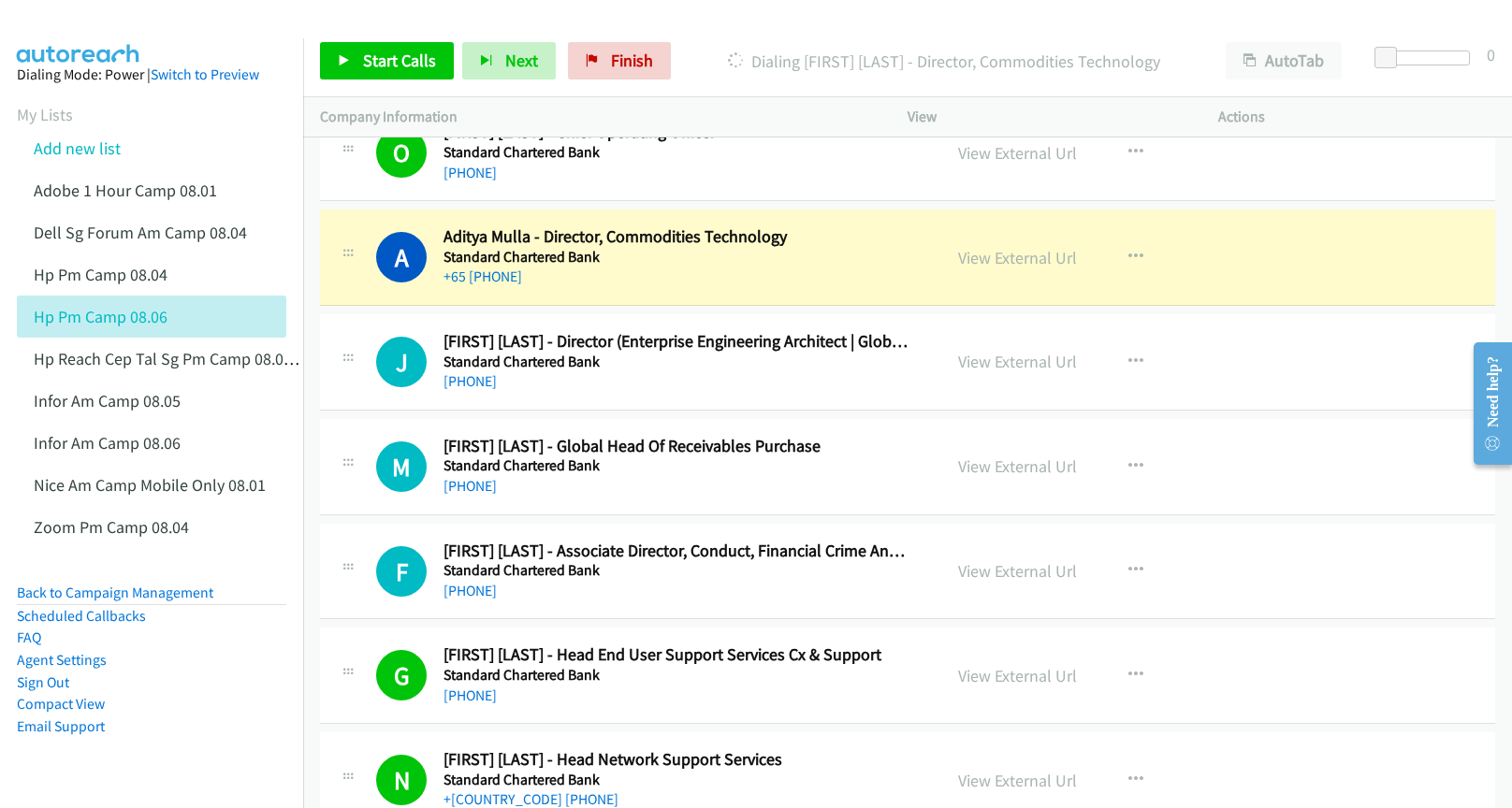 scroll, scrollTop: 11783, scrollLeft: 0, axis: vertical 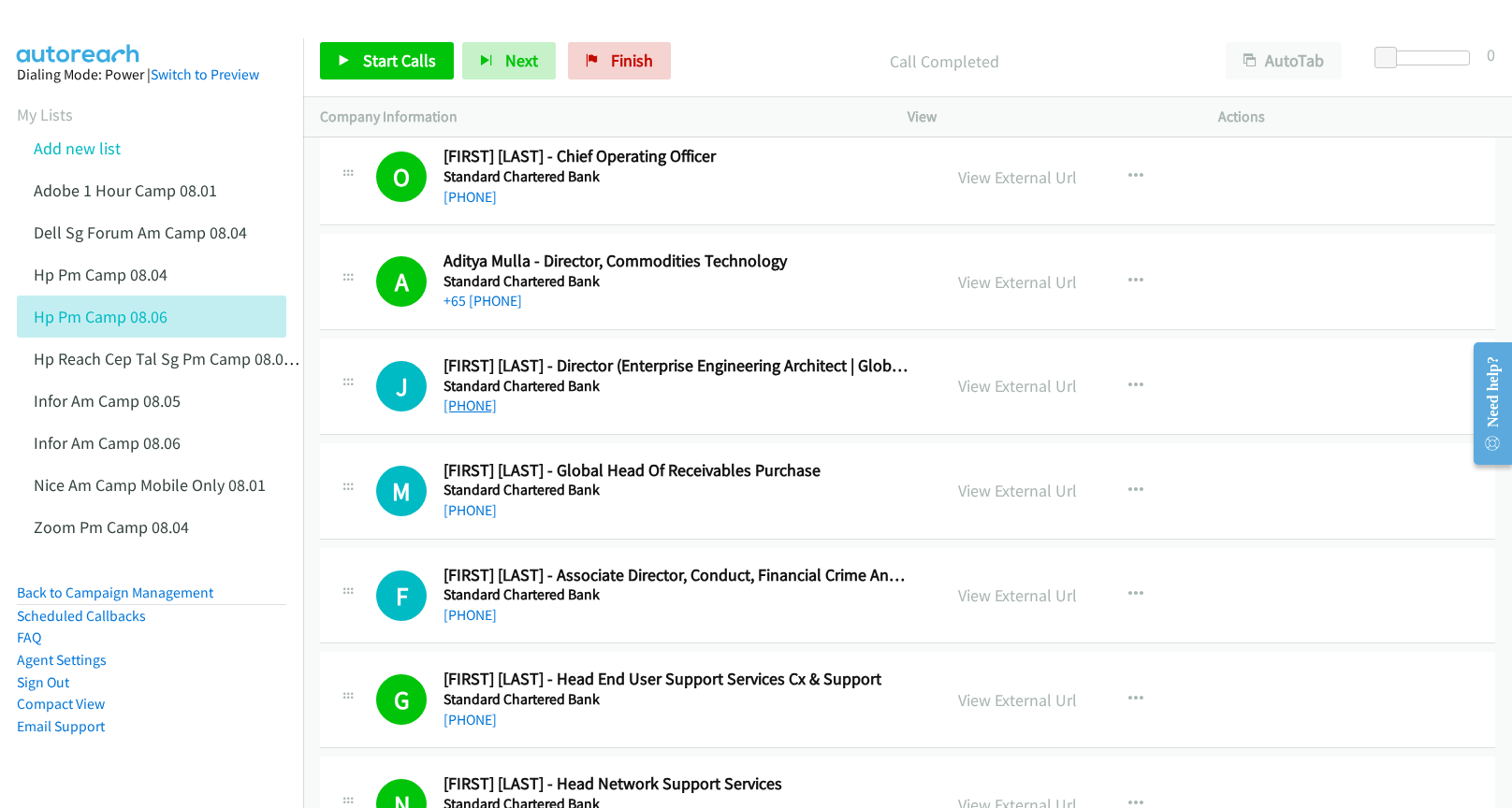 click on "[PHONE]" at bounding box center (470, 405) 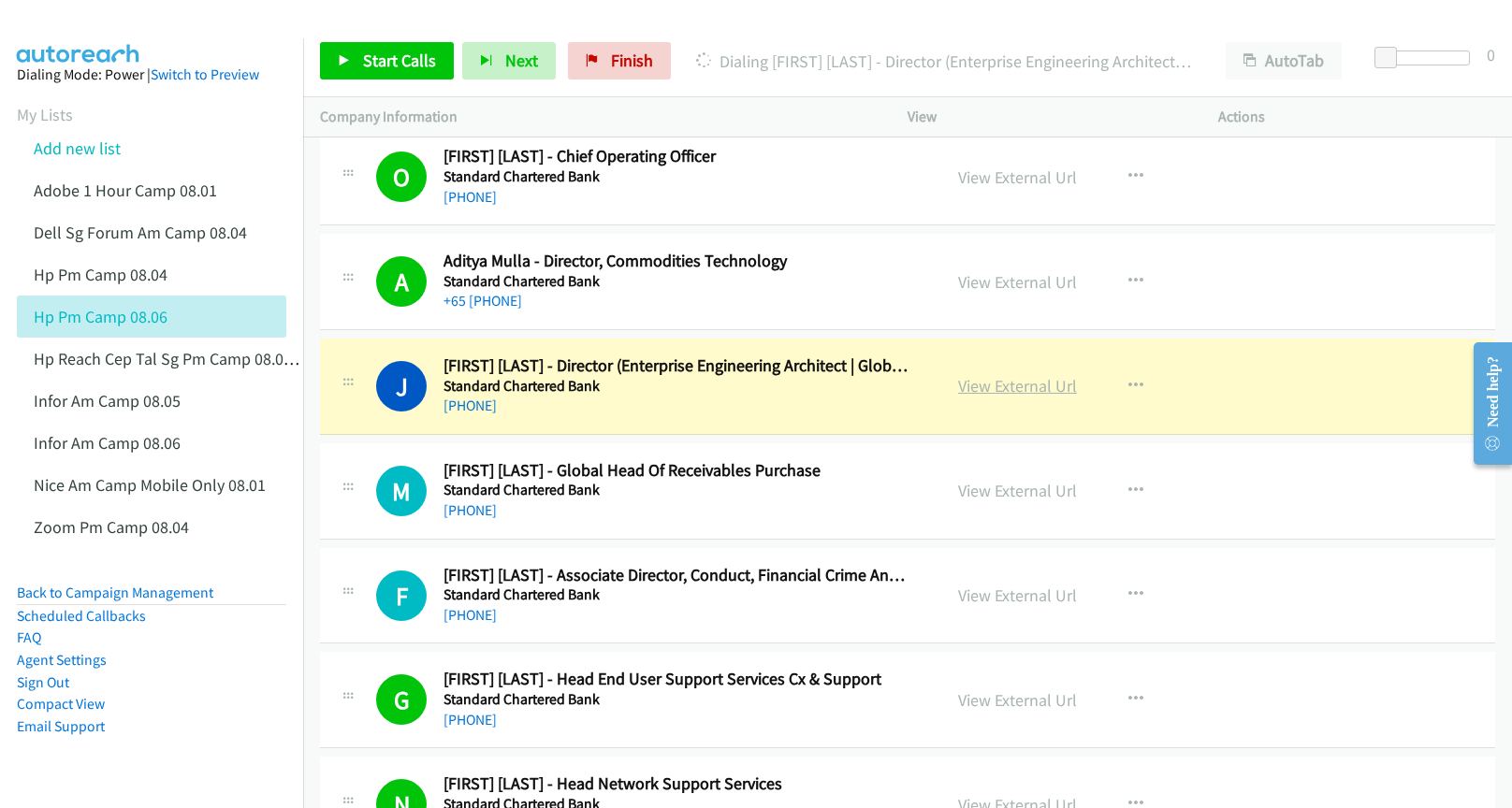 click on "View External Url" at bounding box center (1017, 385) 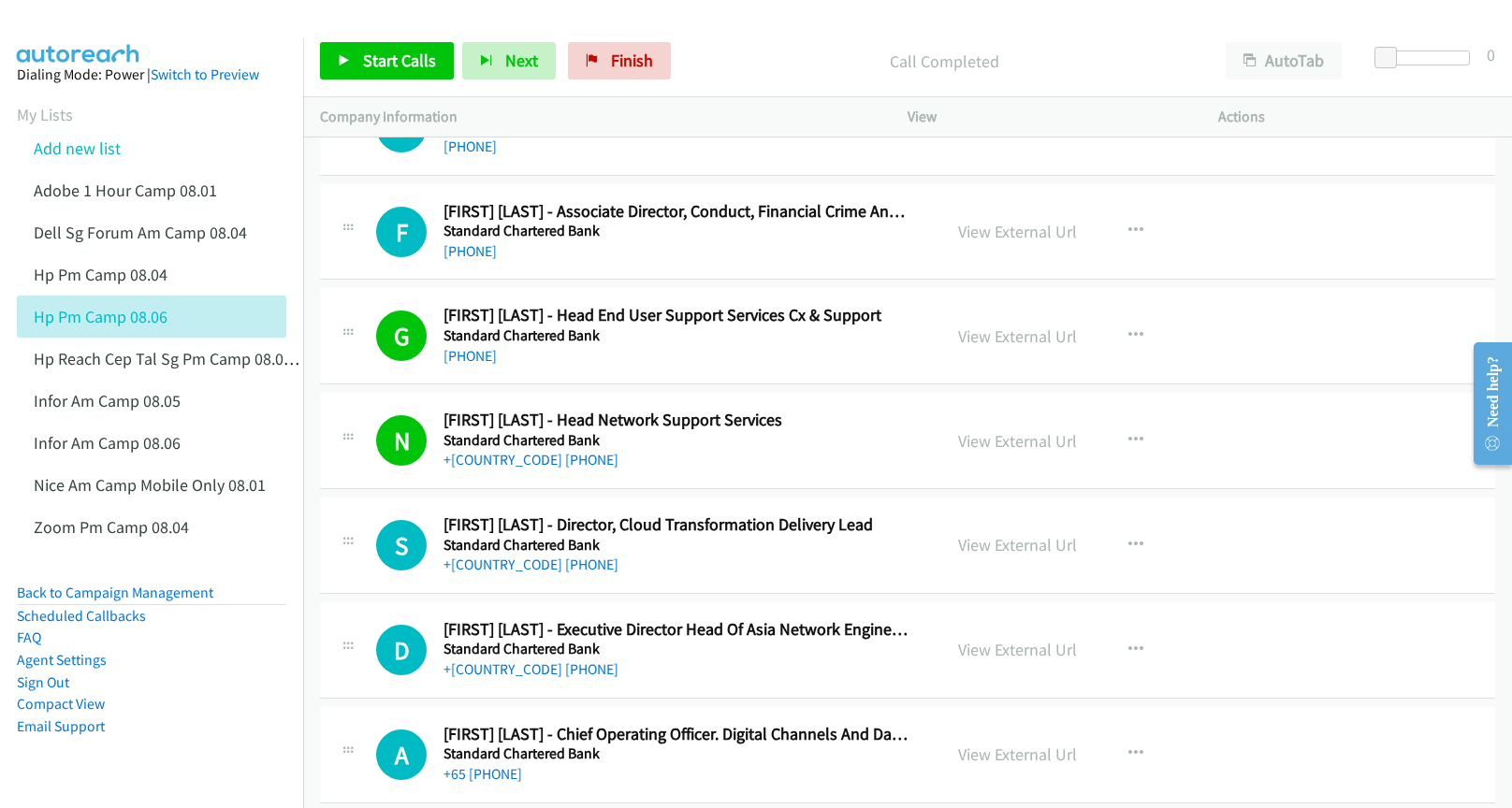 scroll, scrollTop: 12157, scrollLeft: 0, axis: vertical 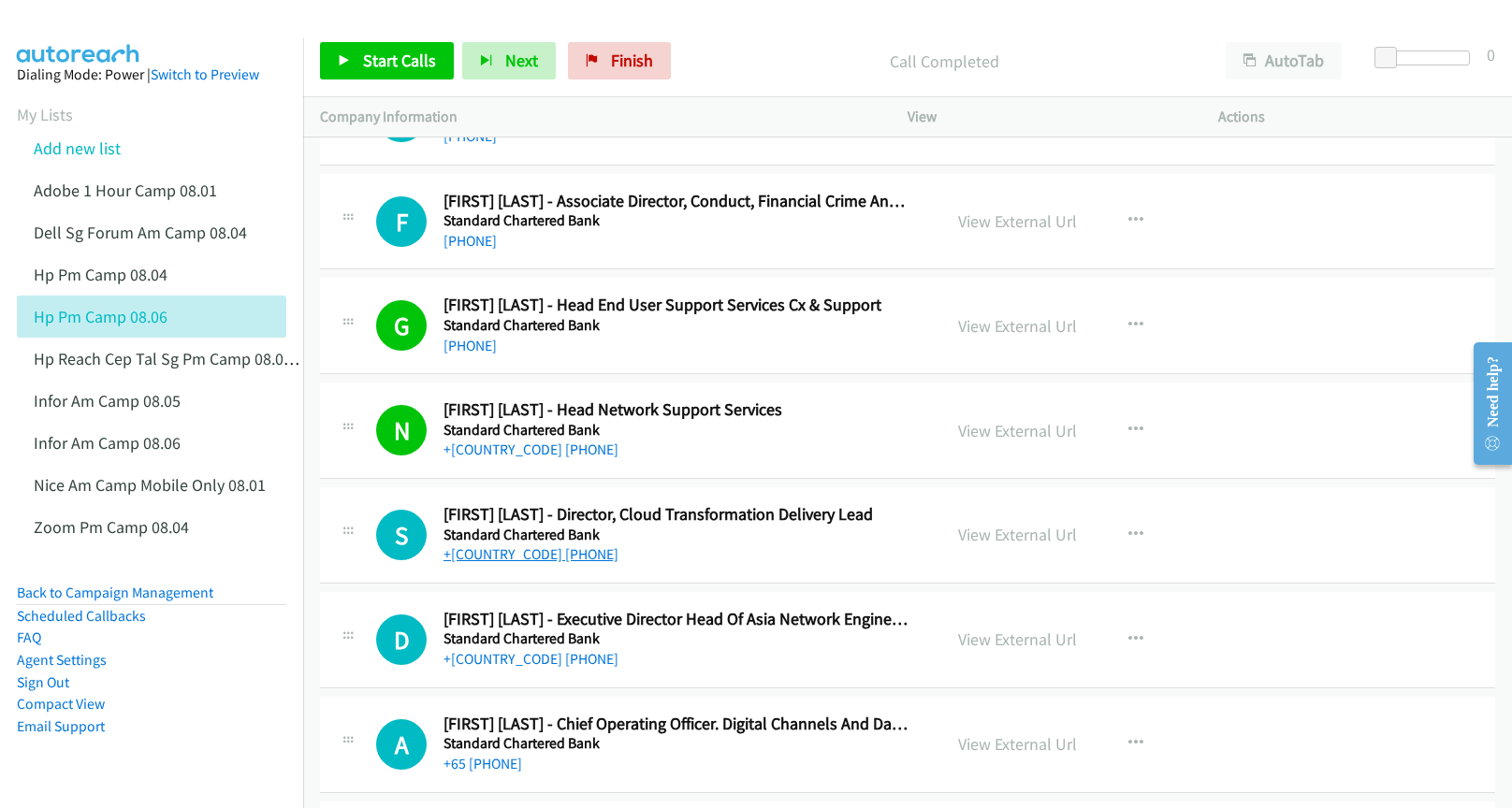 click on "+[COUNTRY_CODE] [PHONE]" at bounding box center (531, 554) 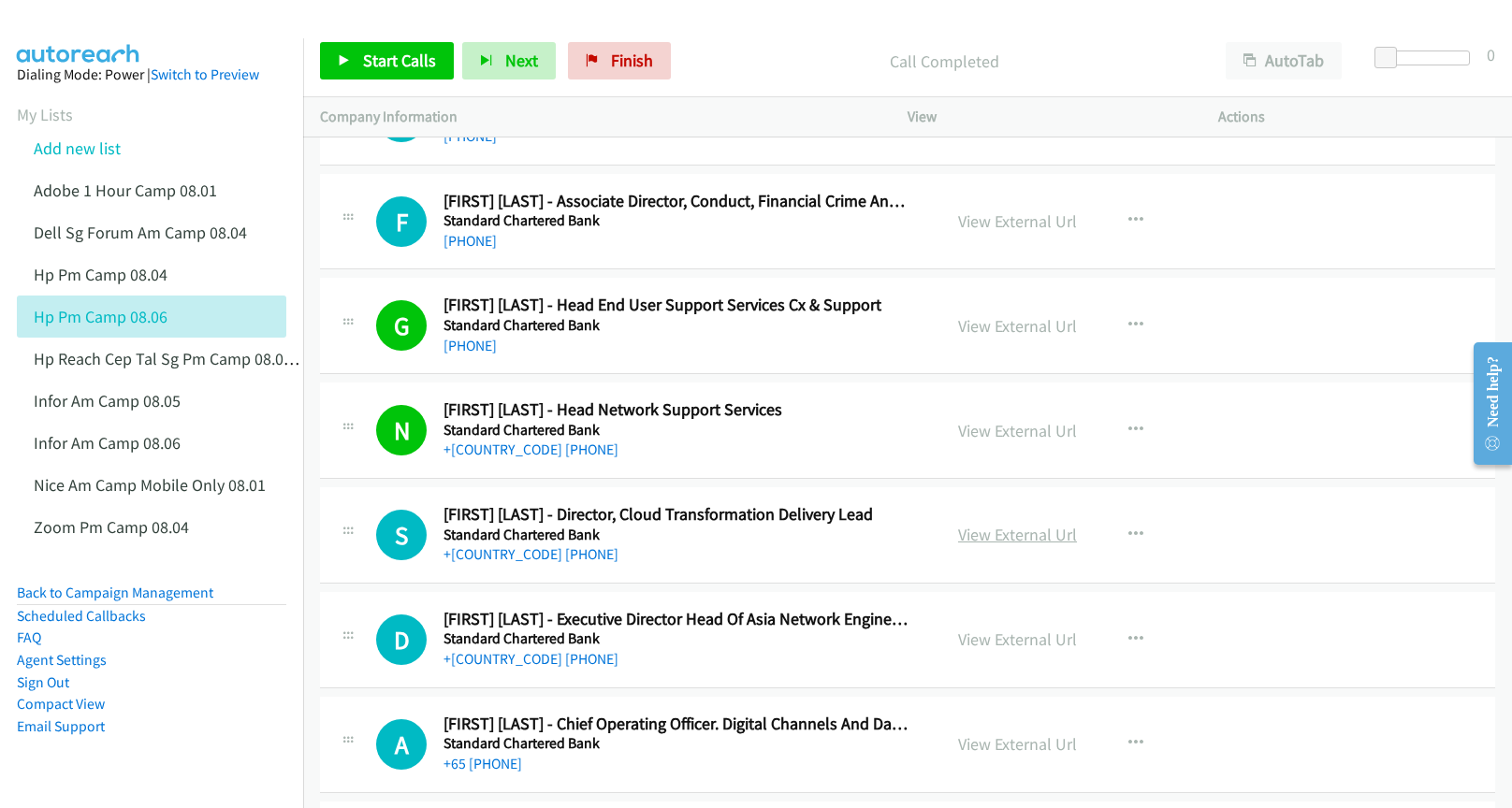 click on "View External Url" at bounding box center [1017, 534] 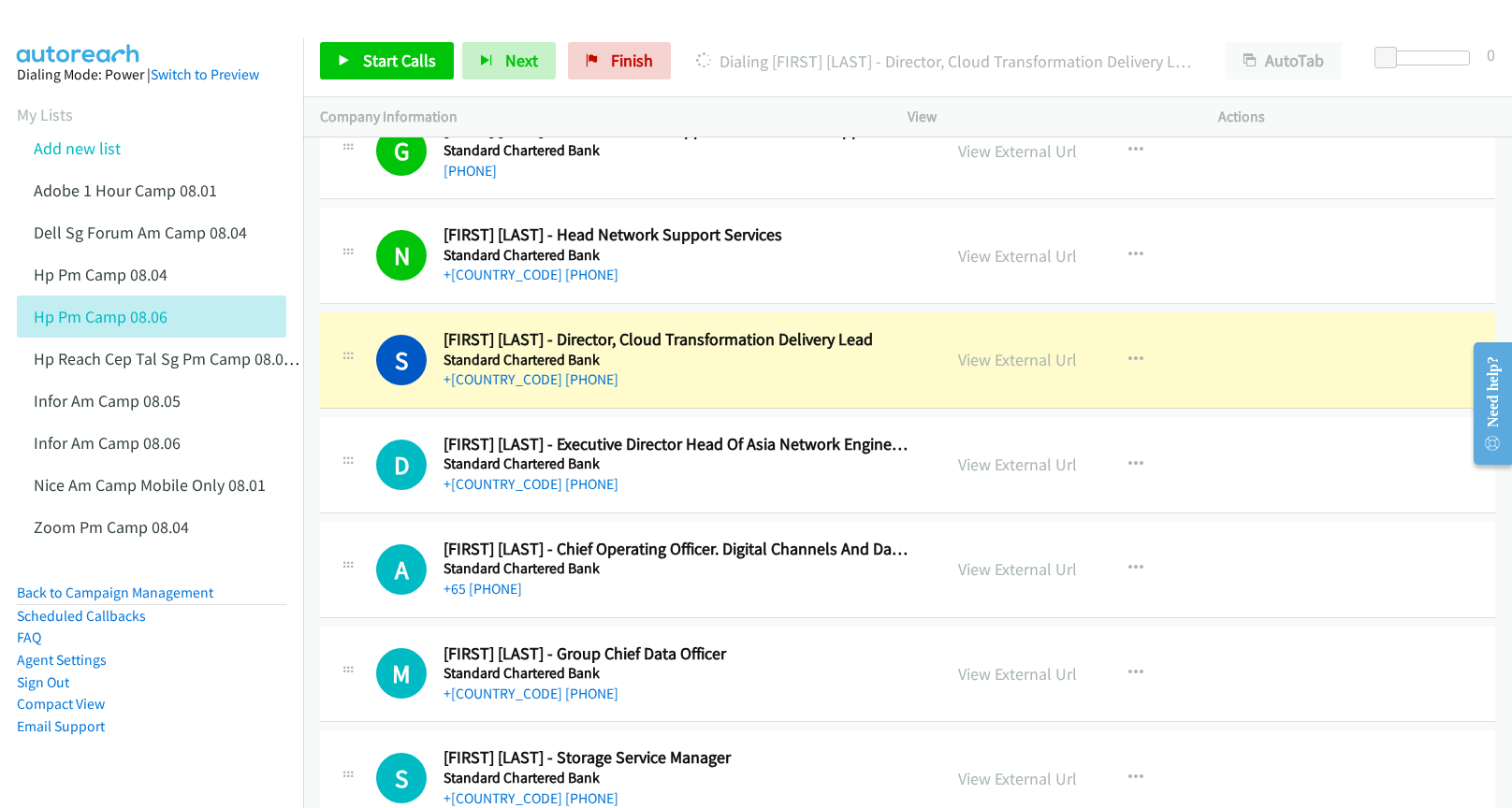 scroll, scrollTop: 12344, scrollLeft: 0, axis: vertical 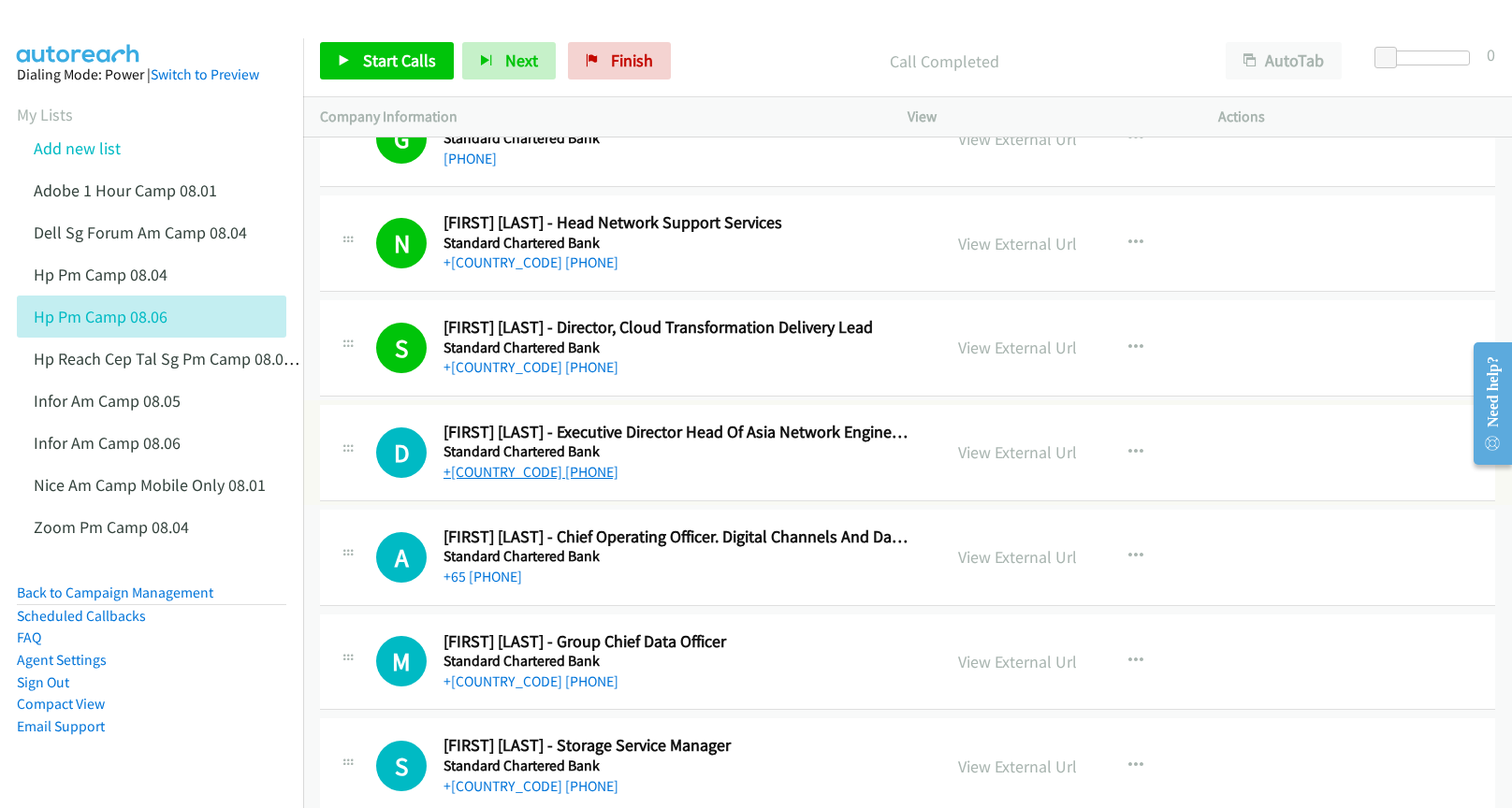 click on "+[COUNTRY_CODE] [PHONE]" at bounding box center [531, 471] 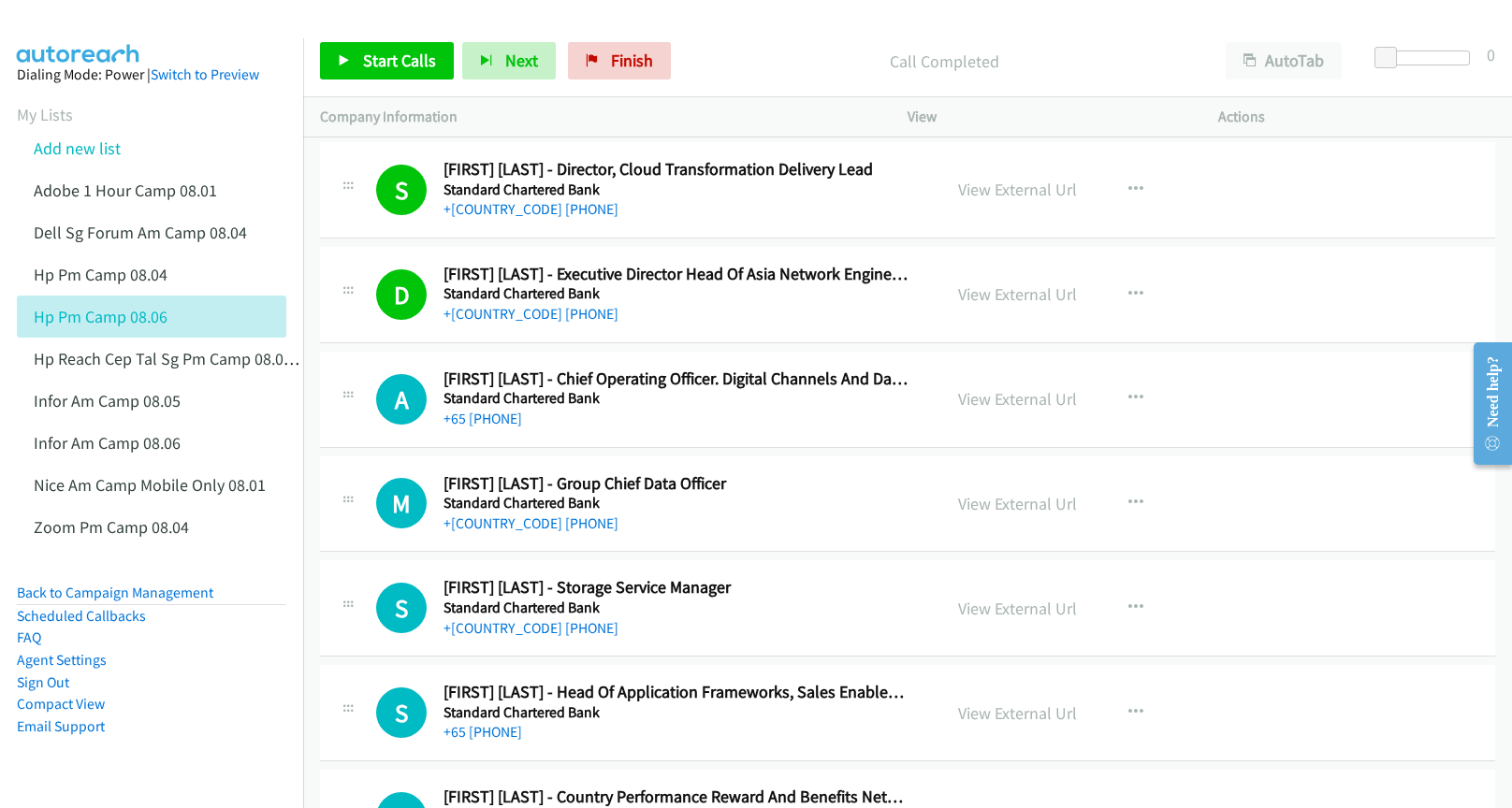 scroll, scrollTop: 12531, scrollLeft: 0, axis: vertical 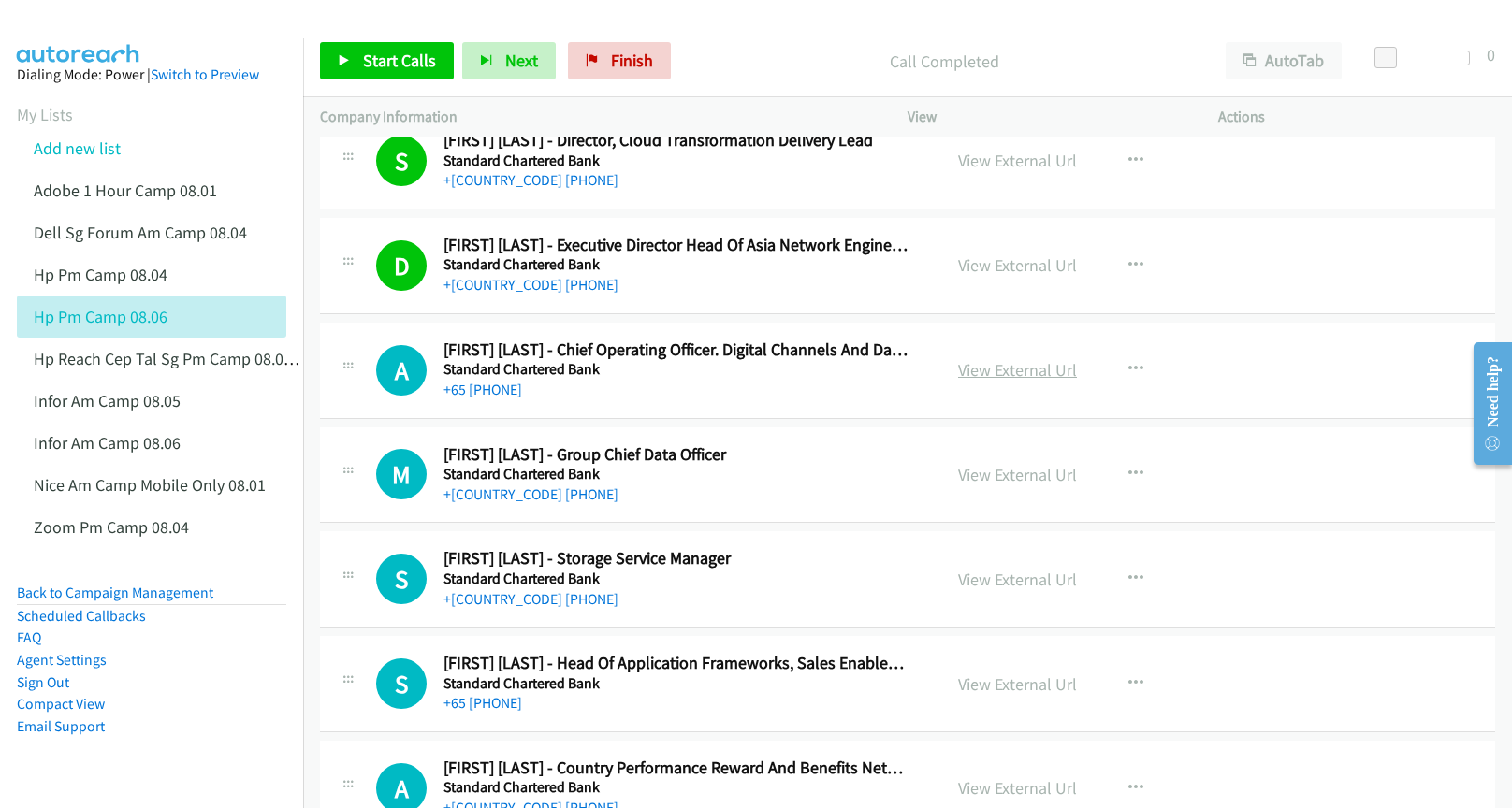 click on "View External Url" at bounding box center (1017, 369) 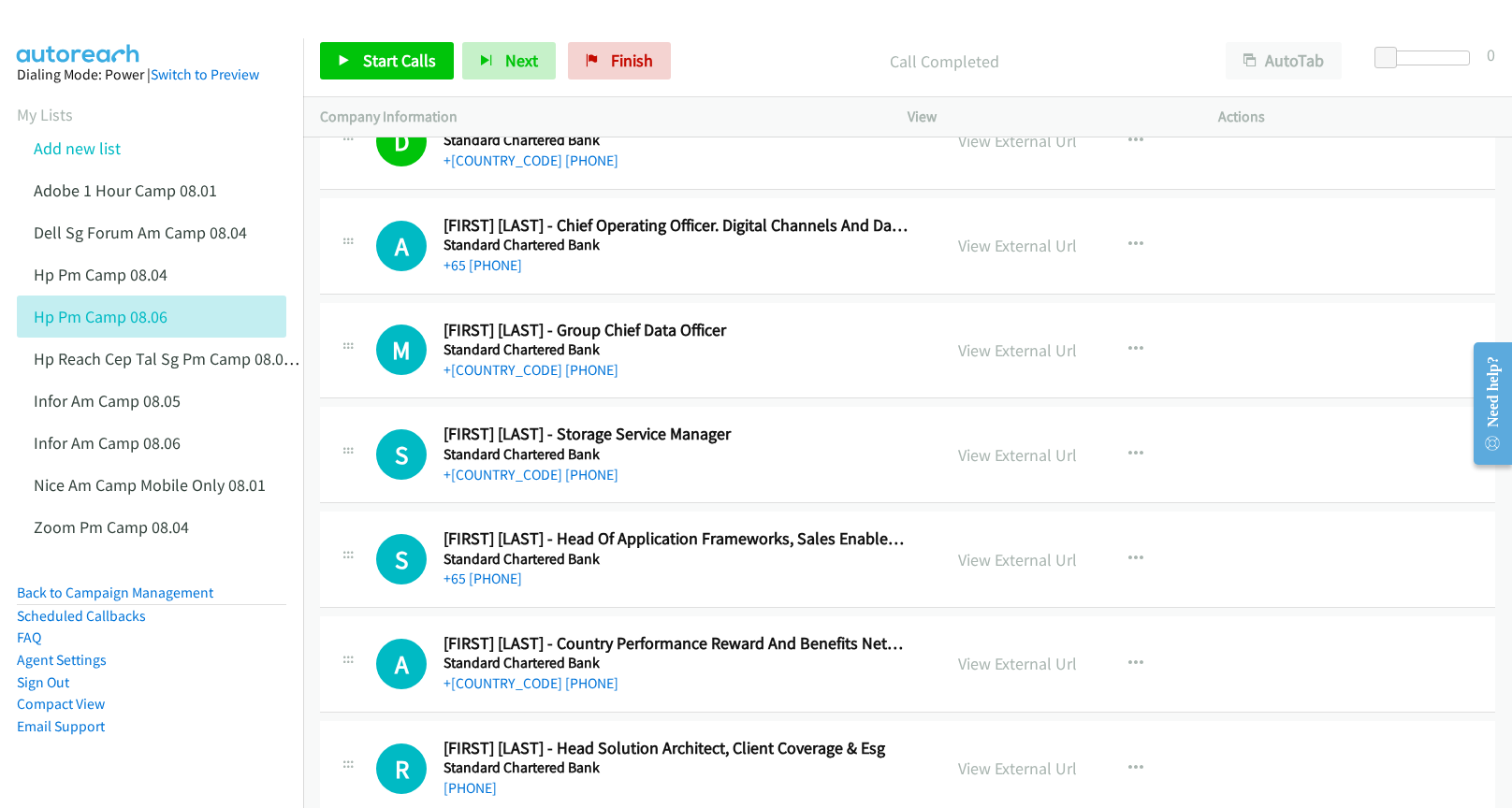 scroll, scrollTop: 12719, scrollLeft: 0, axis: vertical 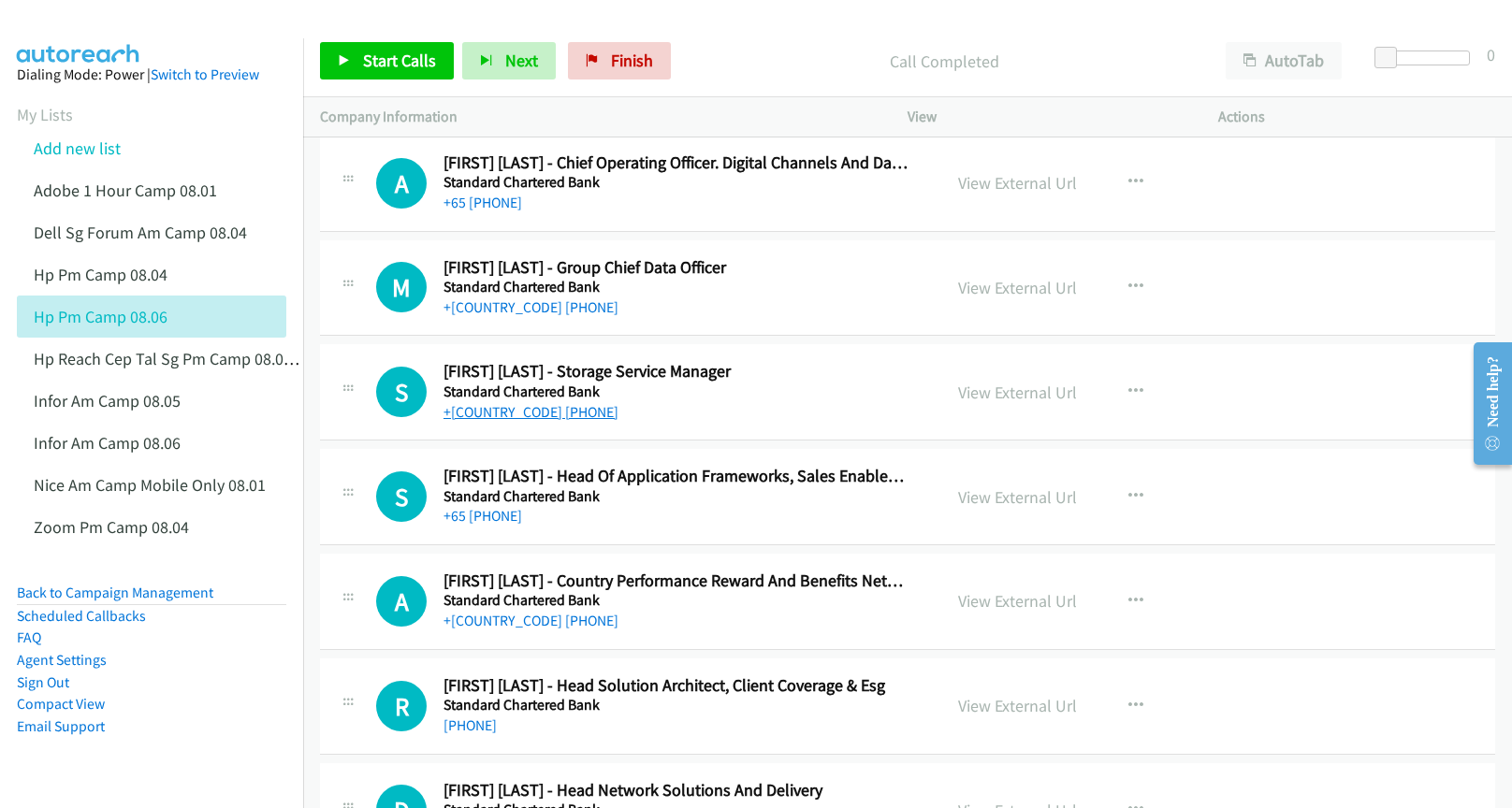 click on "+[COUNTRY_CODE] [PHONE]" at bounding box center [531, 411] 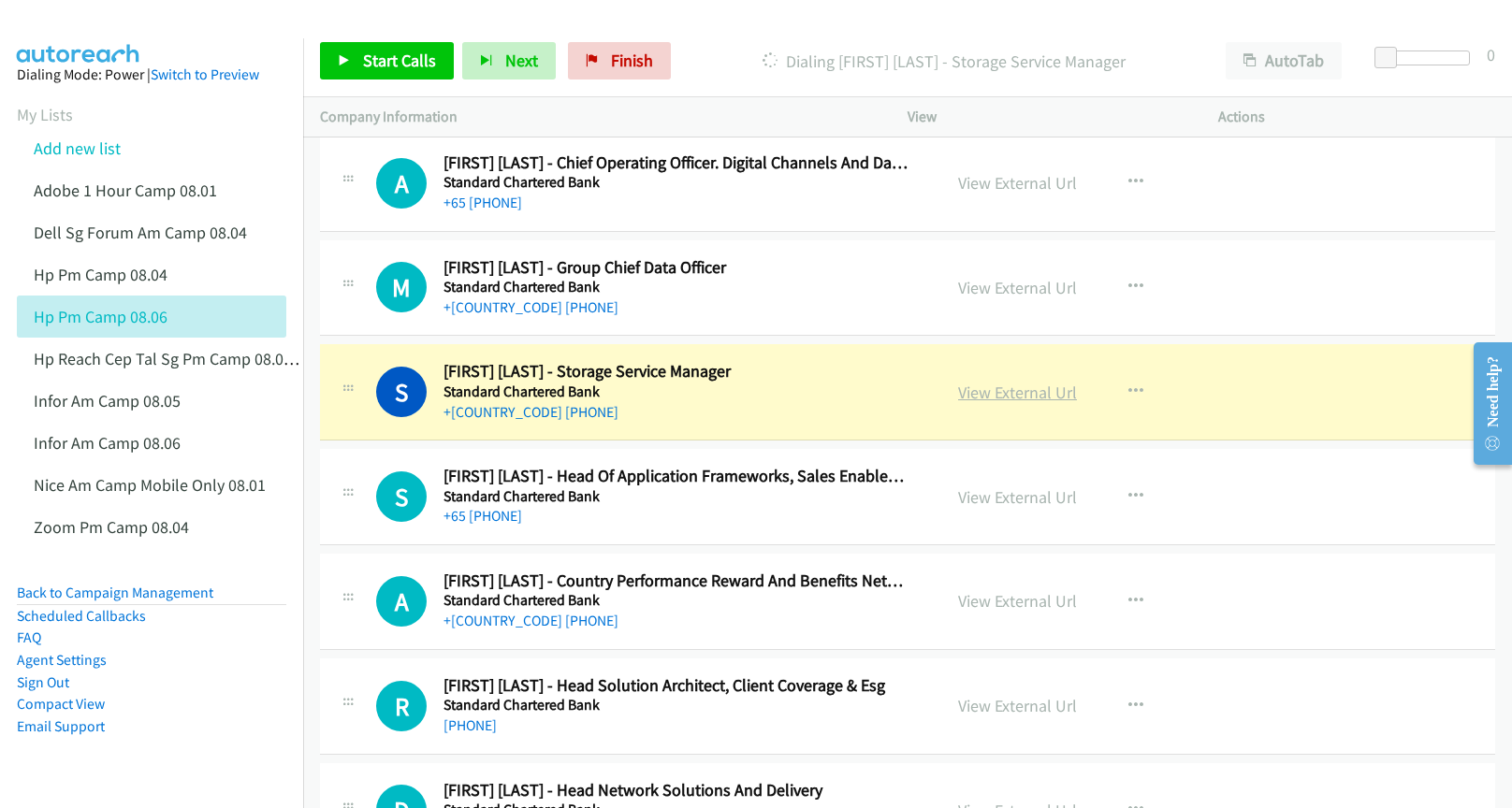 scroll, scrollTop: 12812, scrollLeft: 0, axis: vertical 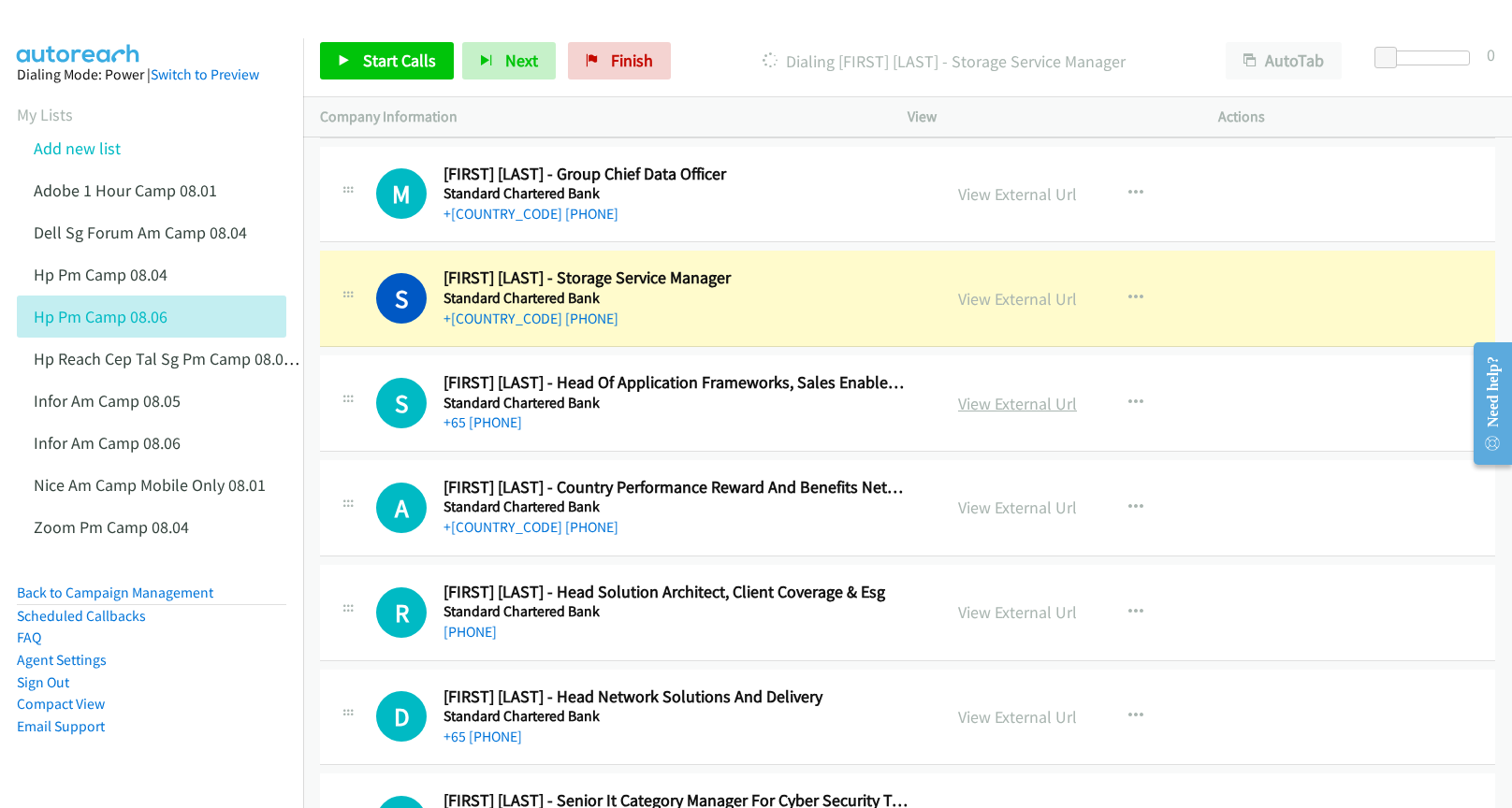 click on "View External Url" at bounding box center [1017, 403] 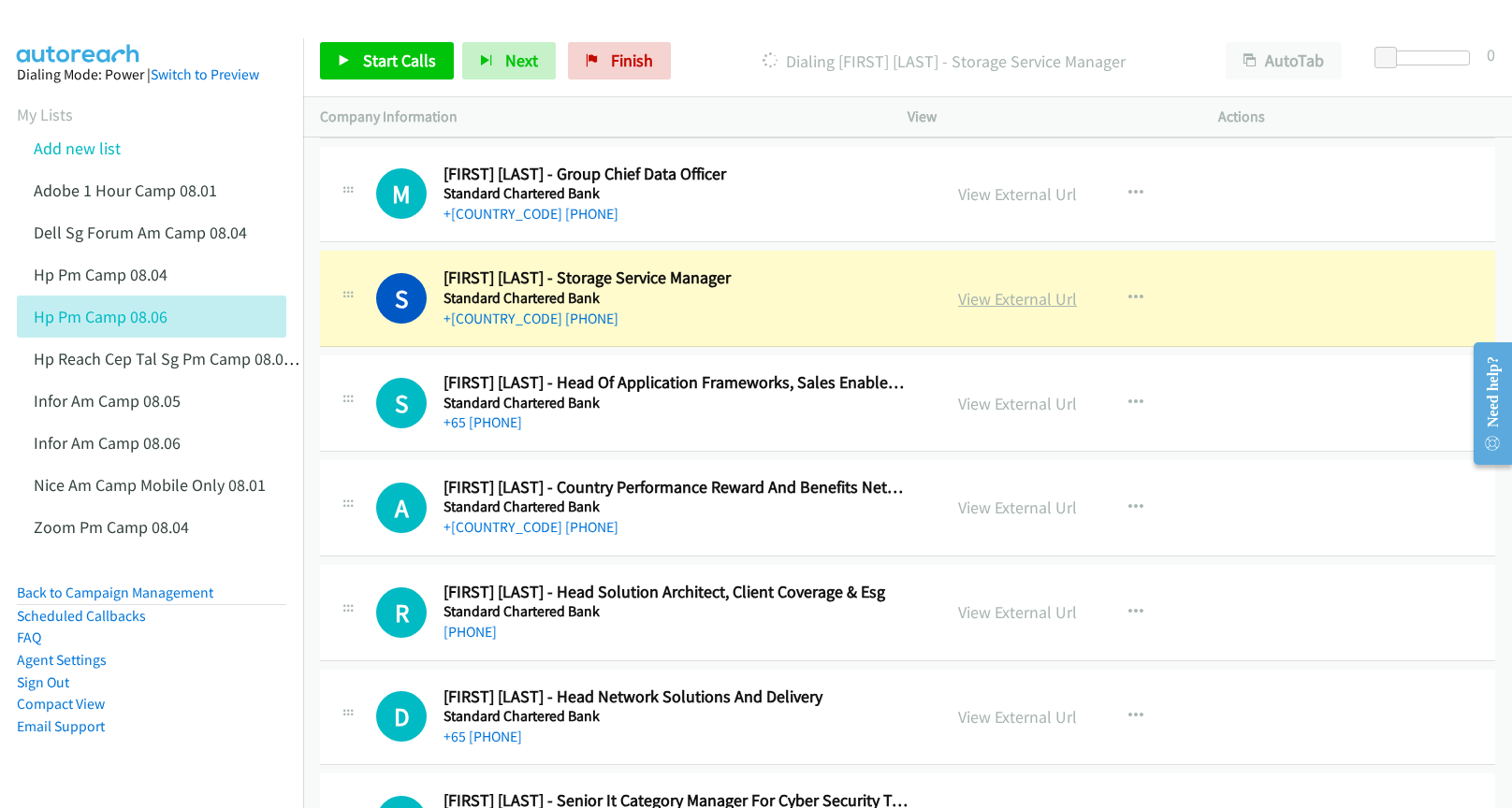 click on "View External Url" at bounding box center [1017, 298] 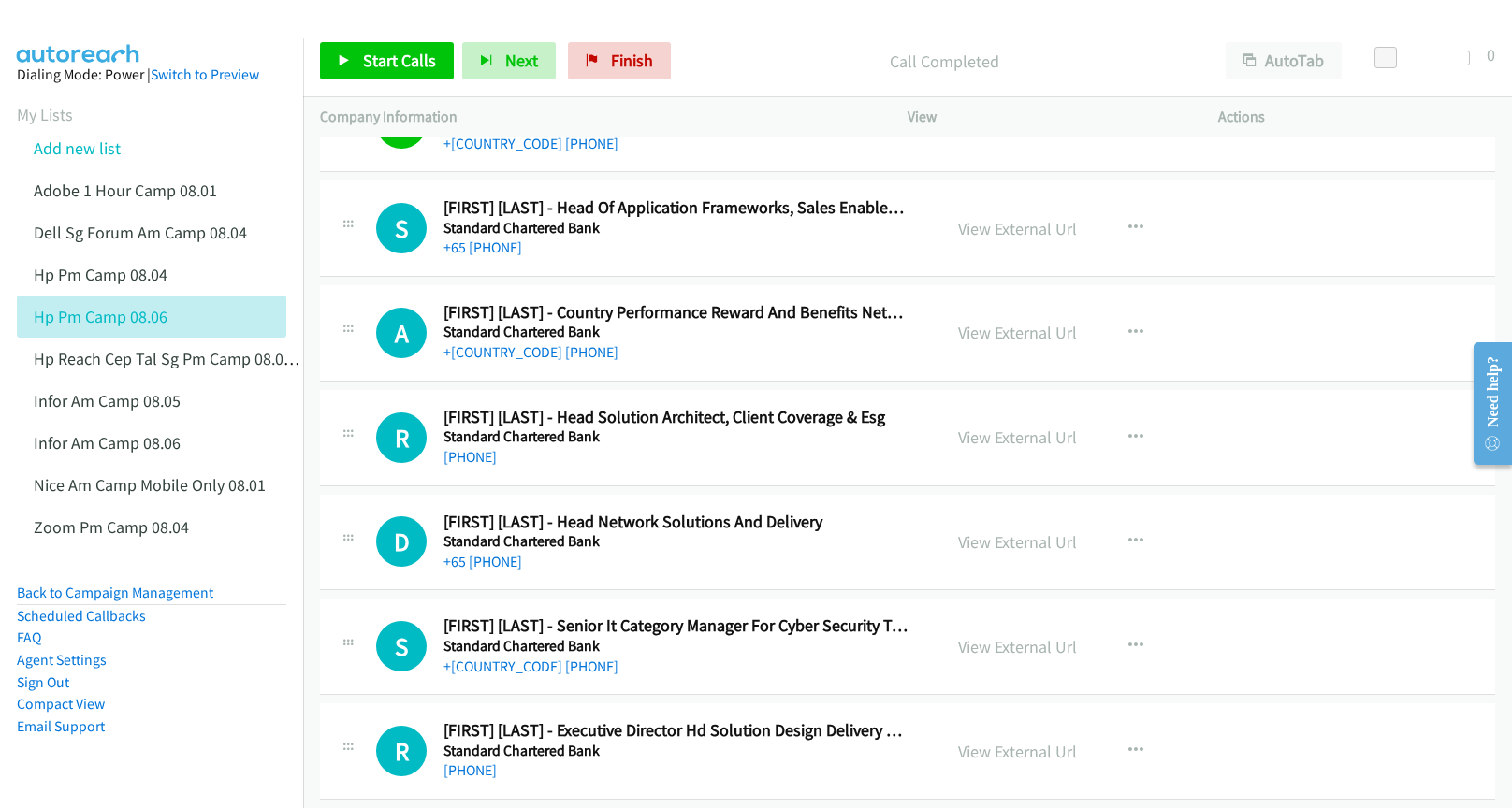 scroll, scrollTop: 12999, scrollLeft: 0, axis: vertical 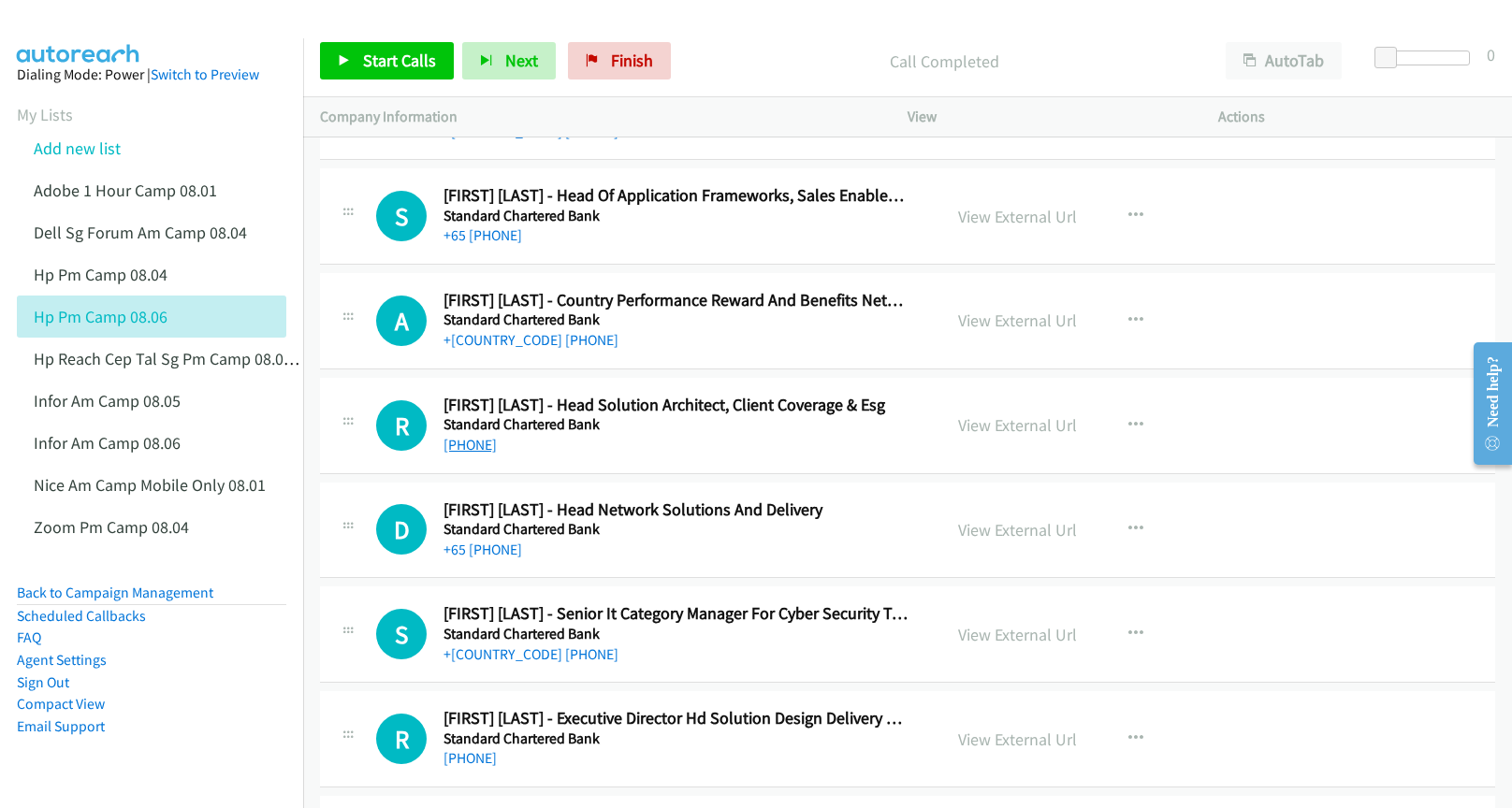 click on "[PHONE]" at bounding box center [470, 444] 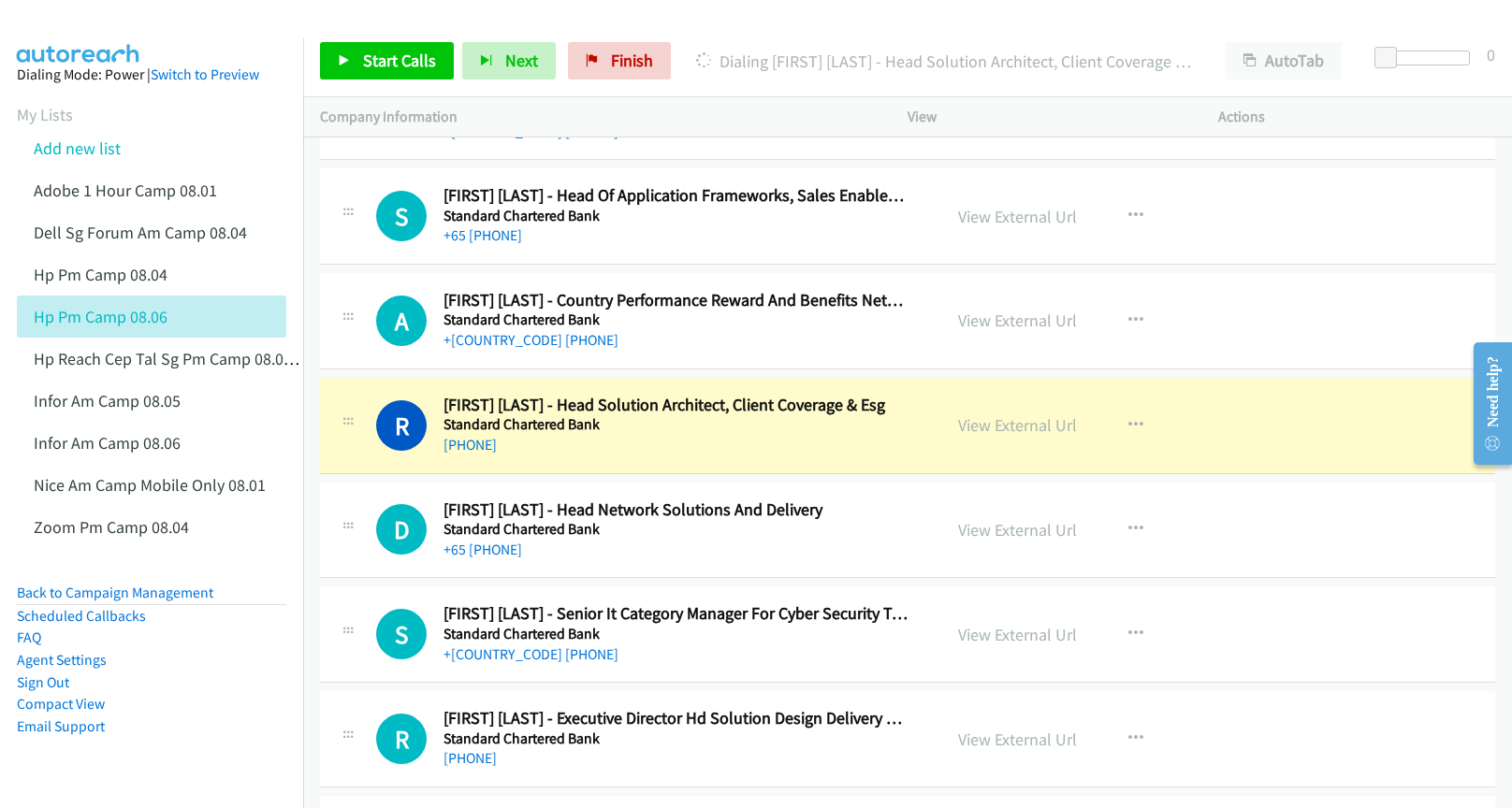 click on "Dialing Mode: Power
|
Switch to Preview
My Lists
Add new list
Adobe 1 Hour Camp 08.01
Dell Sg Forum Am Camp 08.04
Hp Pm Camp 08.04
Hp Pm Camp 08.06
Hp Reach Cep Tal Sg Pm Camp 08.05
Infor Am Camp 08.05
Infor Am Camp 08.06
Nice Am Camp Mobile Only 08.01
Zoom Pm Camp 08.04
Back to Campaign Management
Scheduled Callbacks
FAQ
Agent Settings
Sign Out
Compact View
Email Support" at bounding box center [152, 430] 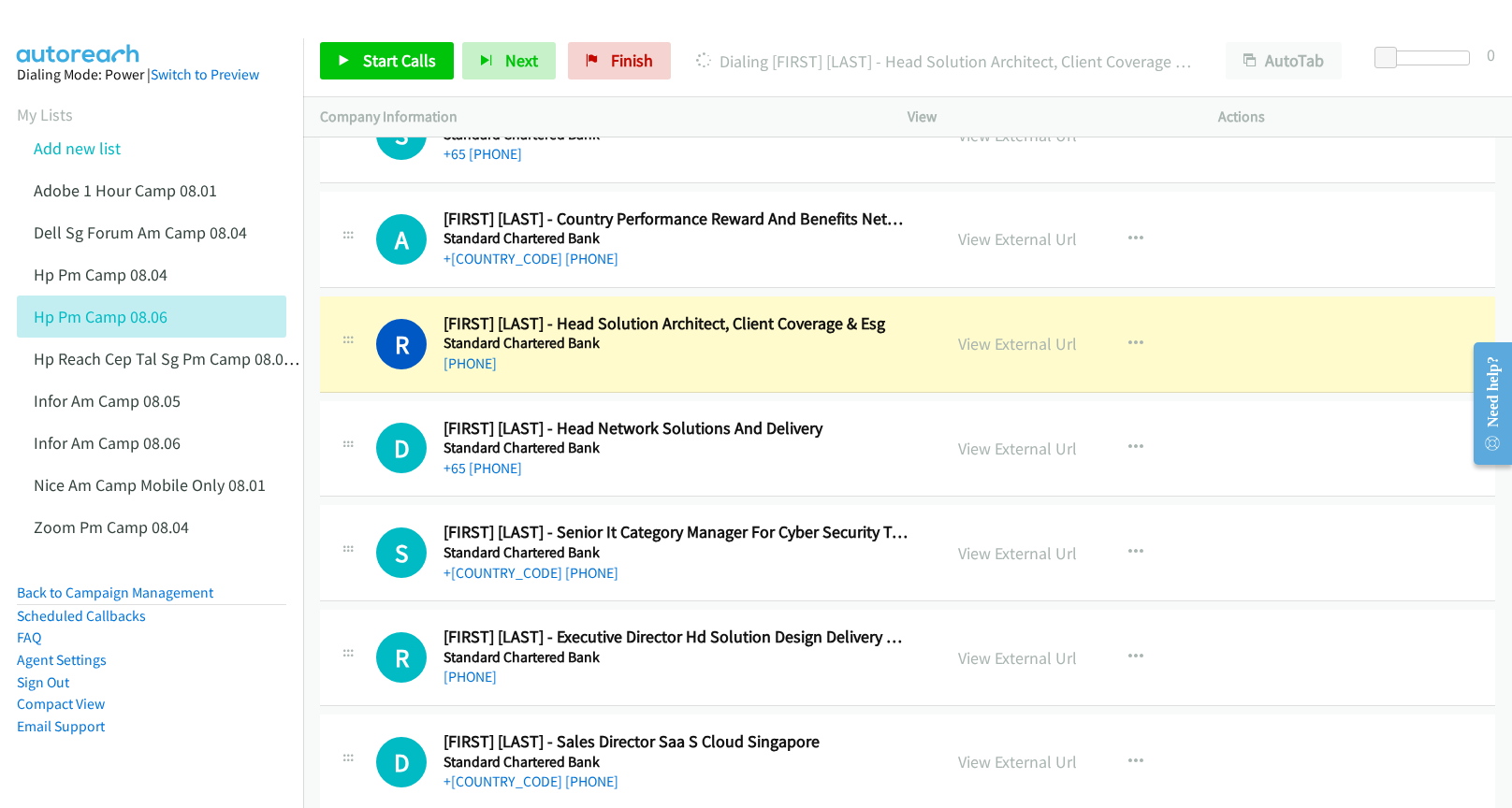 scroll, scrollTop: 13093, scrollLeft: 0, axis: vertical 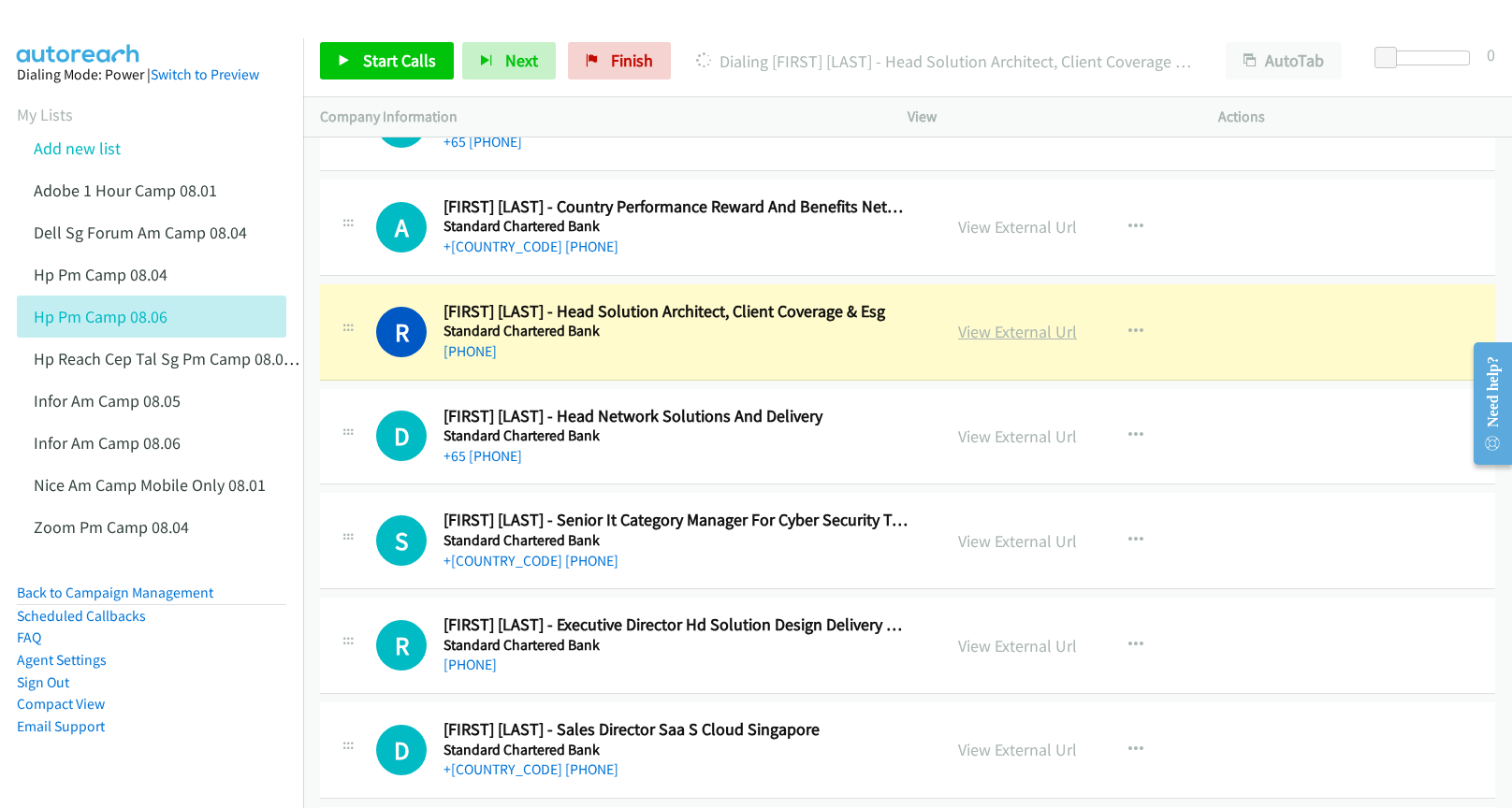 click on "View External Url" at bounding box center (1017, 331) 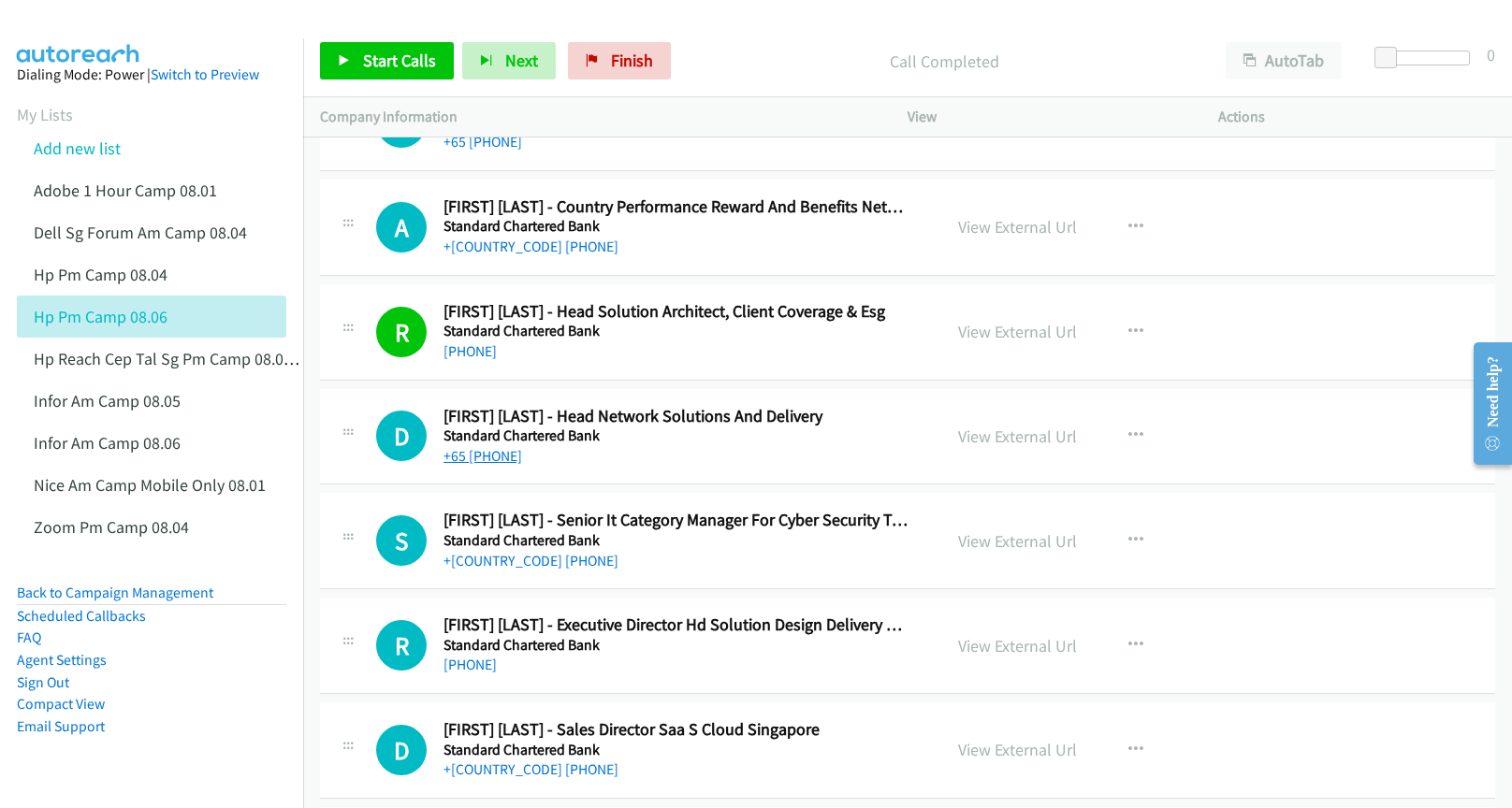 click on "+65 [PHONE]" at bounding box center [483, 455] 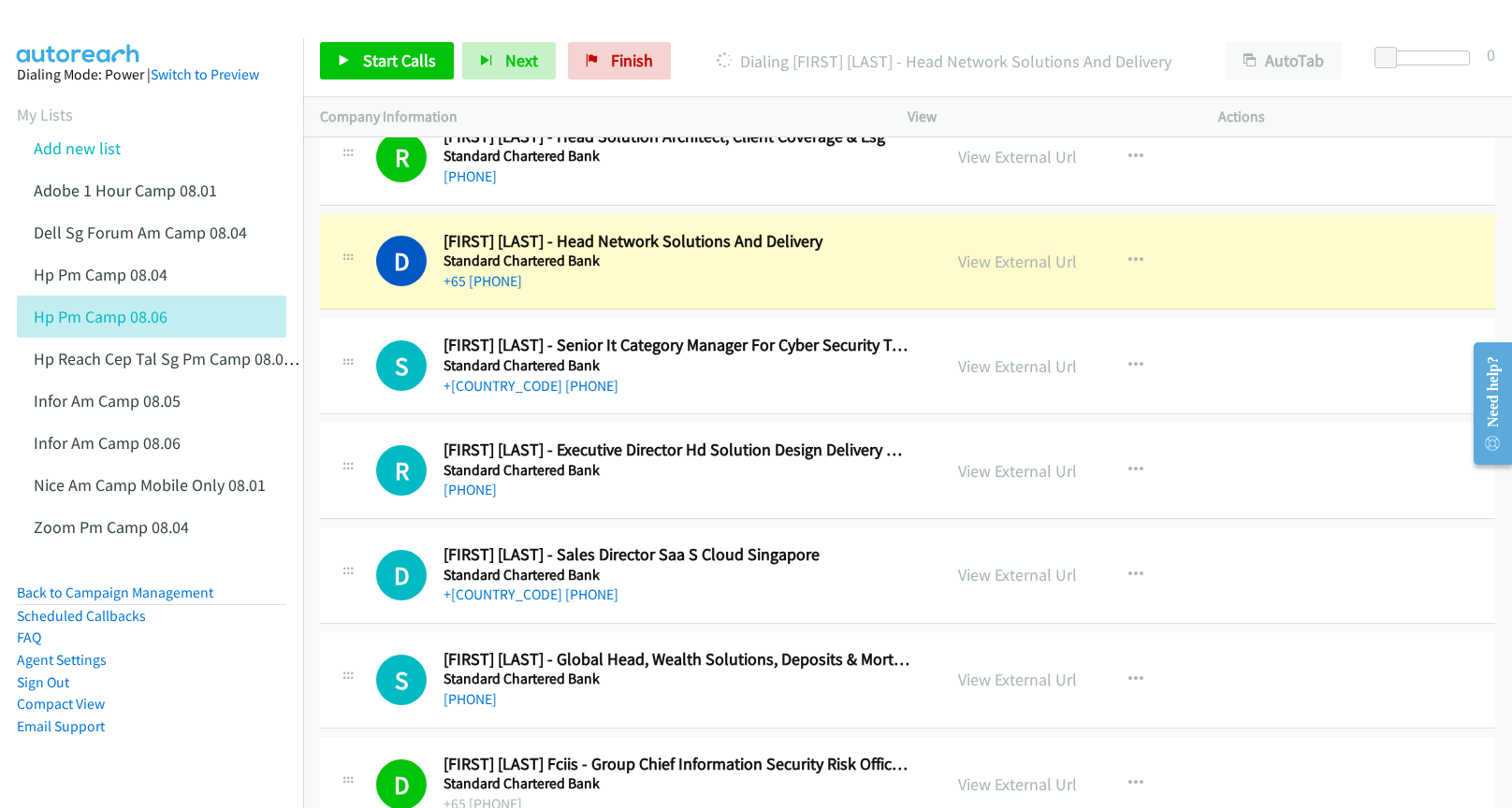 scroll, scrollTop: 13280, scrollLeft: 0, axis: vertical 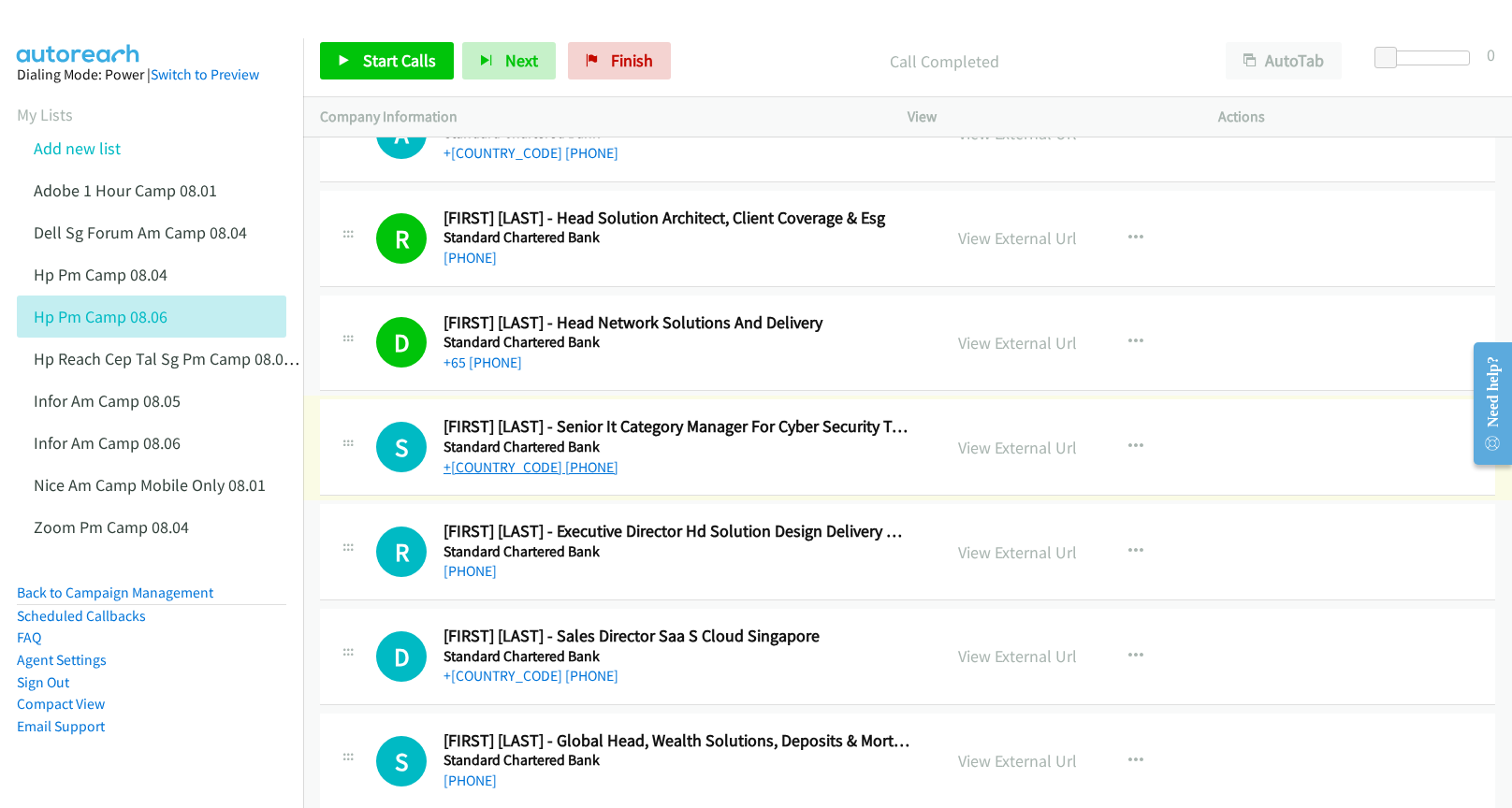 click on "+[COUNTRY_CODE] [PHONE]" at bounding box center [531, 467] 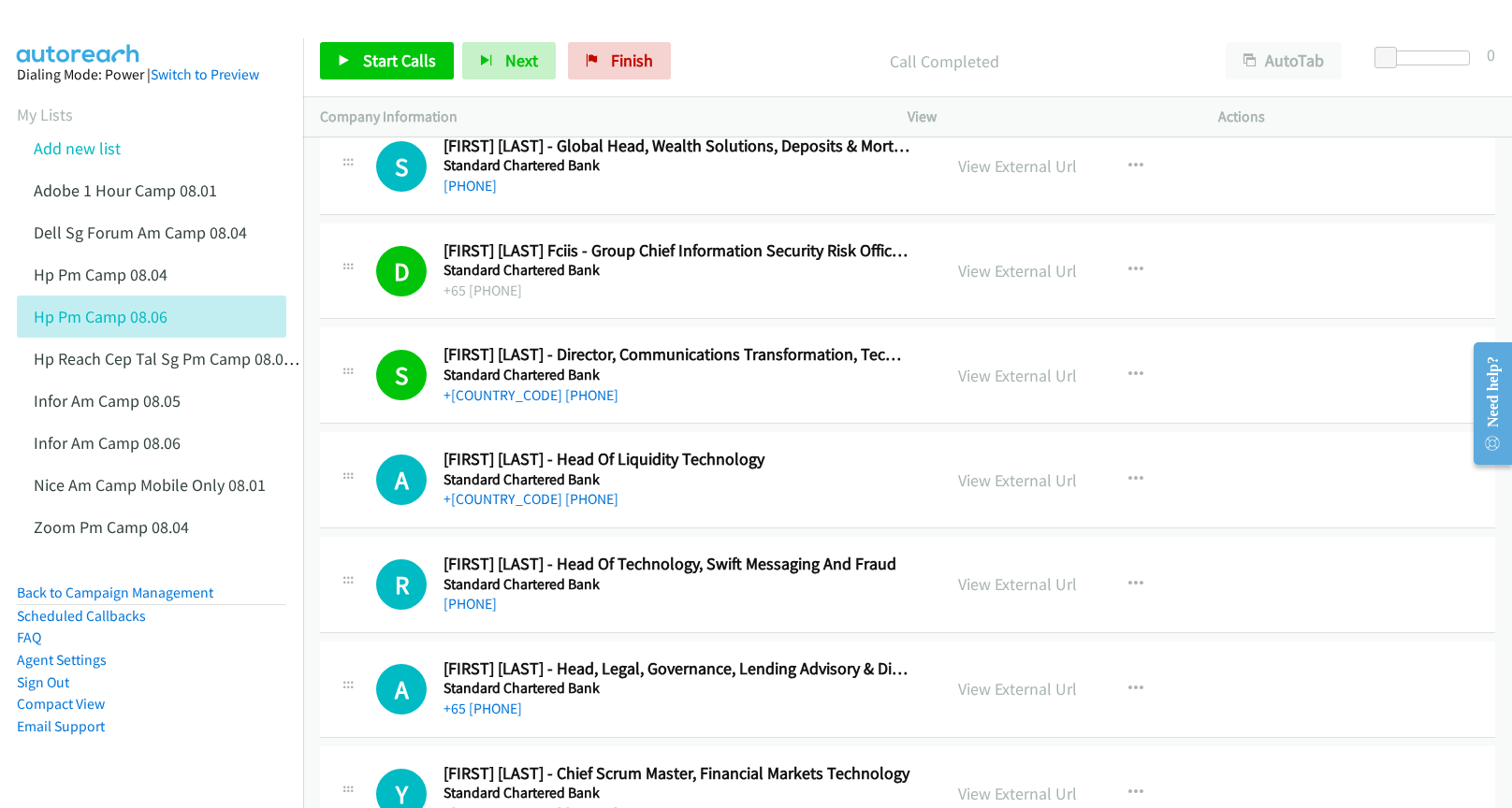 scroll, scrollTop: 13841, scrollLeft: 0, axis: vertical 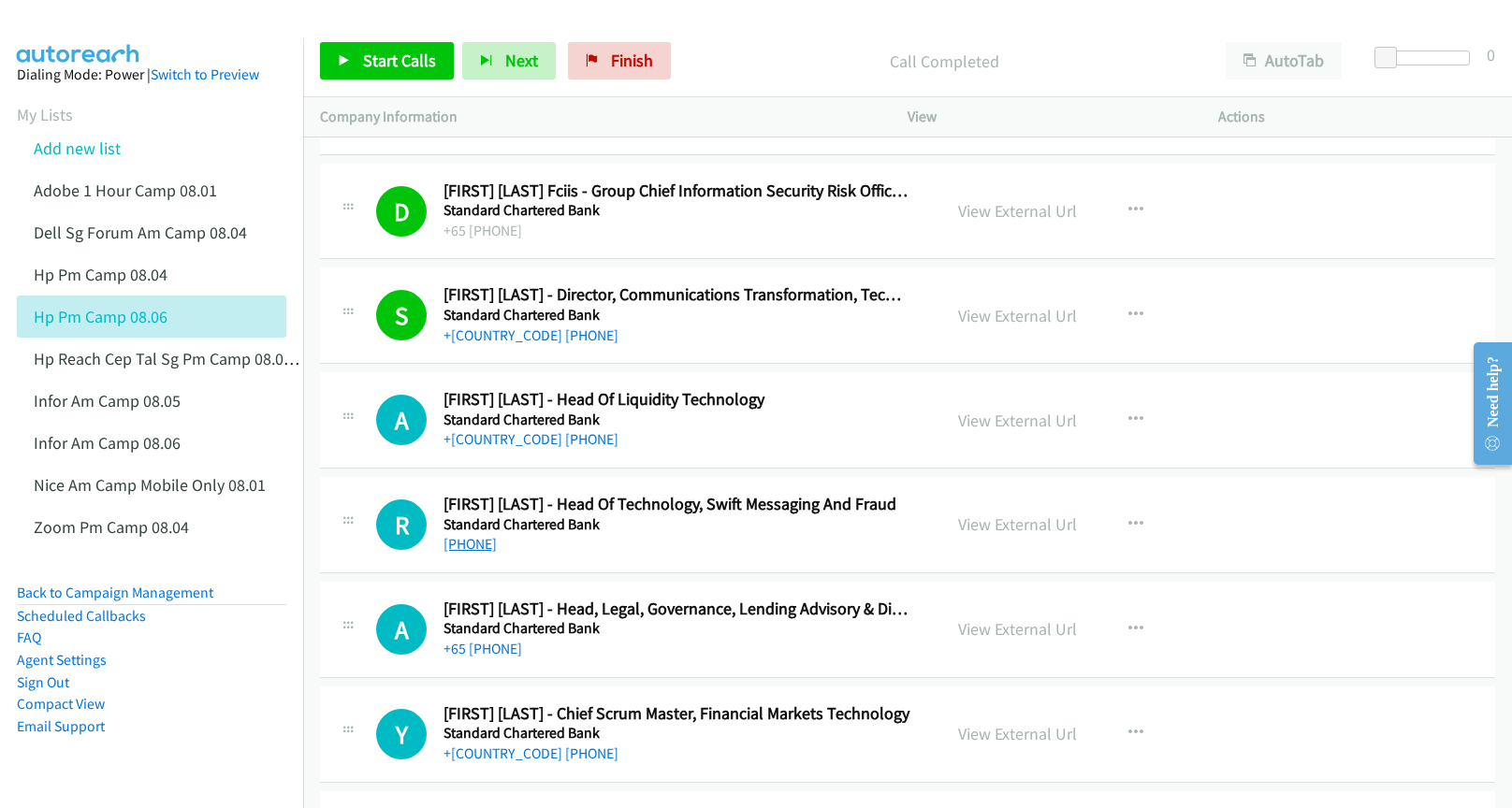 click on "[PHONE]" at bounding box center (470, 543) 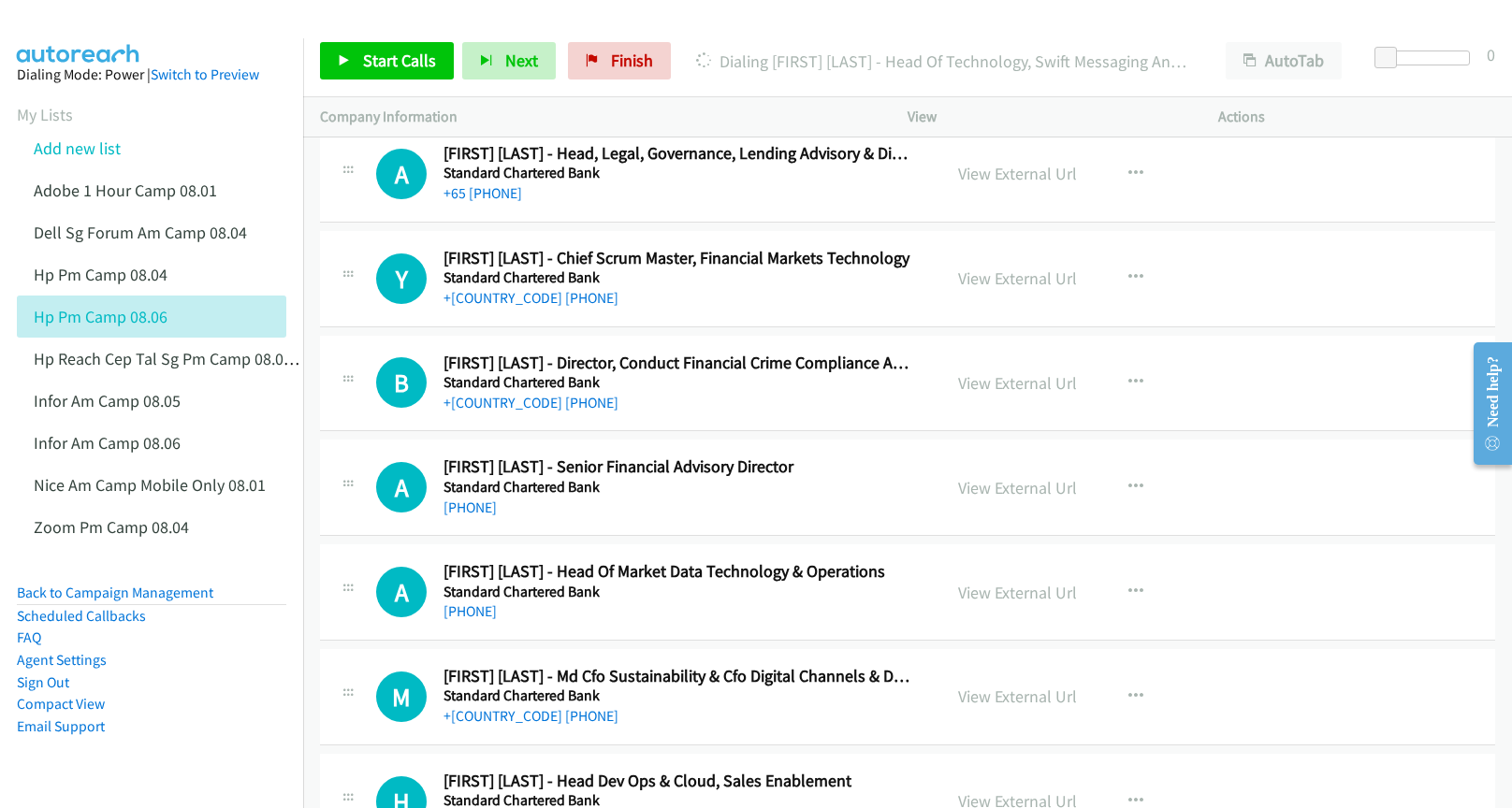 scroll, scrollTop: 14308, scrollLeft: 0, axis: vertical 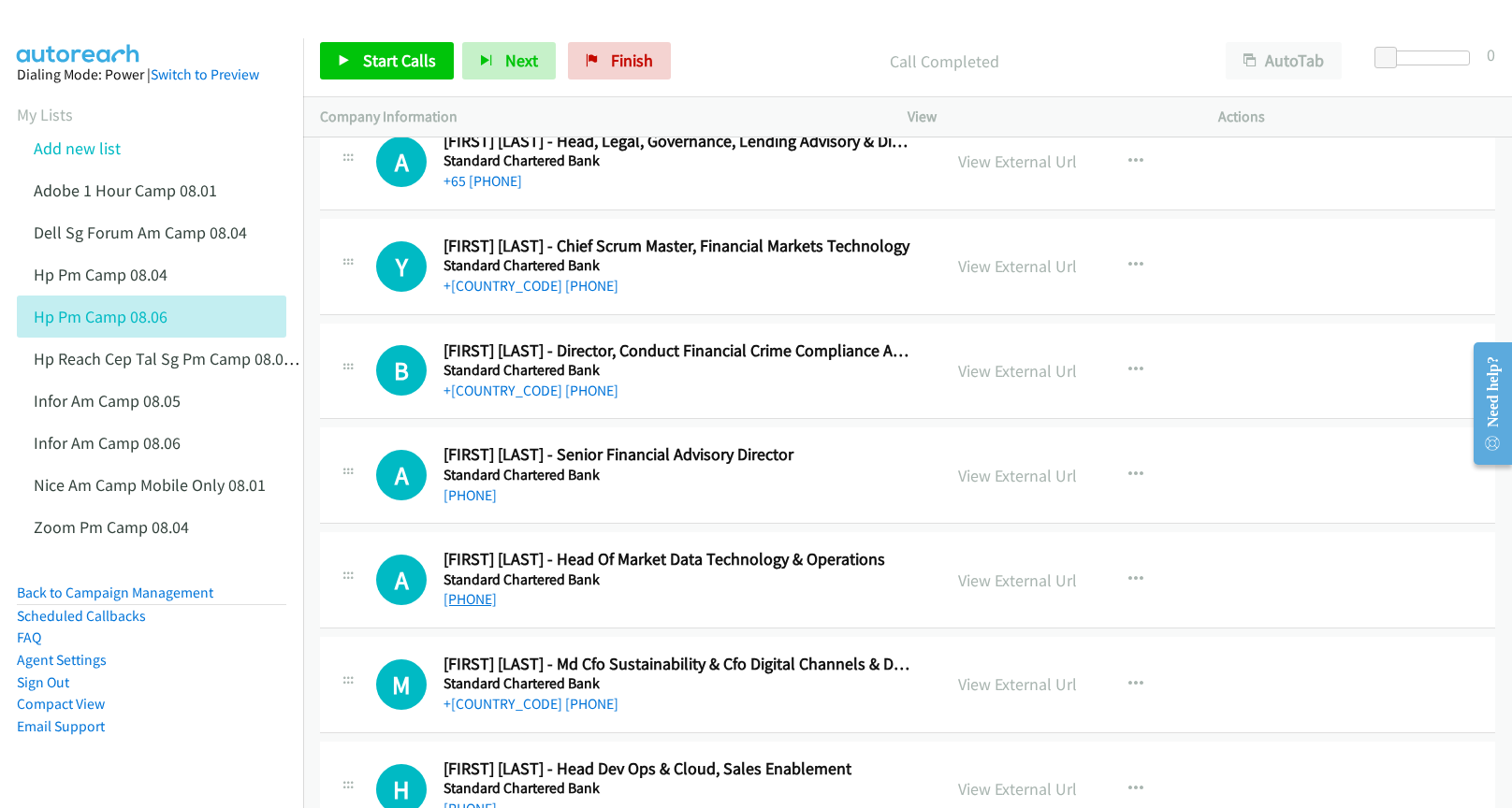 click on "[PHONE]" at bounding box center (470, 599) 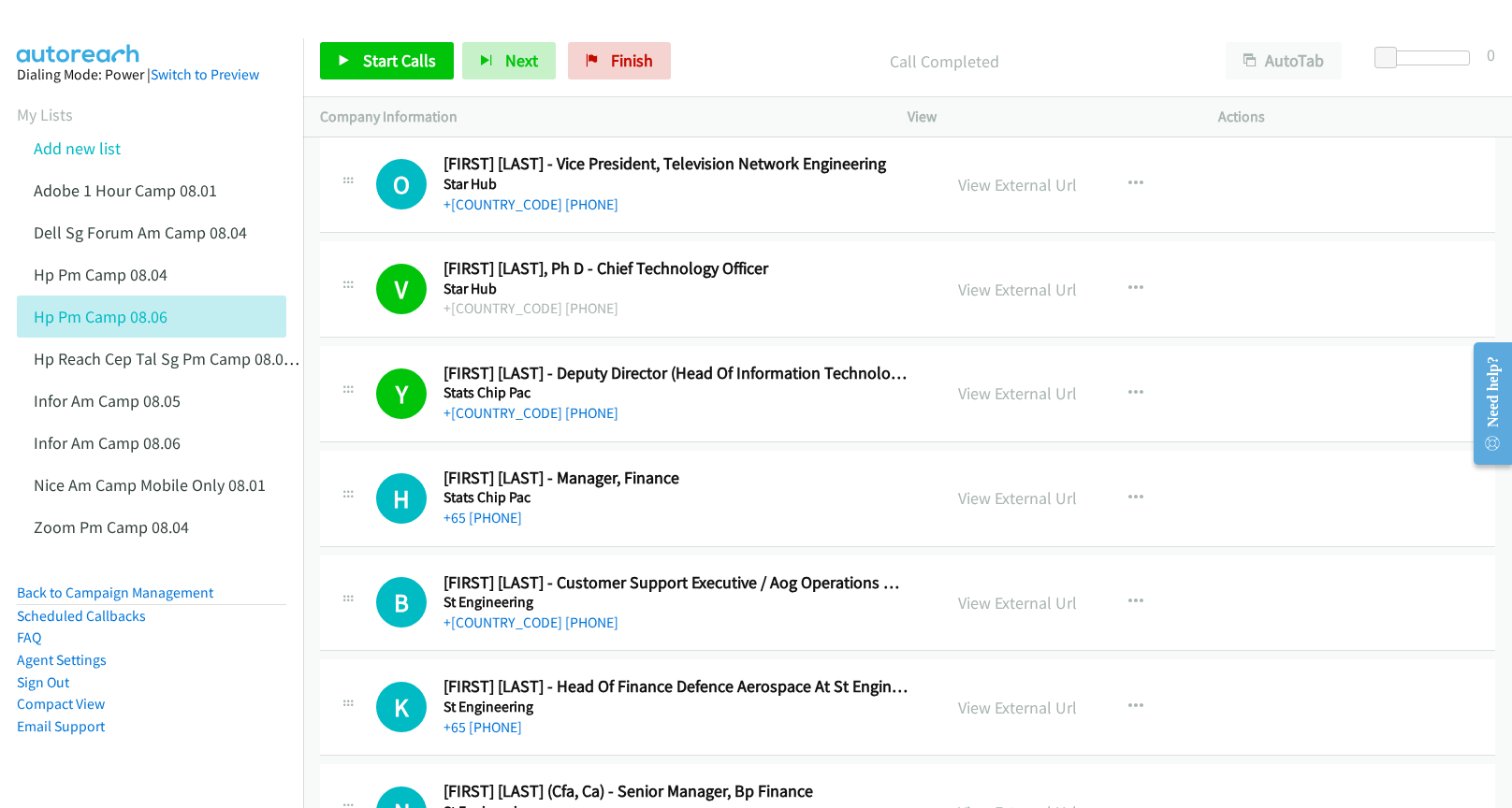 scroll, scrollTop: 16366, scrollLeft: 0, axis: vertical 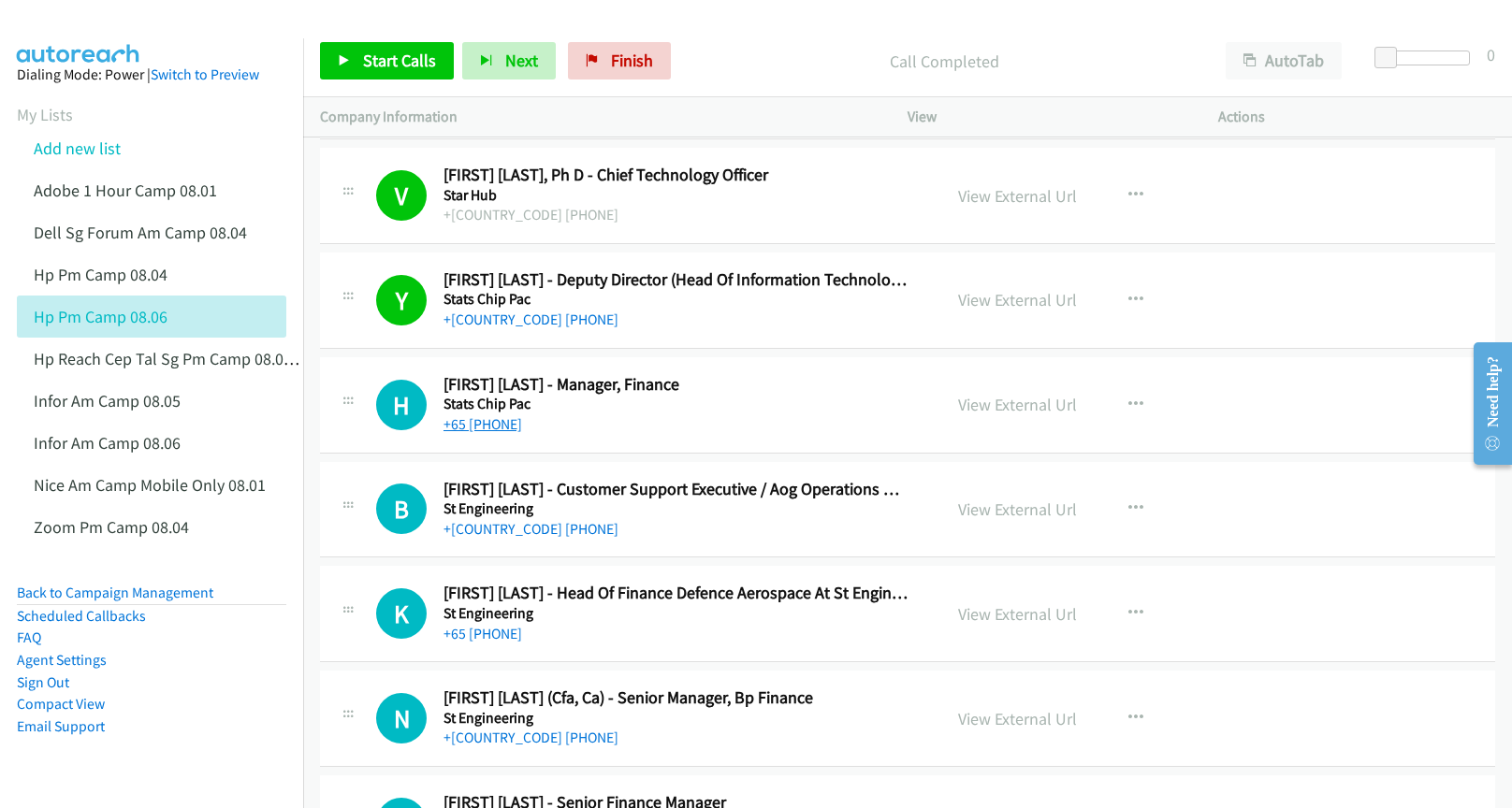 click on "+65 [PHONE]" at bounding box center (483, 424) 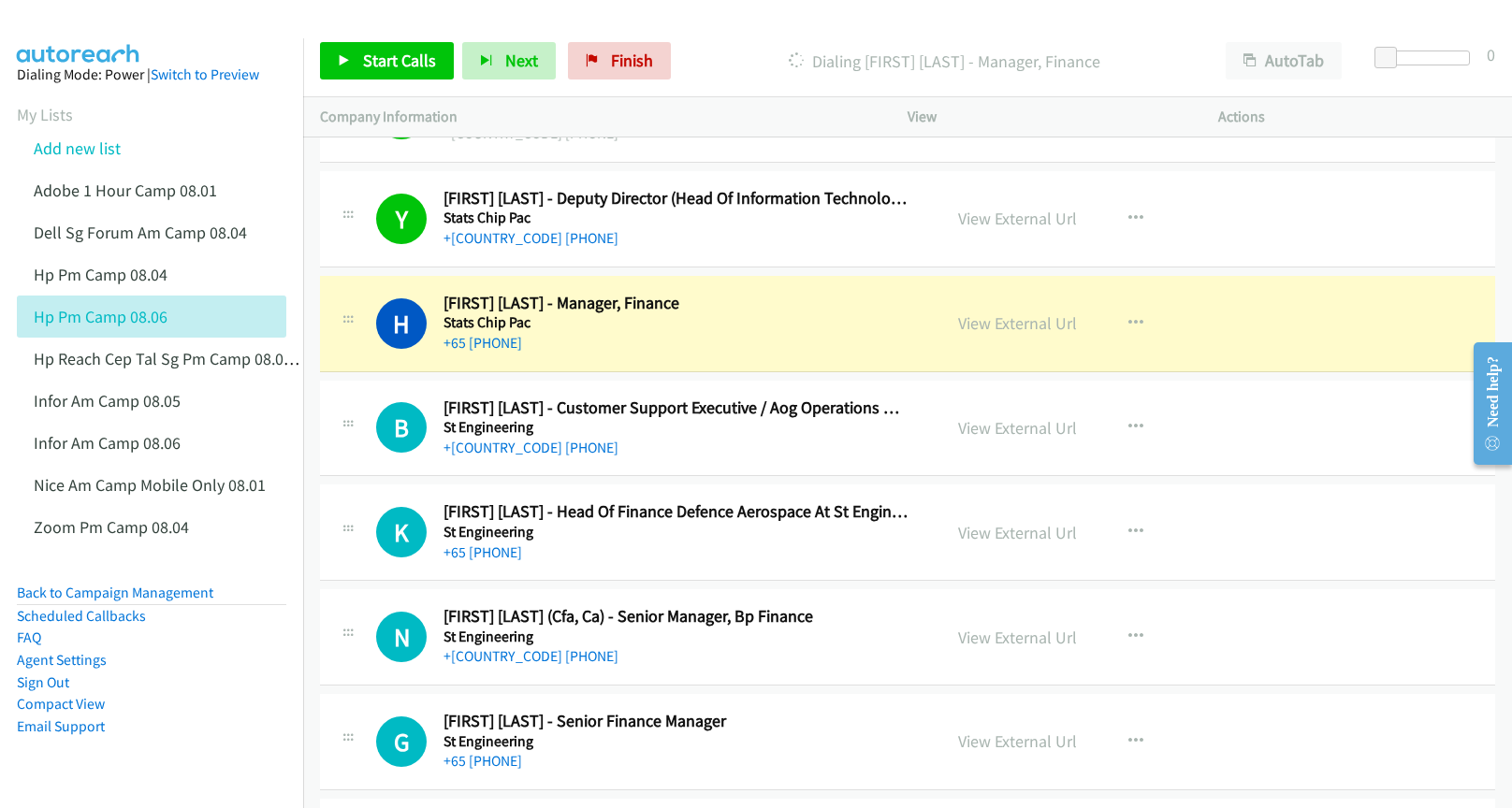 scroll, scrollTop: 16459, scrollLeft: 0, axis: vertical 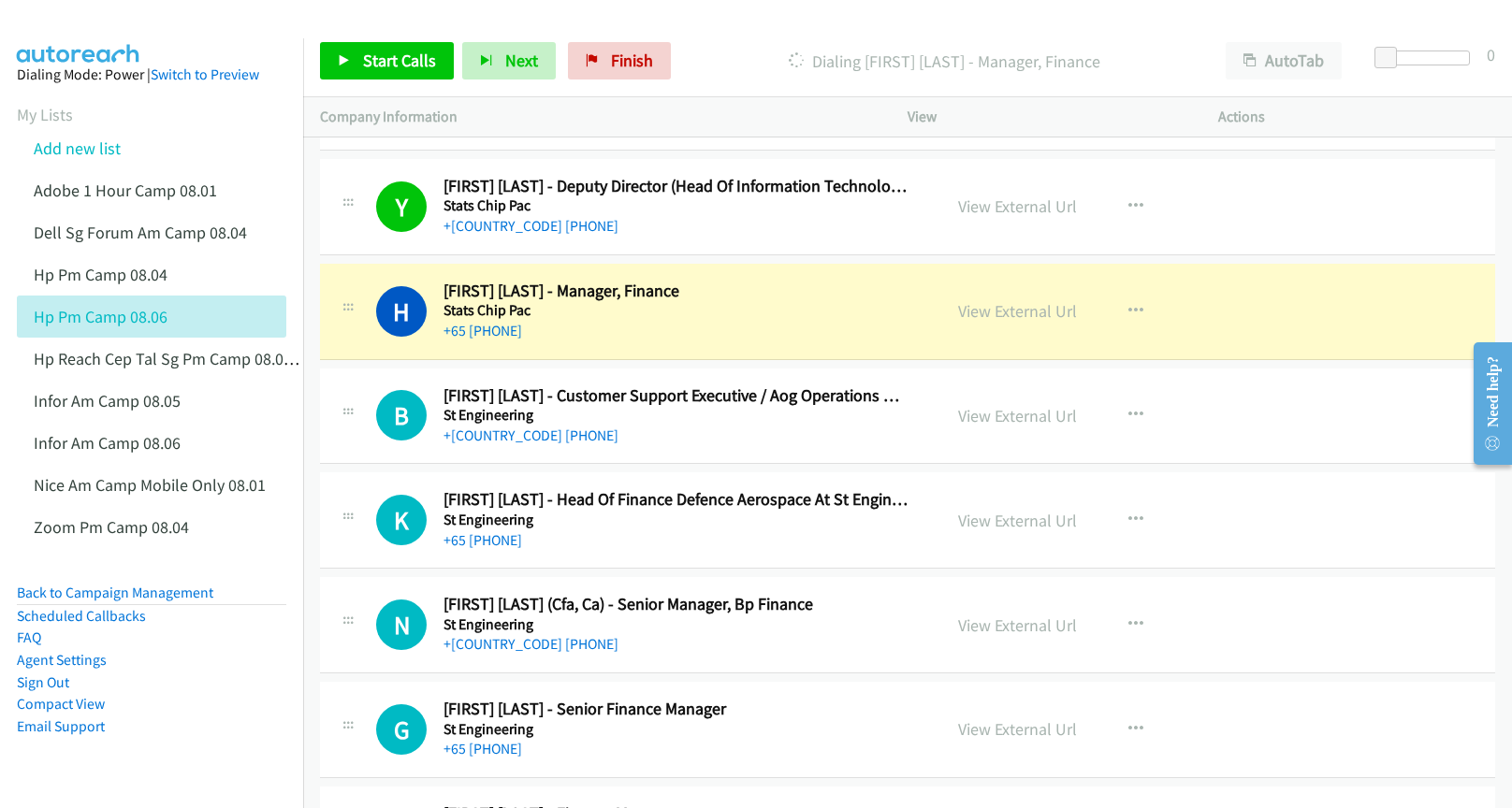 click at bounding box center (748, 36) 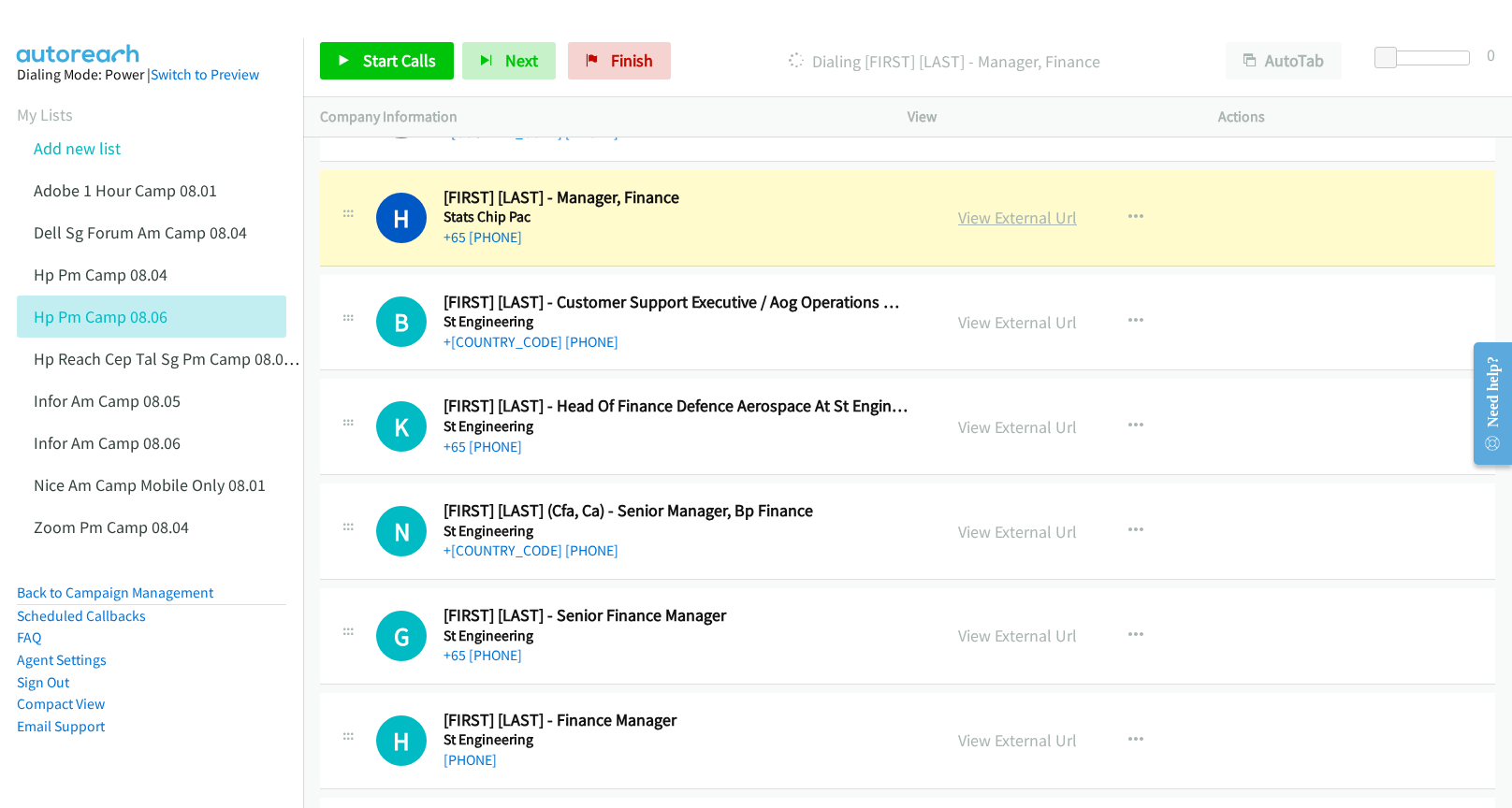 click on "View External Url" at bounding box center (1017, 217) 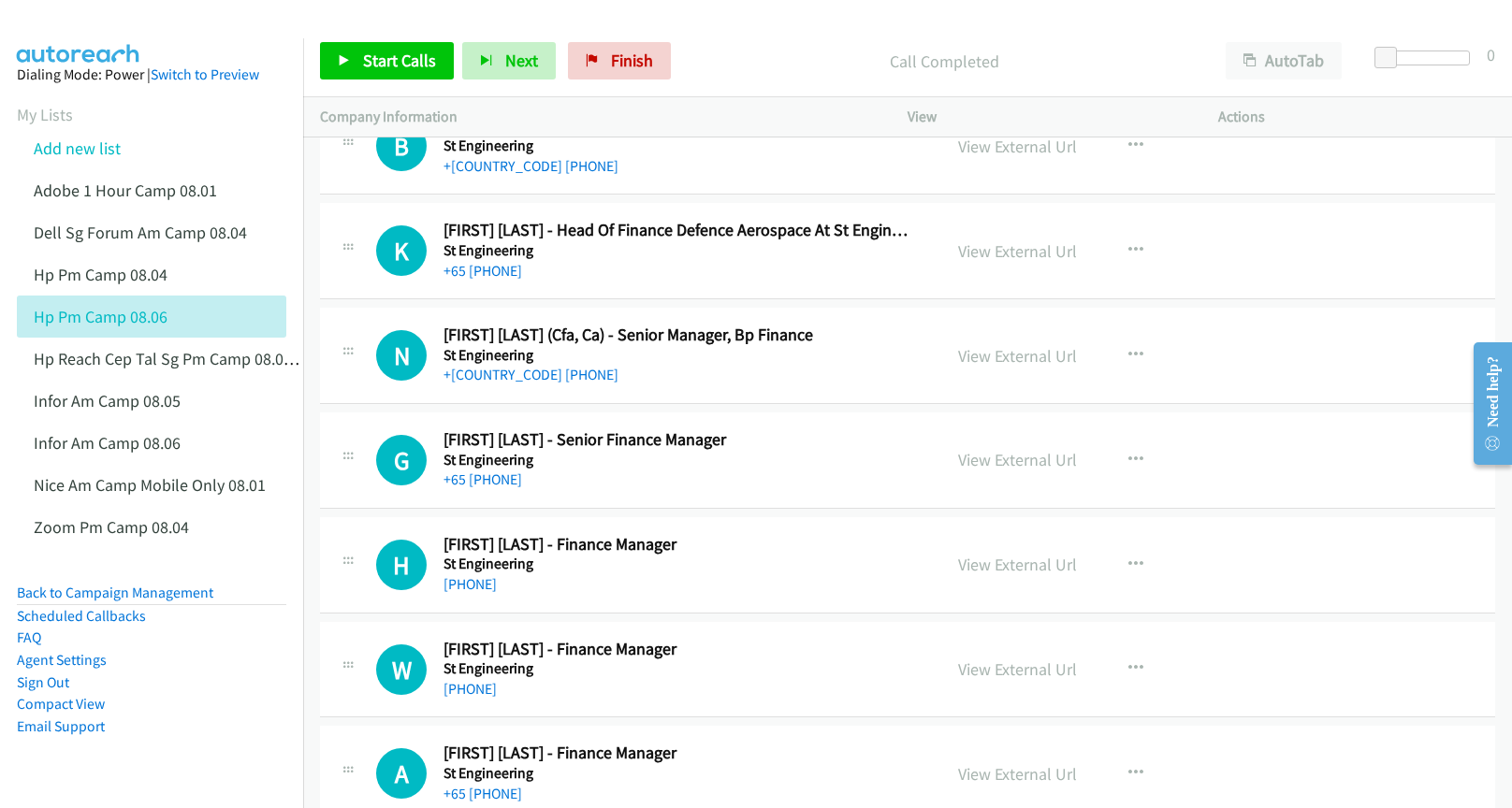 scroll, scrollTop: 16740, scrollLeft: 0, axis: vertical 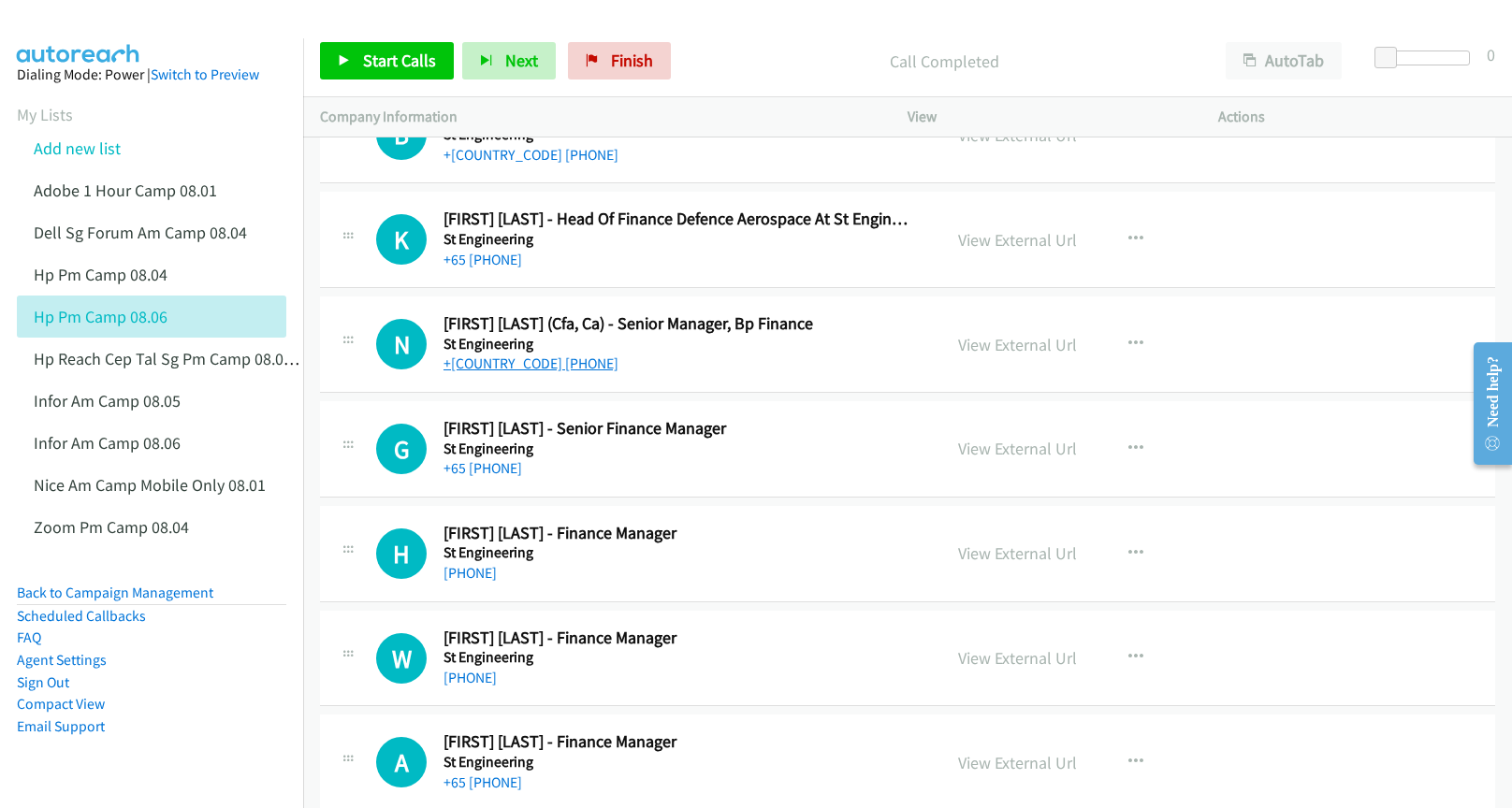 click on "+[COUNTRY_CODE] [PHONE]" at bounding box center [531, 363] 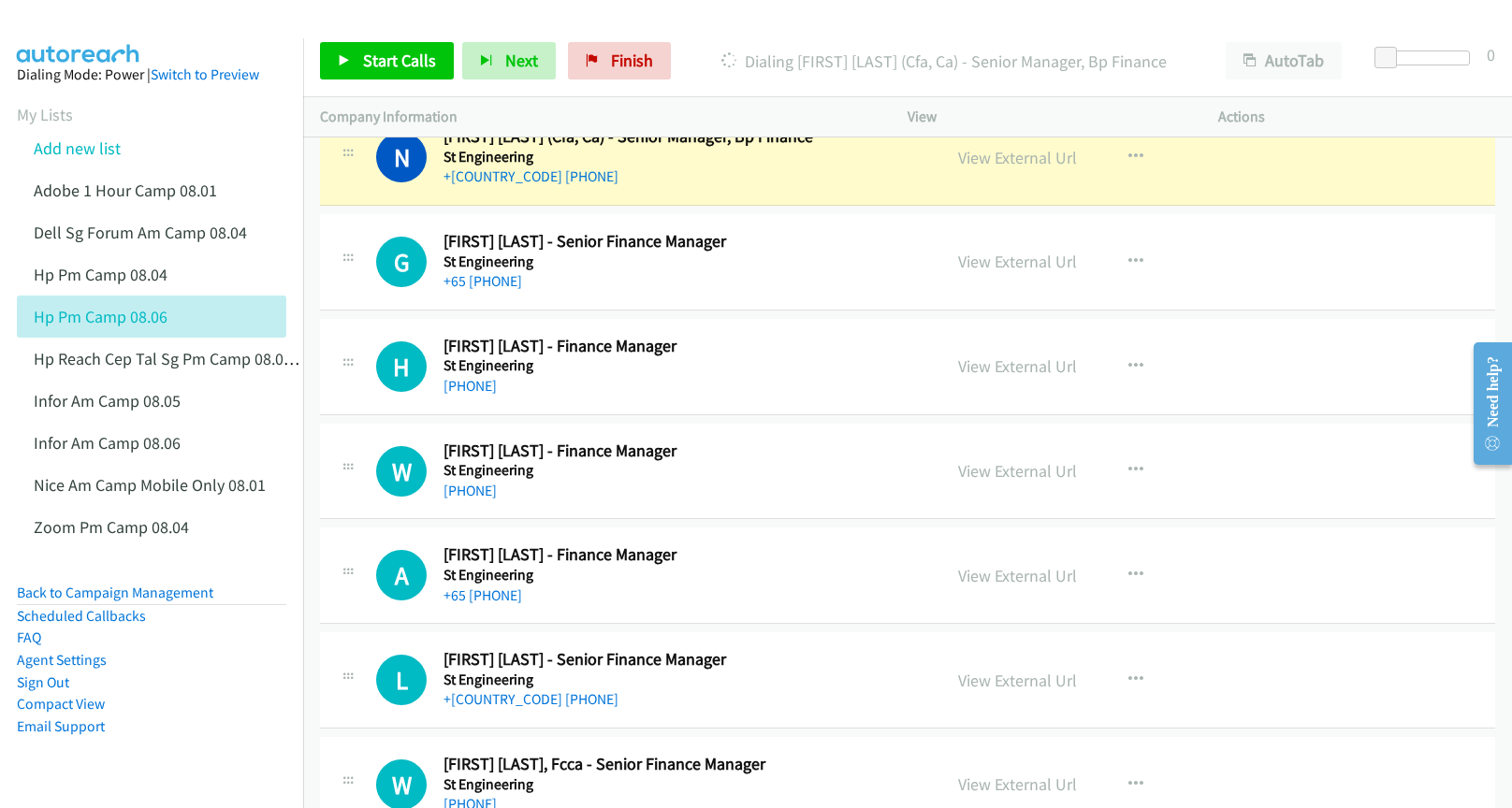scroll, scrollTop: 16833, scrollLeft: 0, axis: vertical 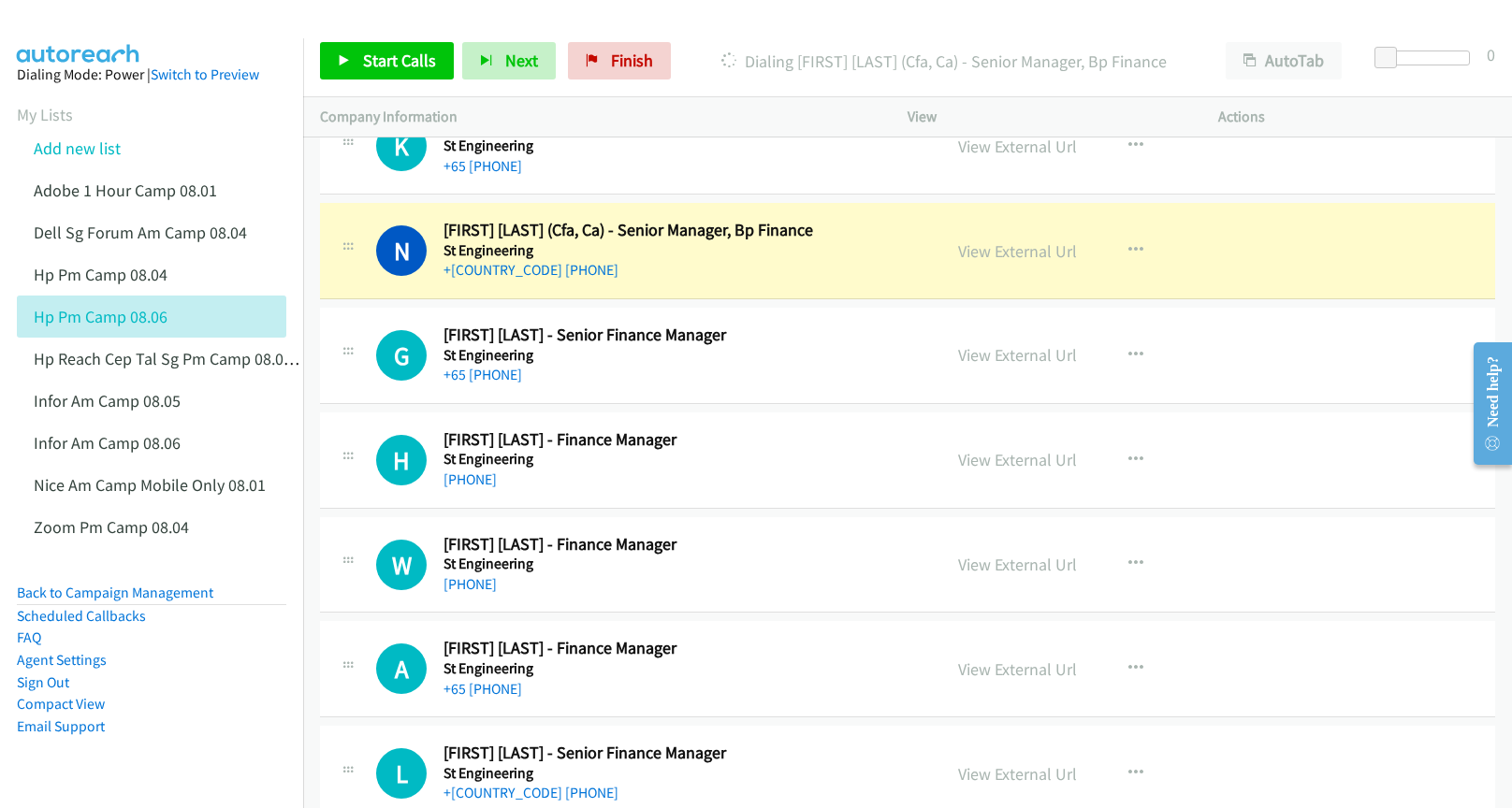 click on "Dialing Mode: Power
|
Switch to Preview
My Lists
Add new list
Adobe 1 Hour Camp 08.01
Dell Sg Forum Am Camp 08.04
Hp Pm Camp 08.04
Hp Pm Camp 08.06
Hp Reach Cep Tal Sg Pm Camp 08.05
Infor Am Camp 08.05
Infor Am Camp 08.06
Nice Am Camp Mobile Only 08.01
Zoom Pm Camp 08.04
Back to Campaign Management
Scheduled Callbacks
FAQ
Agent Settings
Sign Out
Compact View
Email Support" at bounding box center (152, 430) 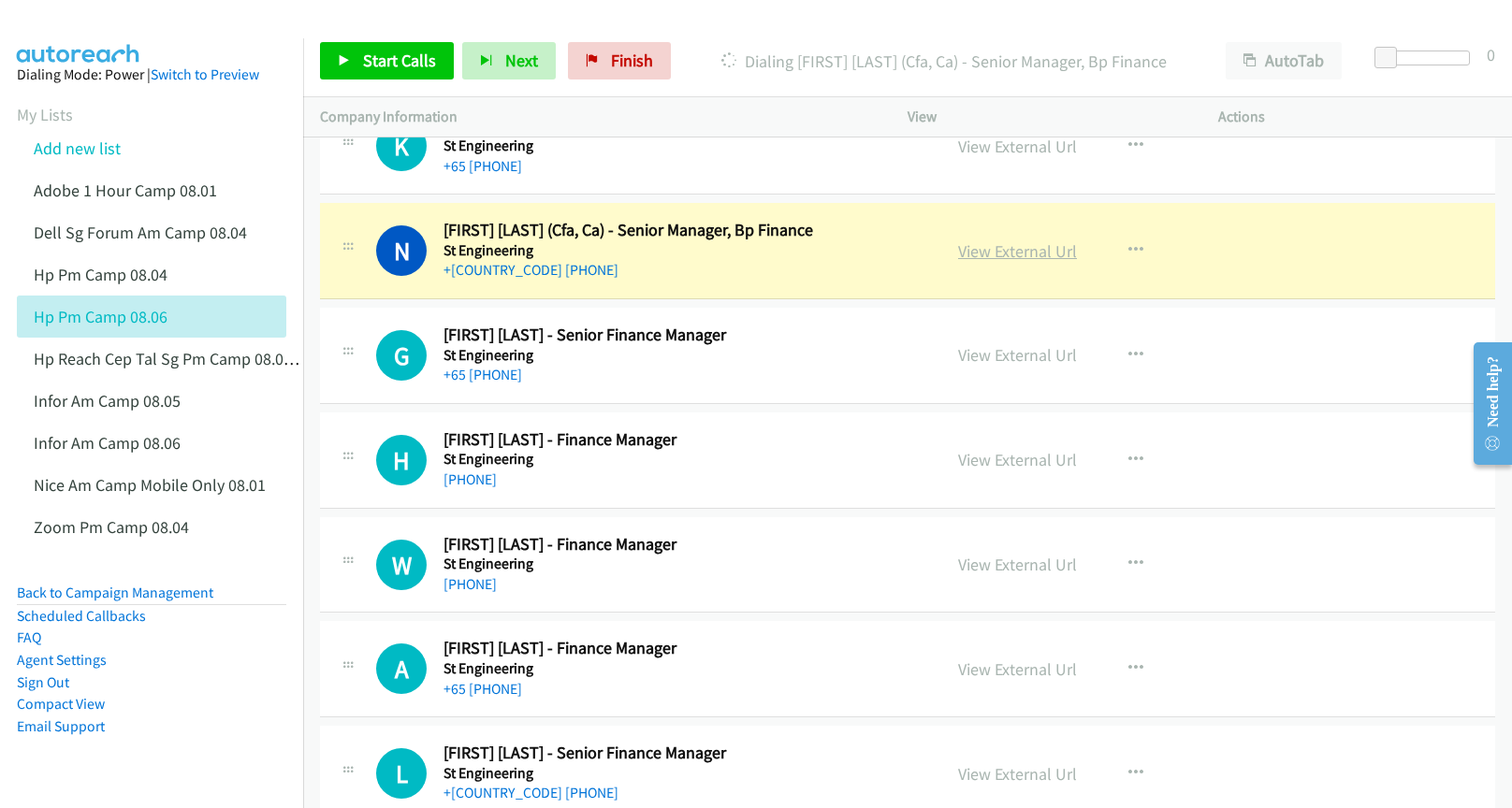click on "View External Url" at bounding box center (1017, 251) 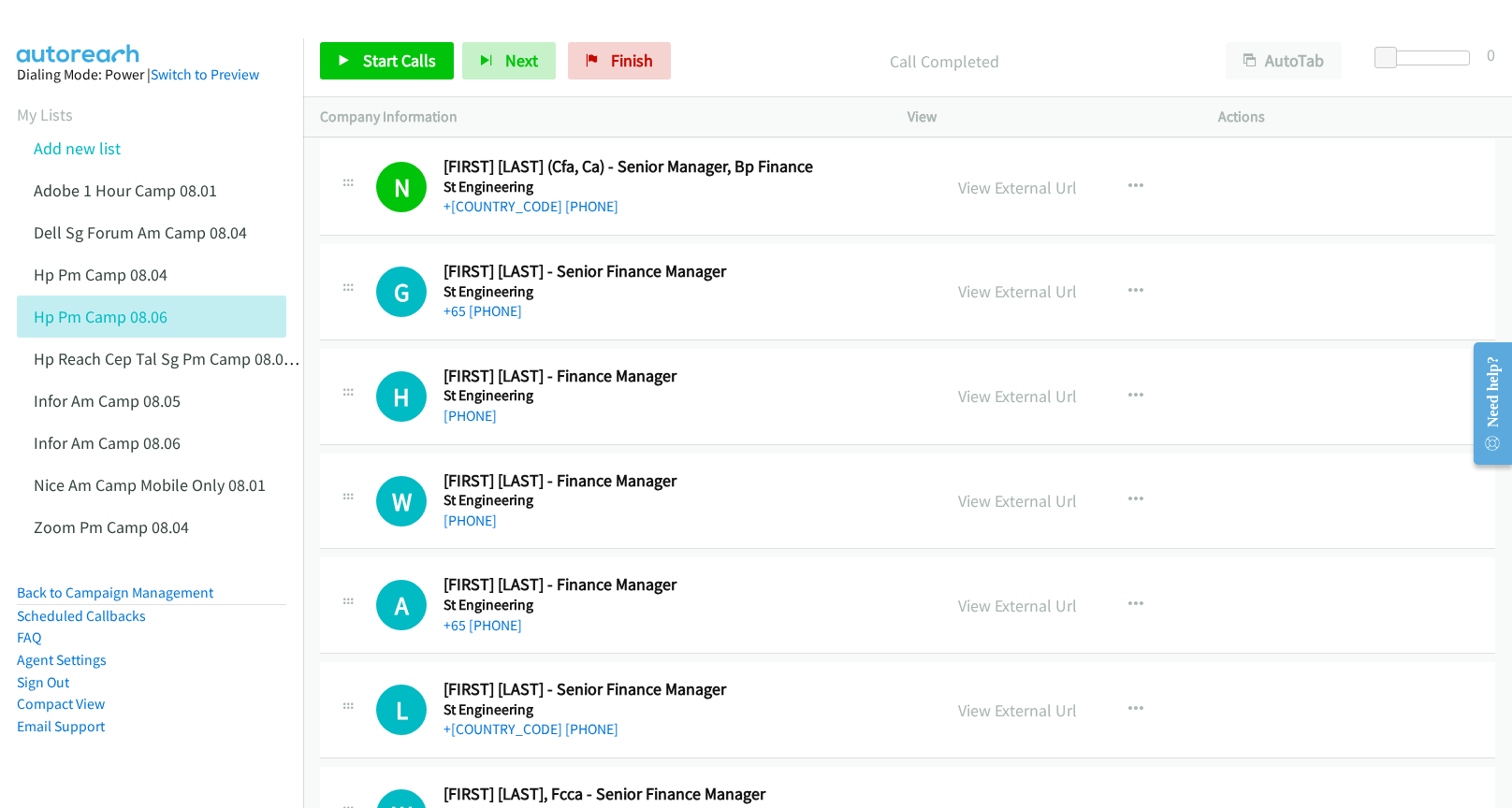 scroll, scrollTop: 16833, scrollLeft: 0, axis: vertical 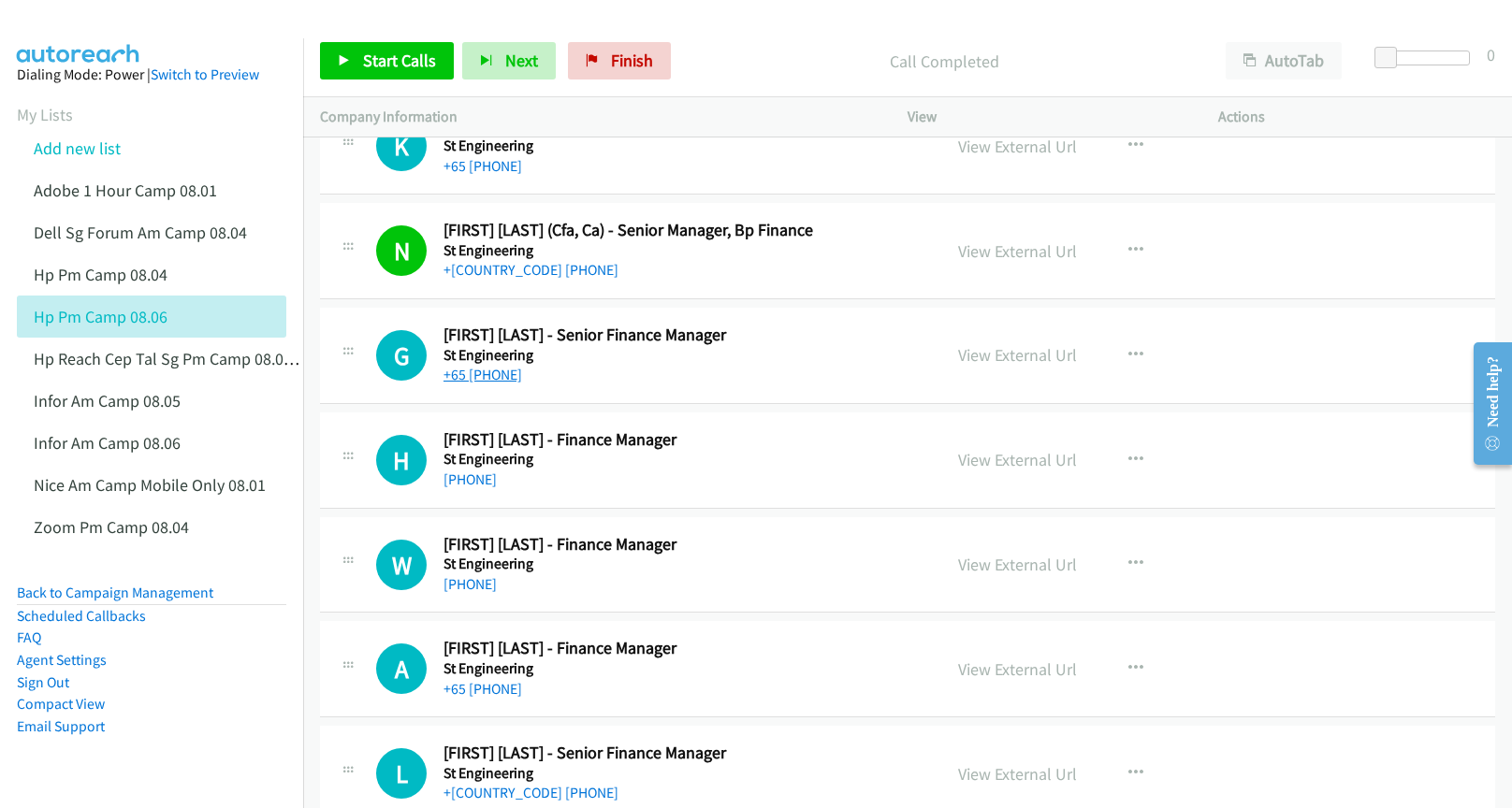 click on "+65 [PHONE]" at bounding box center (483, 374) 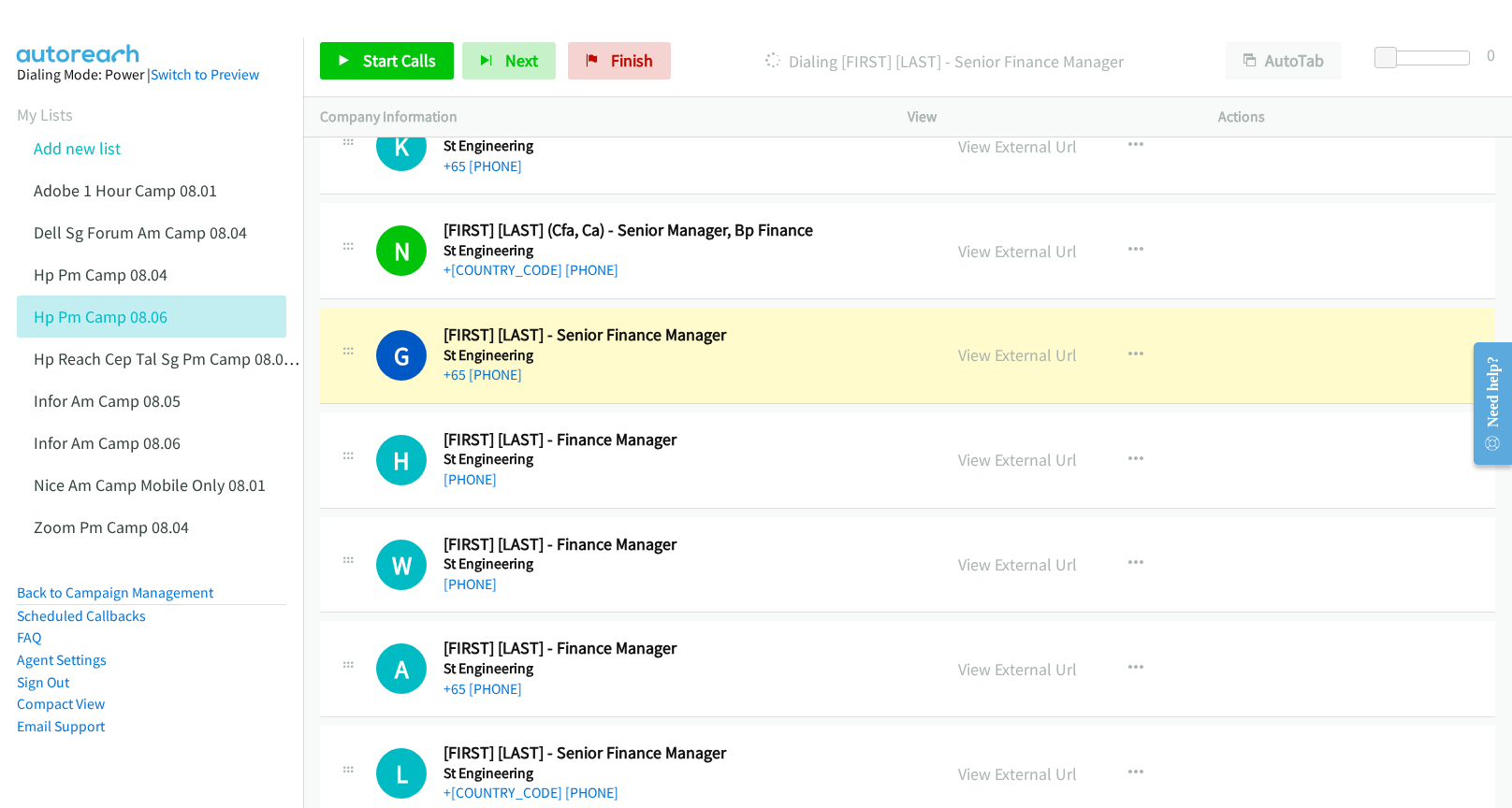 click at bounding box center [748, 36] 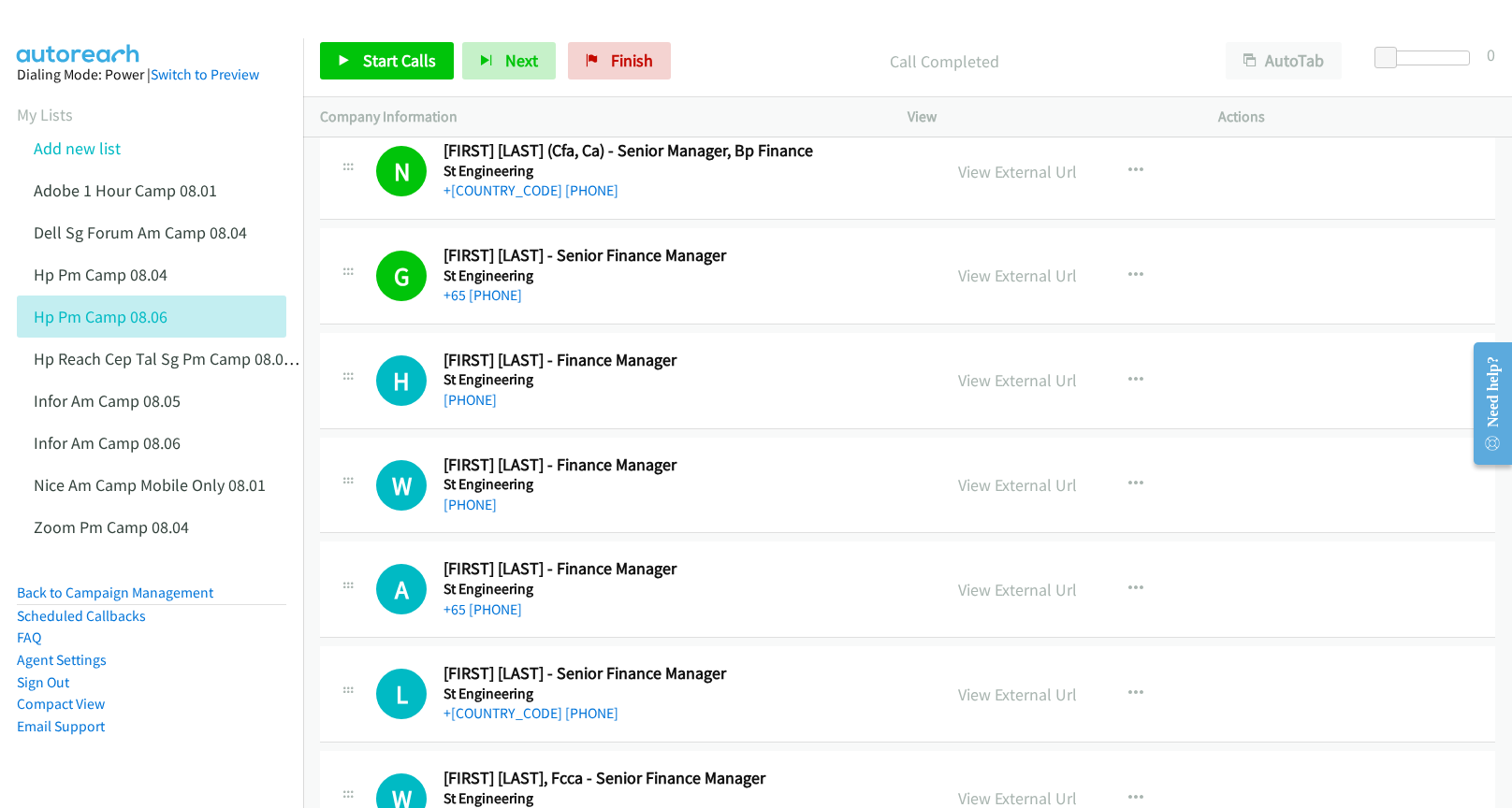 scroll, scrollTop: 16927, scrollLeft: 0, axis: vertical 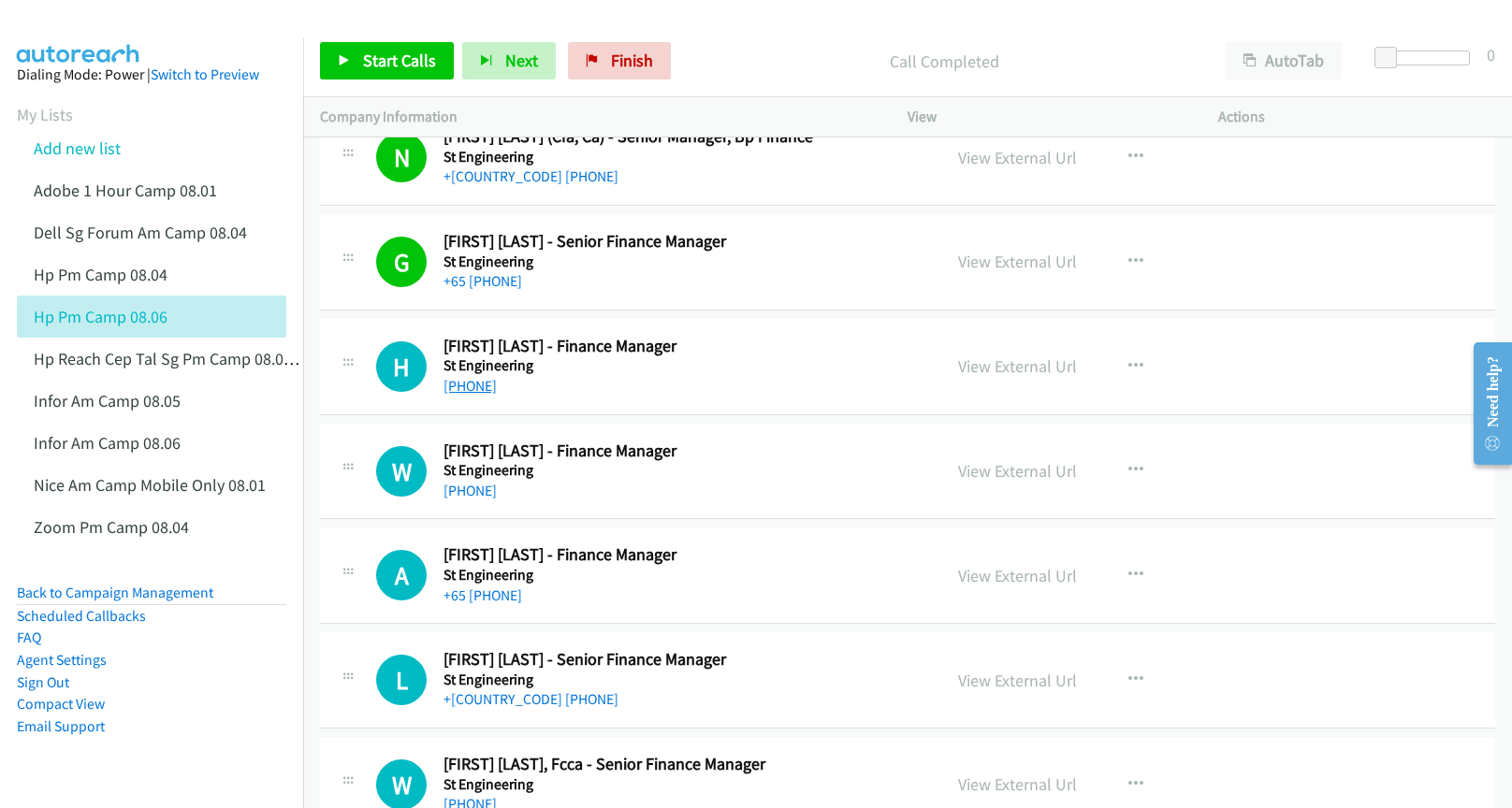 click on "[PHONE]" at bounding box center [470, 385] 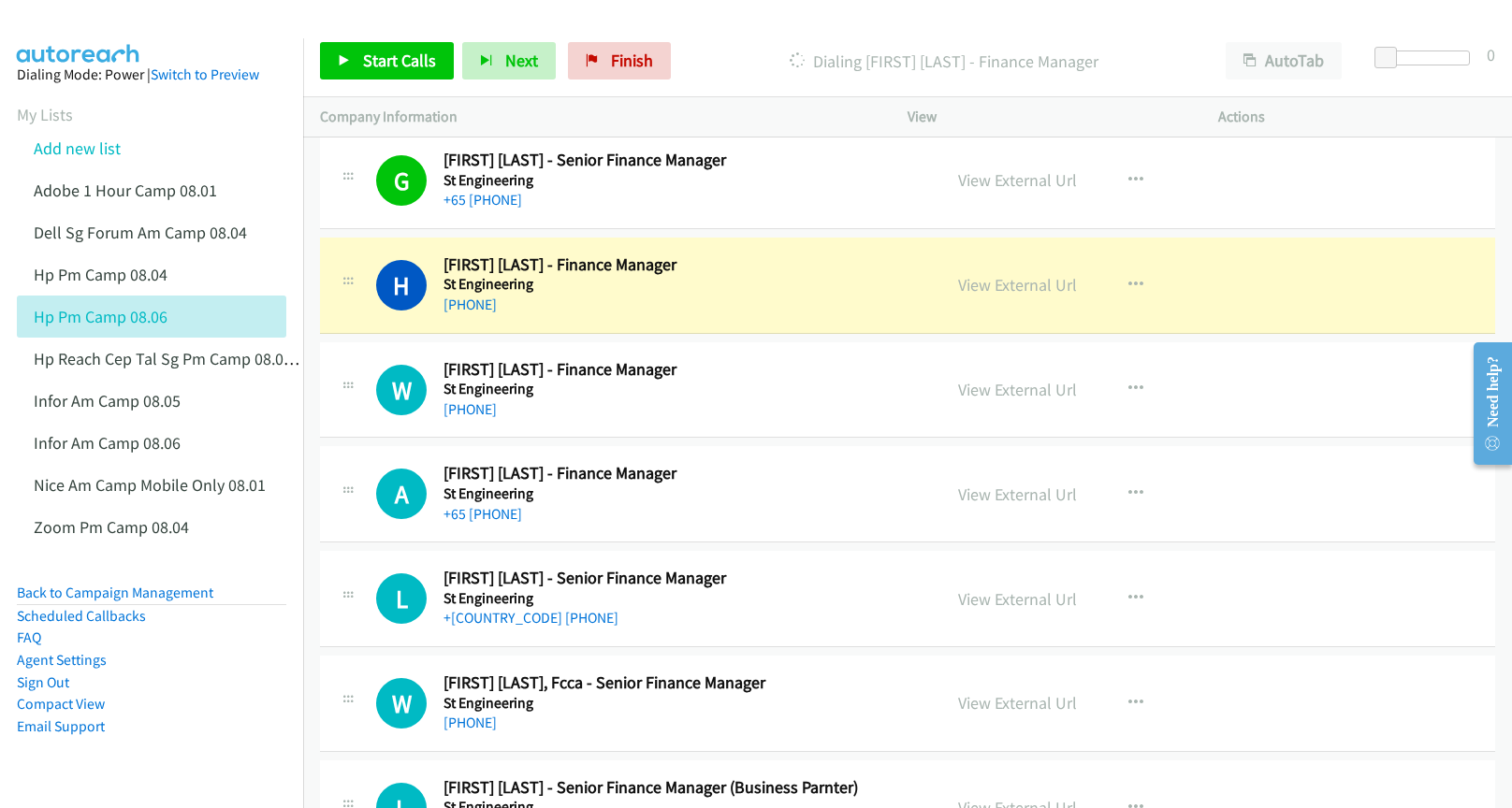 scroll, scrollTop: 17020, scrollLeft: 0, axis: vertical 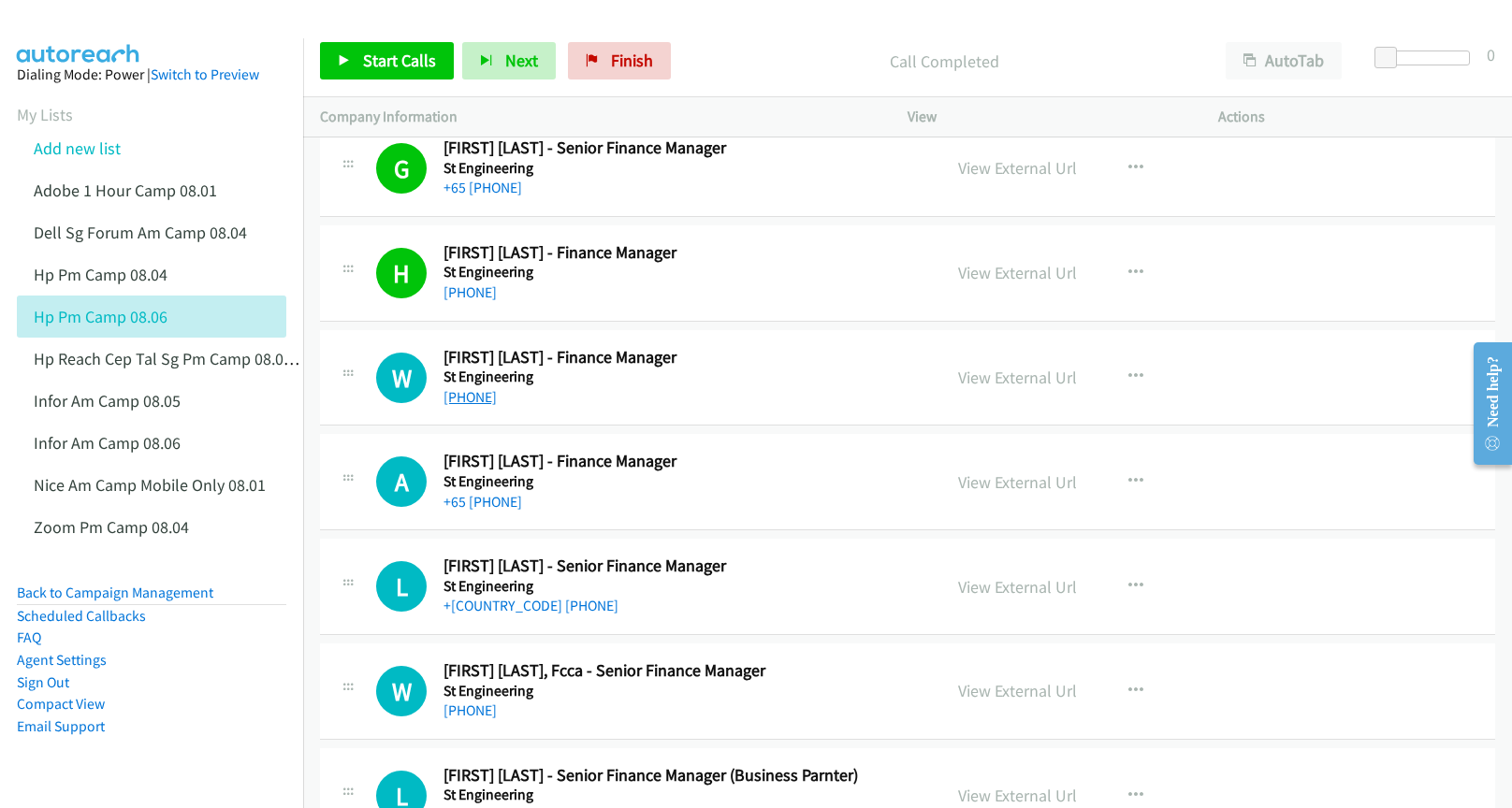 click on "[PHONE]" at bounding box center [470, 397] 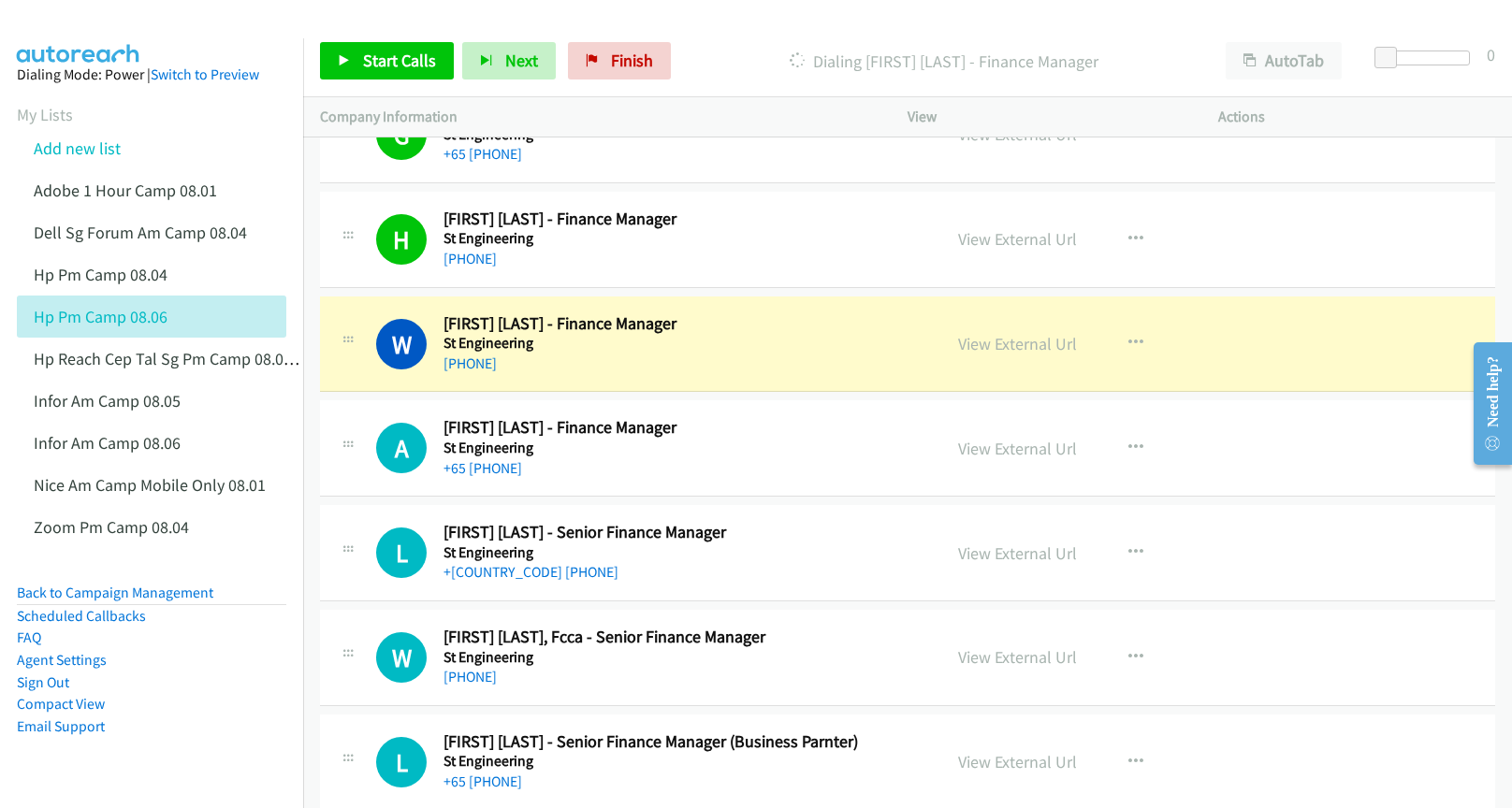 scroll, scrollTop: 17114, scrollLeft: 0, axis: vertical 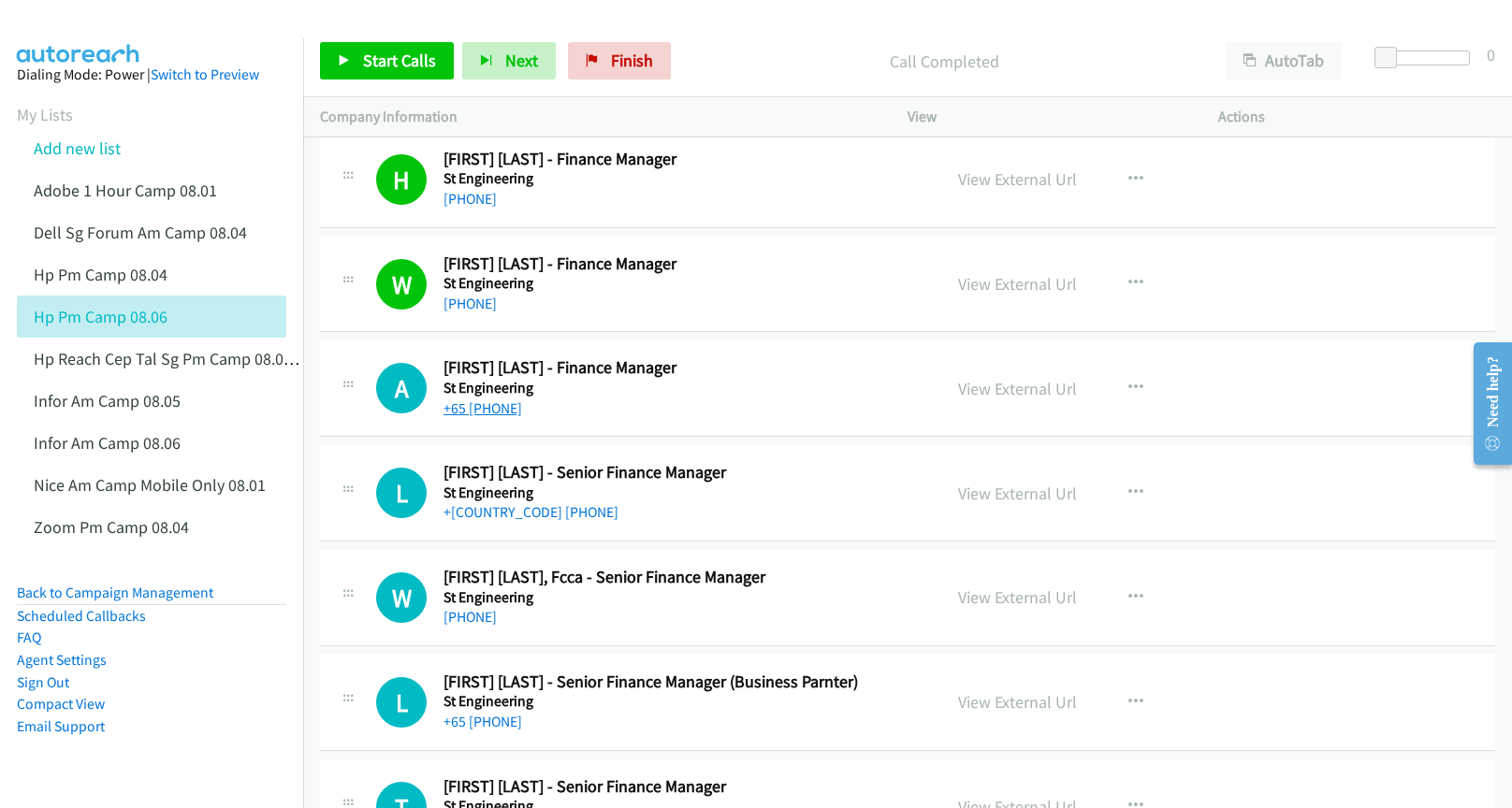 click on "+65 [PHONE]" at bounding box center (483, 408) 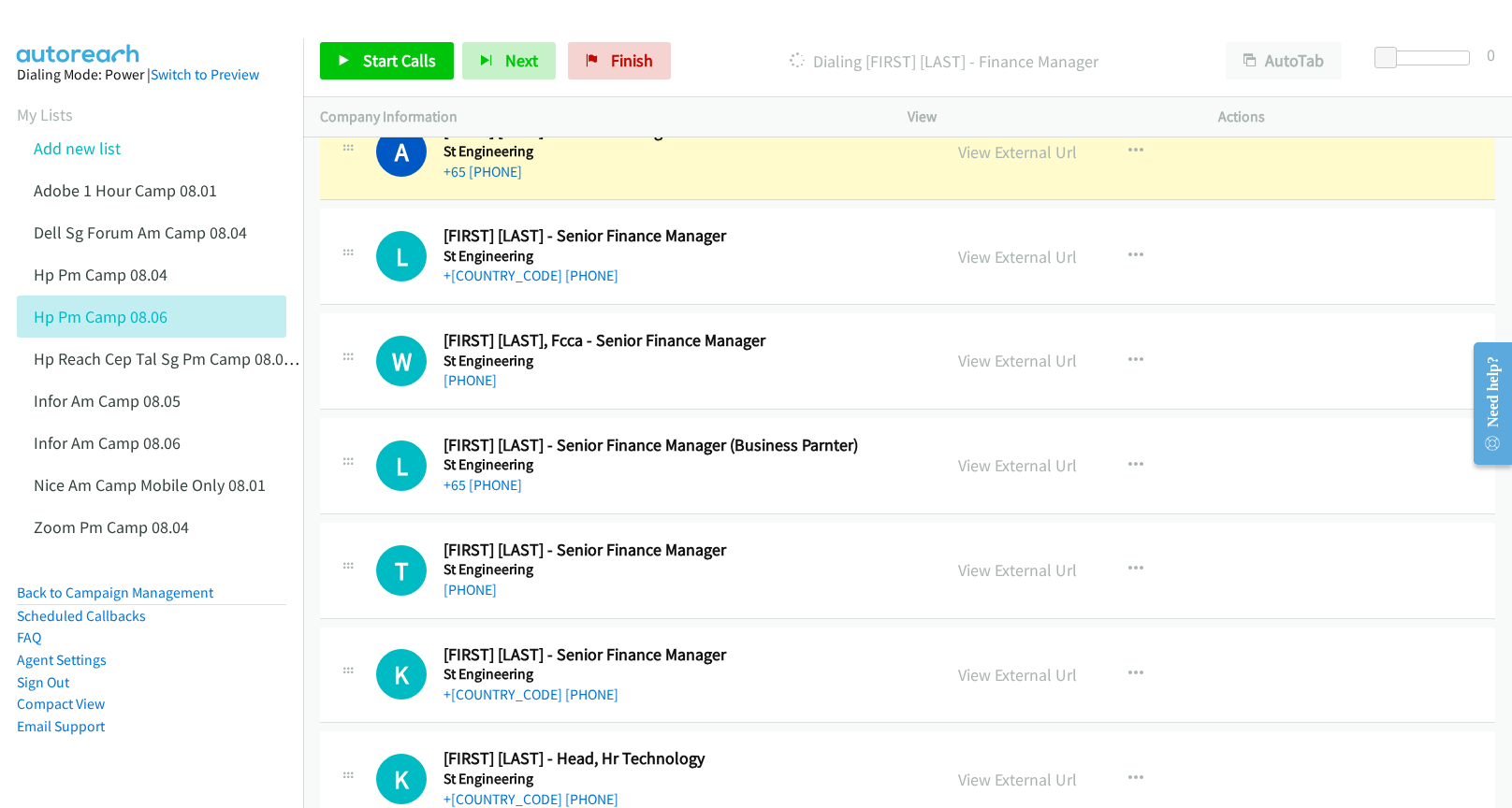 scroll, scrollTop: 17301, scrollLeft: 0, axis: vertical 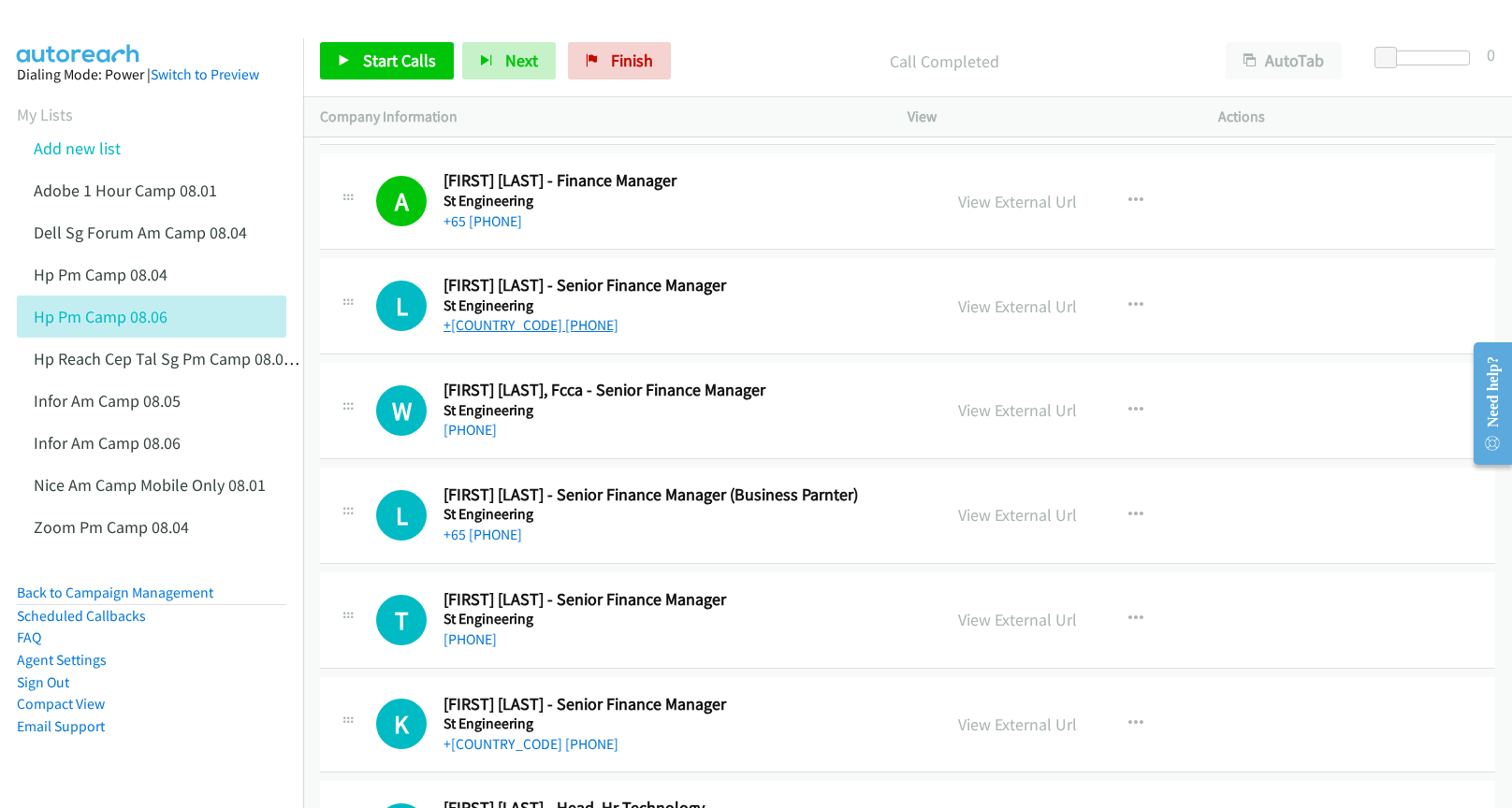 click on "+[COUNTRY_CODE] [PHONE]" at bounding box center (531, 325) 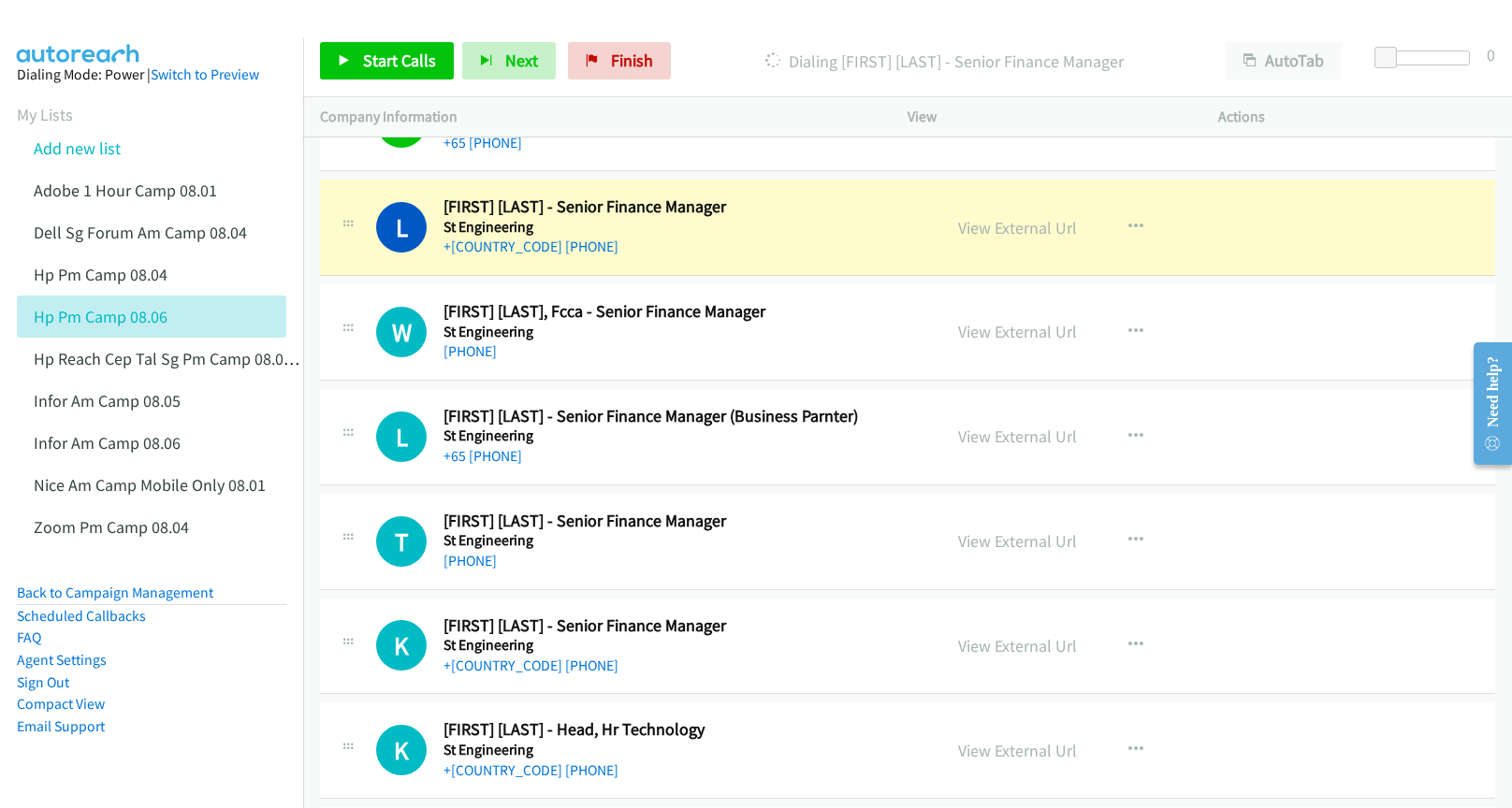 scroll, scrollTop: 17301, scrollLeft: 0, axis: vertical 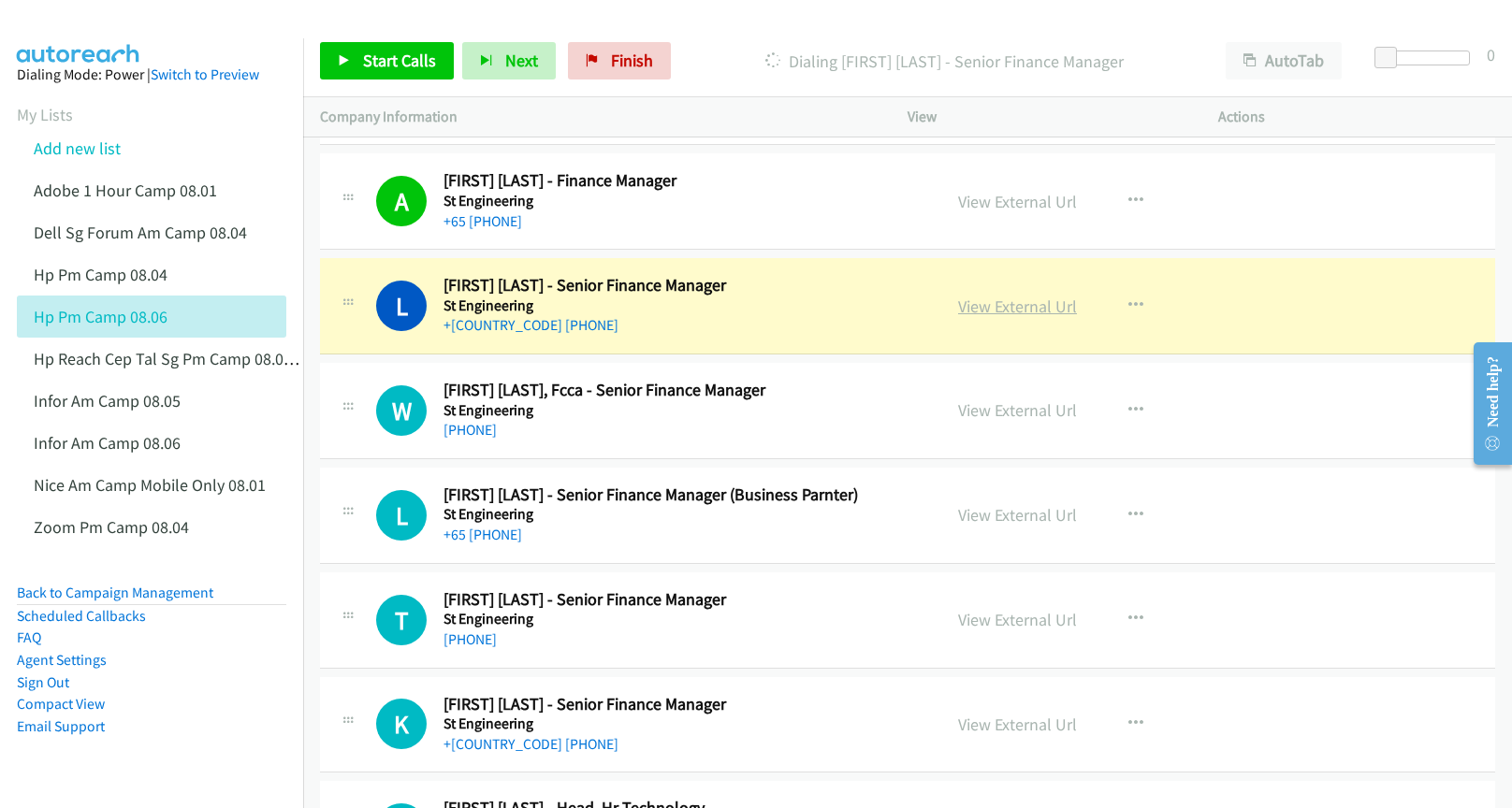 click on "View External Url" at bounding box center (1017, 306) 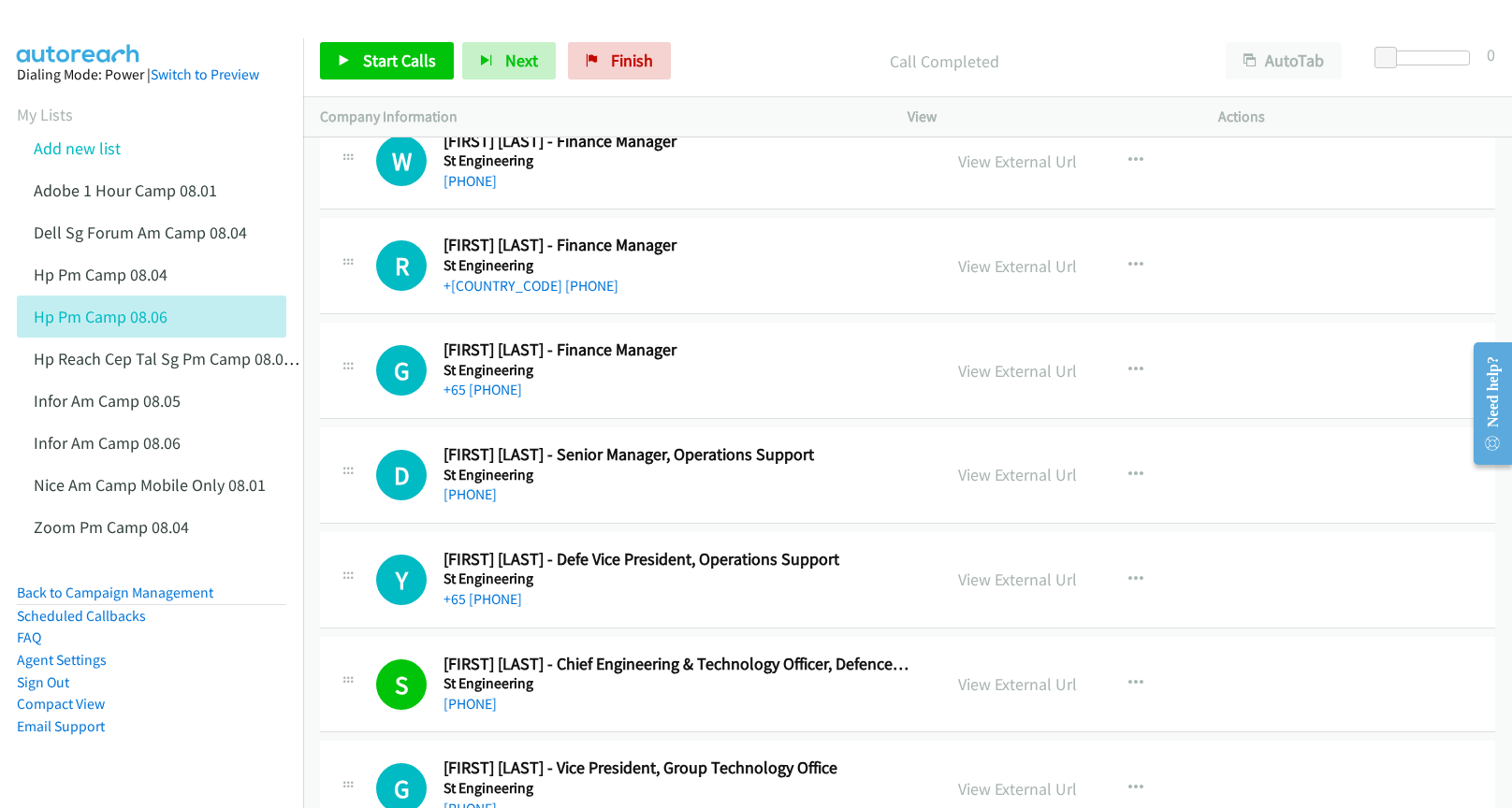 scroll, scrollTop: 18423, scrollLeft: 0, axis: vertical 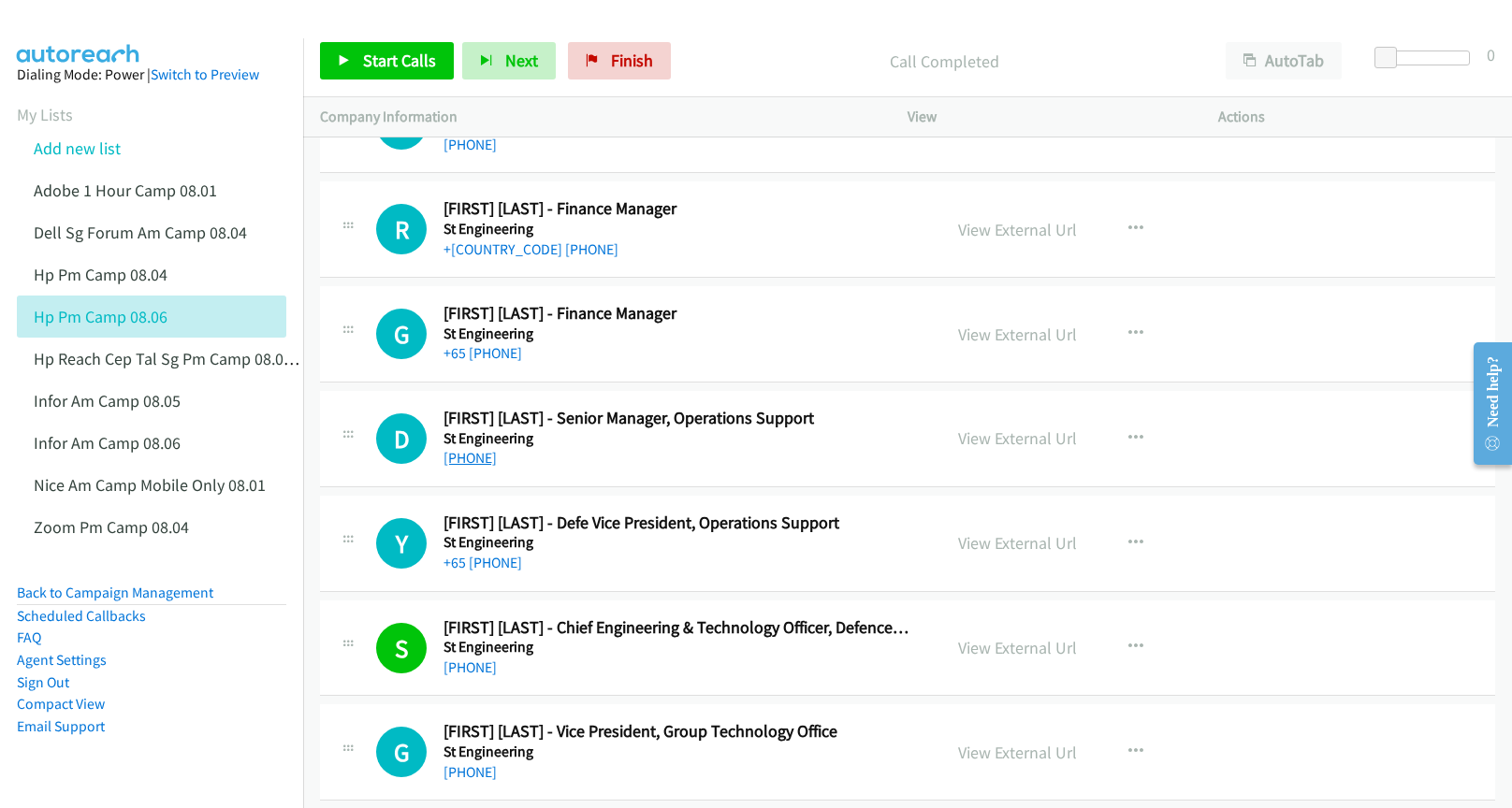 click on "[PHONE]" at bounding box center (470, 457) 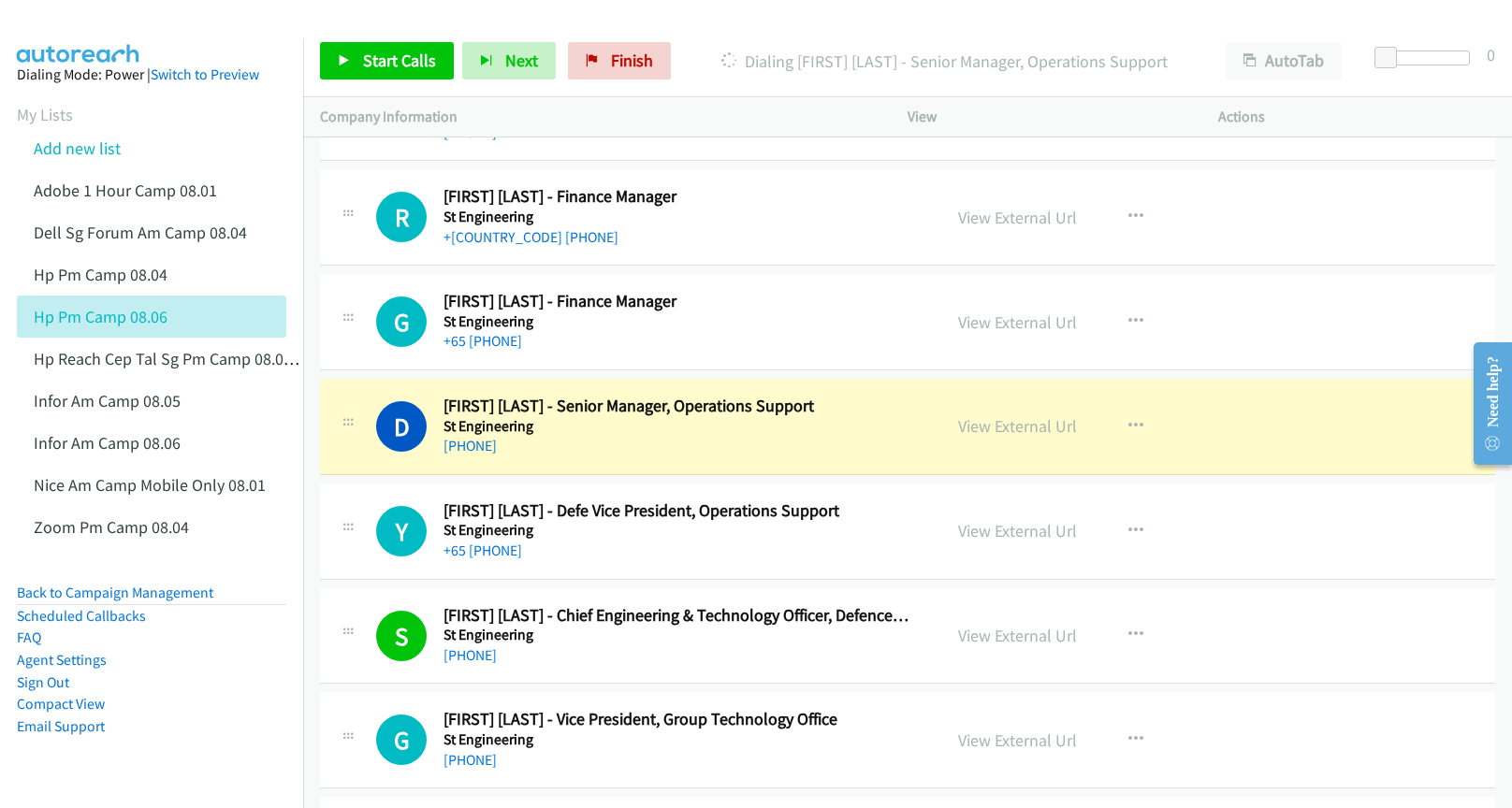 scroll, scrollTop: 18423, scrollLeft: 0, axis: vertical 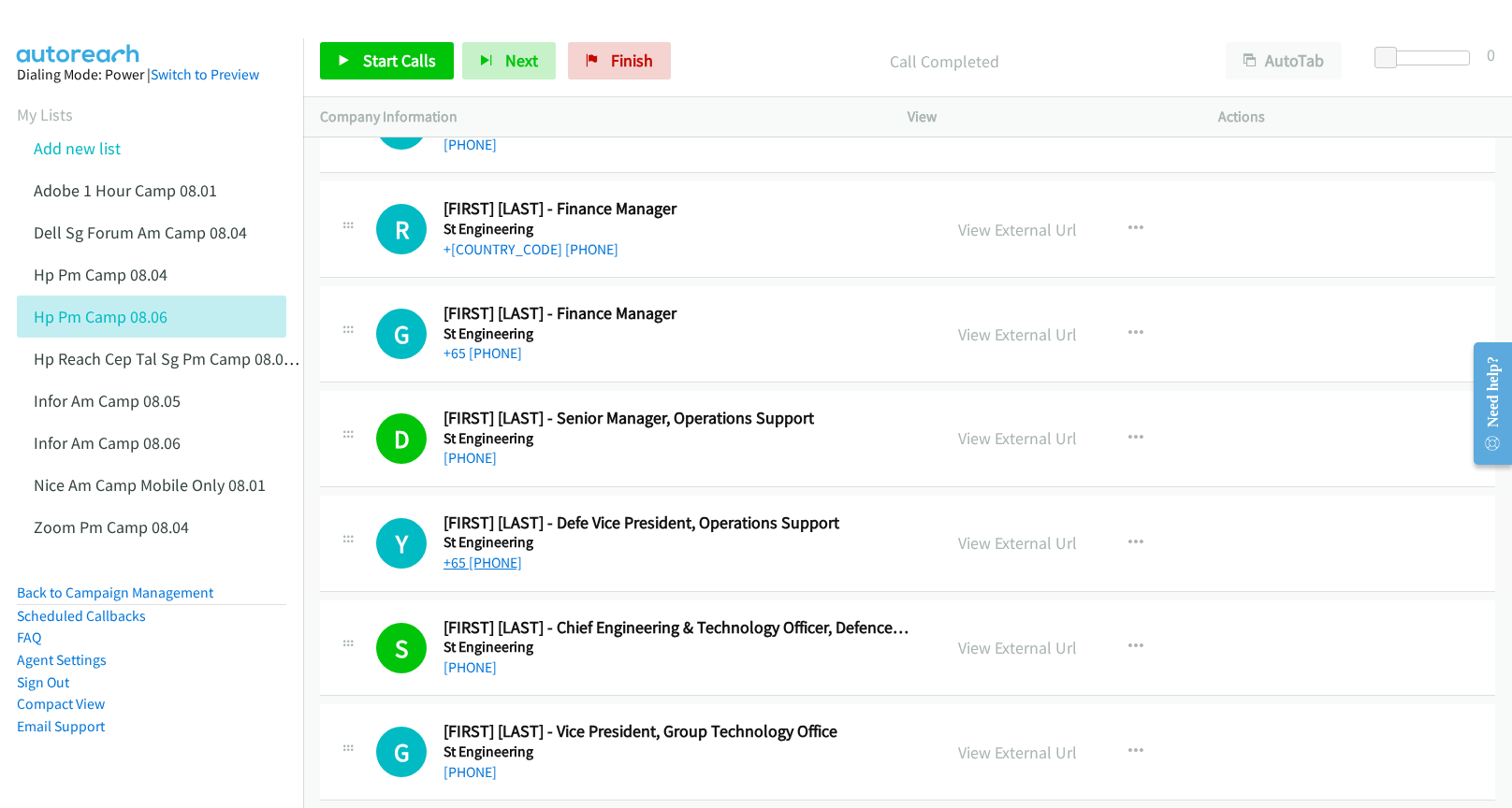 click on "+65 [PHONE]" at bounding box center (483, 562) 